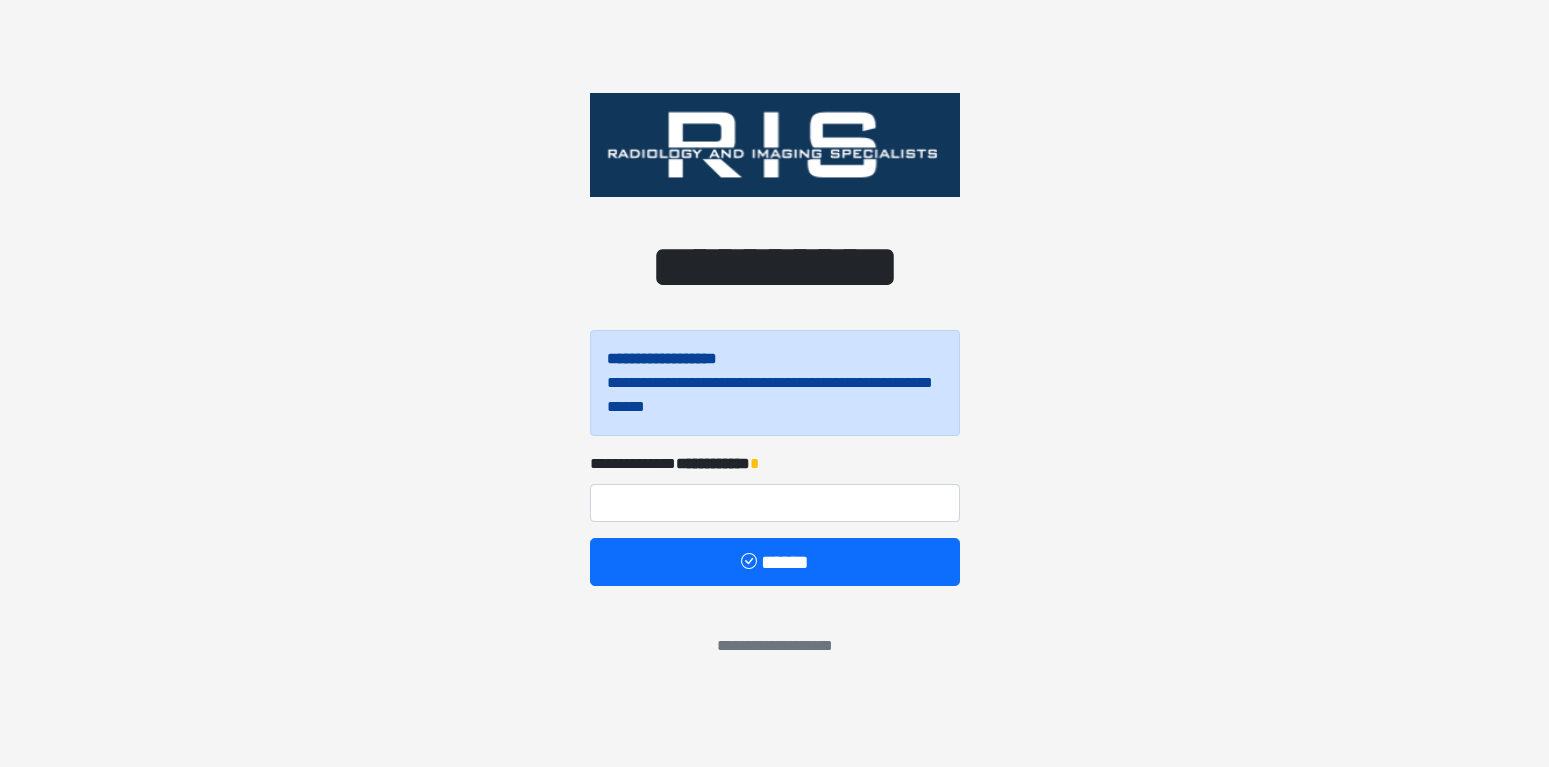 scroll, scrollTop: 0, scrollLeft: 0, axis: both 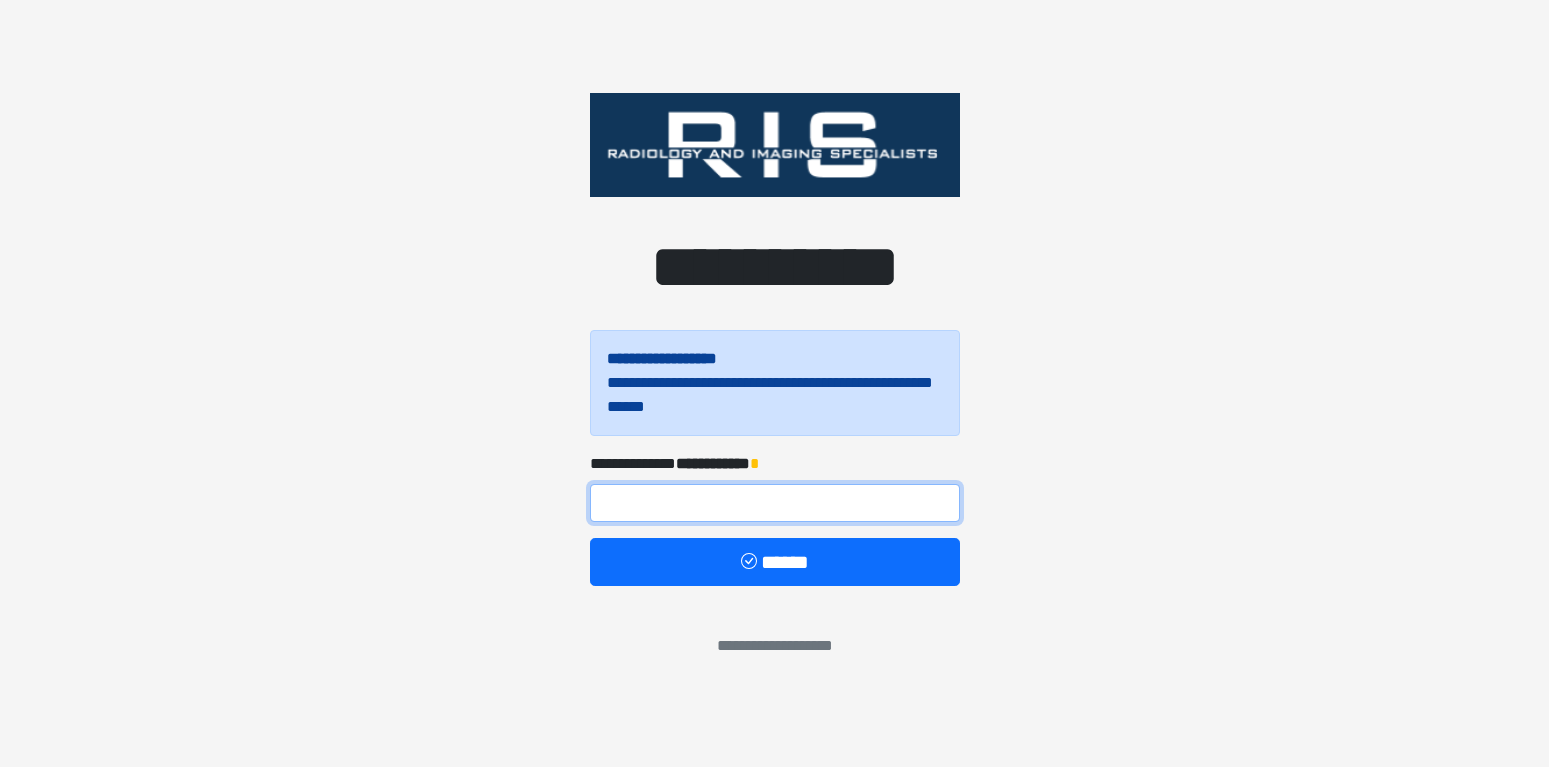 click at bounding box center (775, 503) 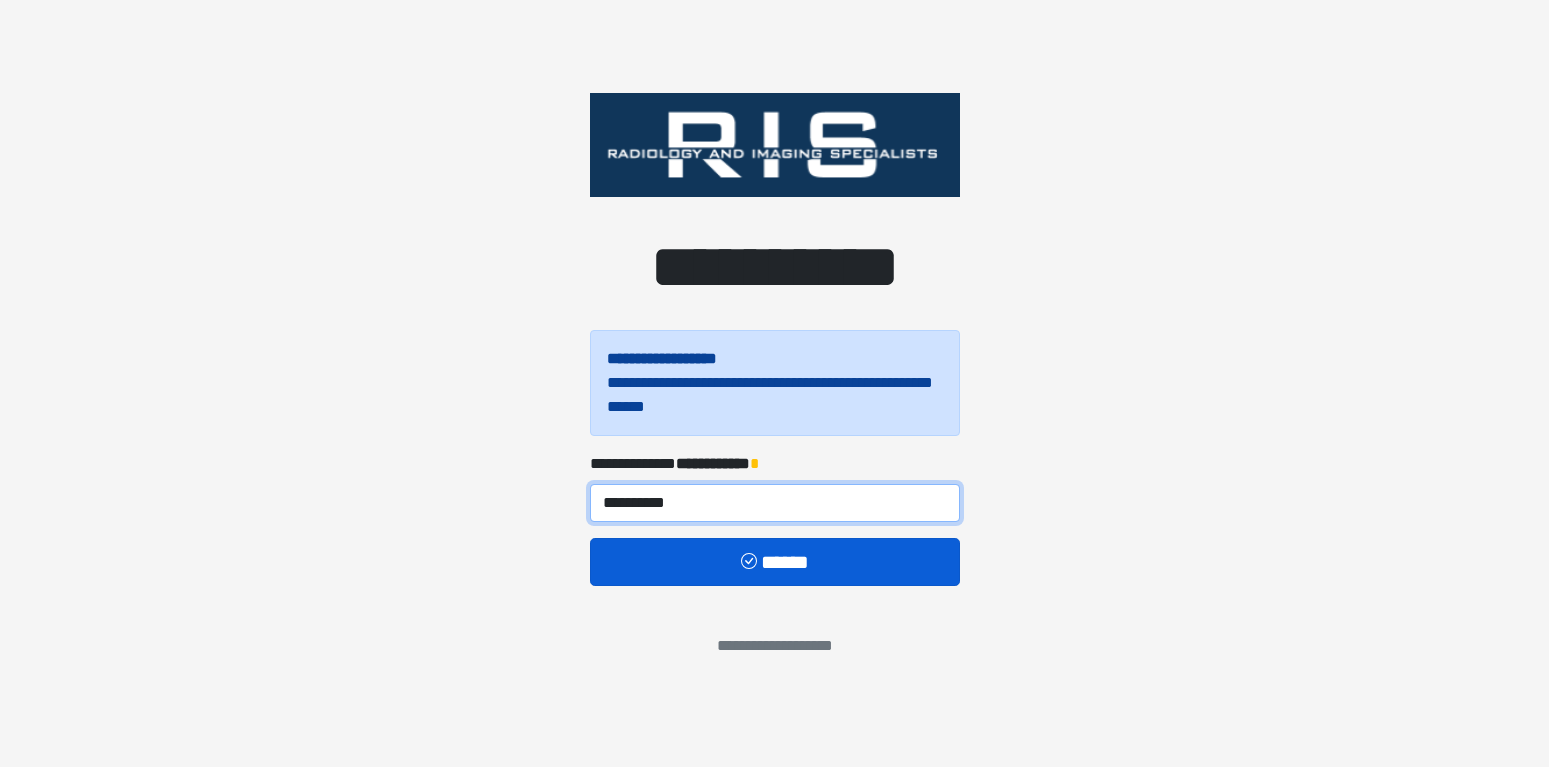 type on "**********" 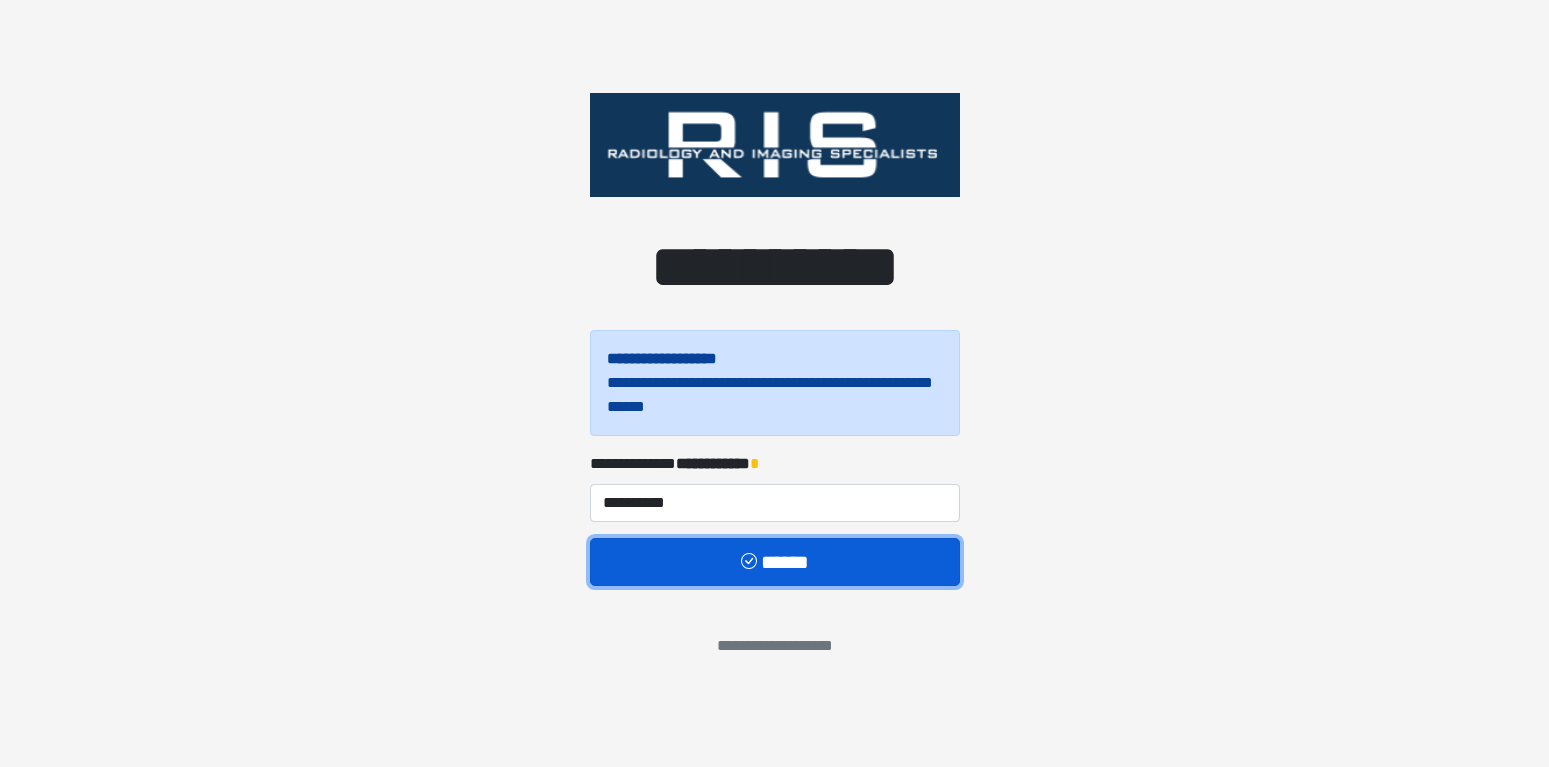 click on "******" at bounding box center (775, 562) 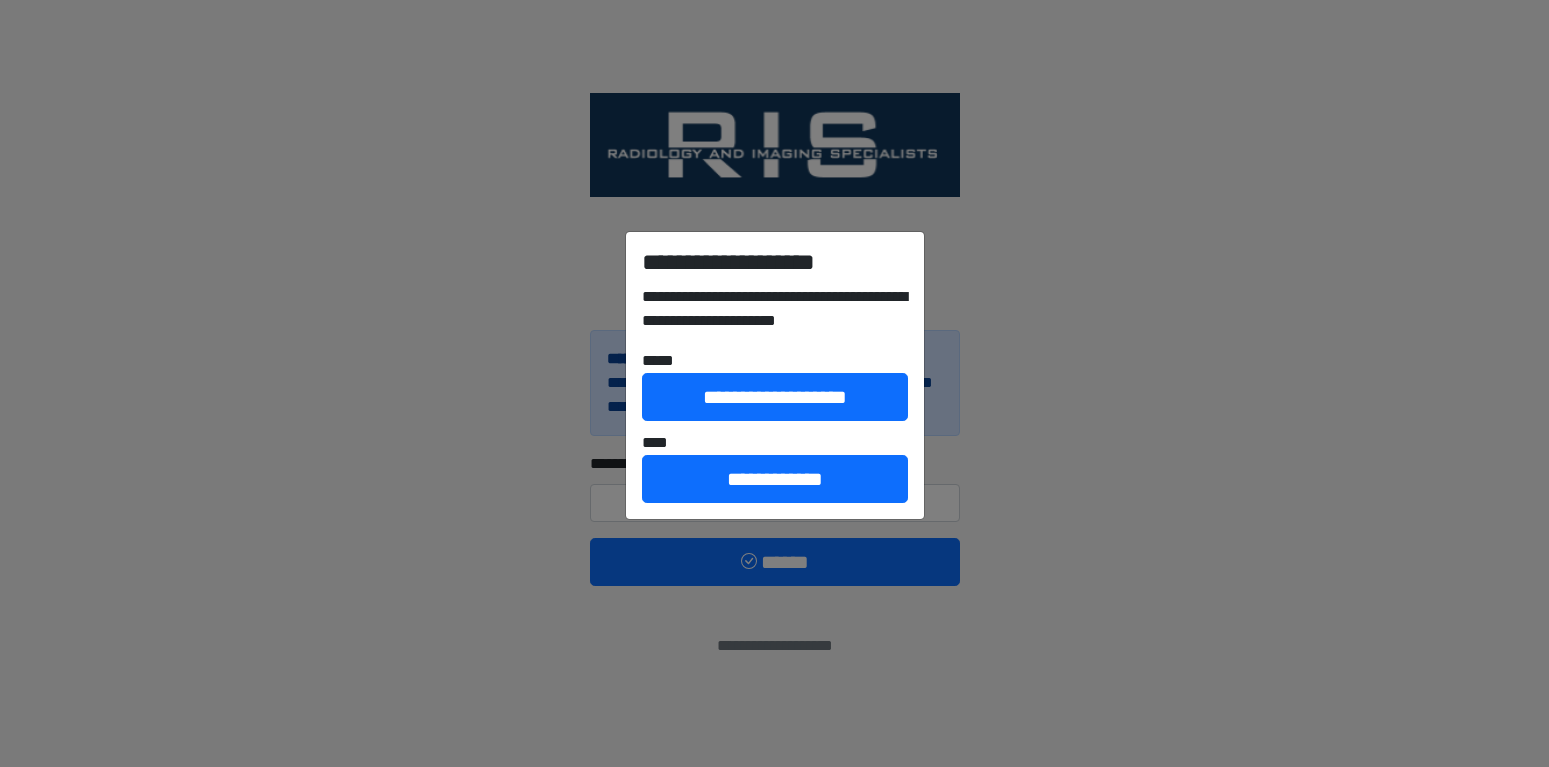 drag, startPoint x: 820, startPoint y: 577, endPoint x: 830, endPoint y: 582, distance: 11.18034 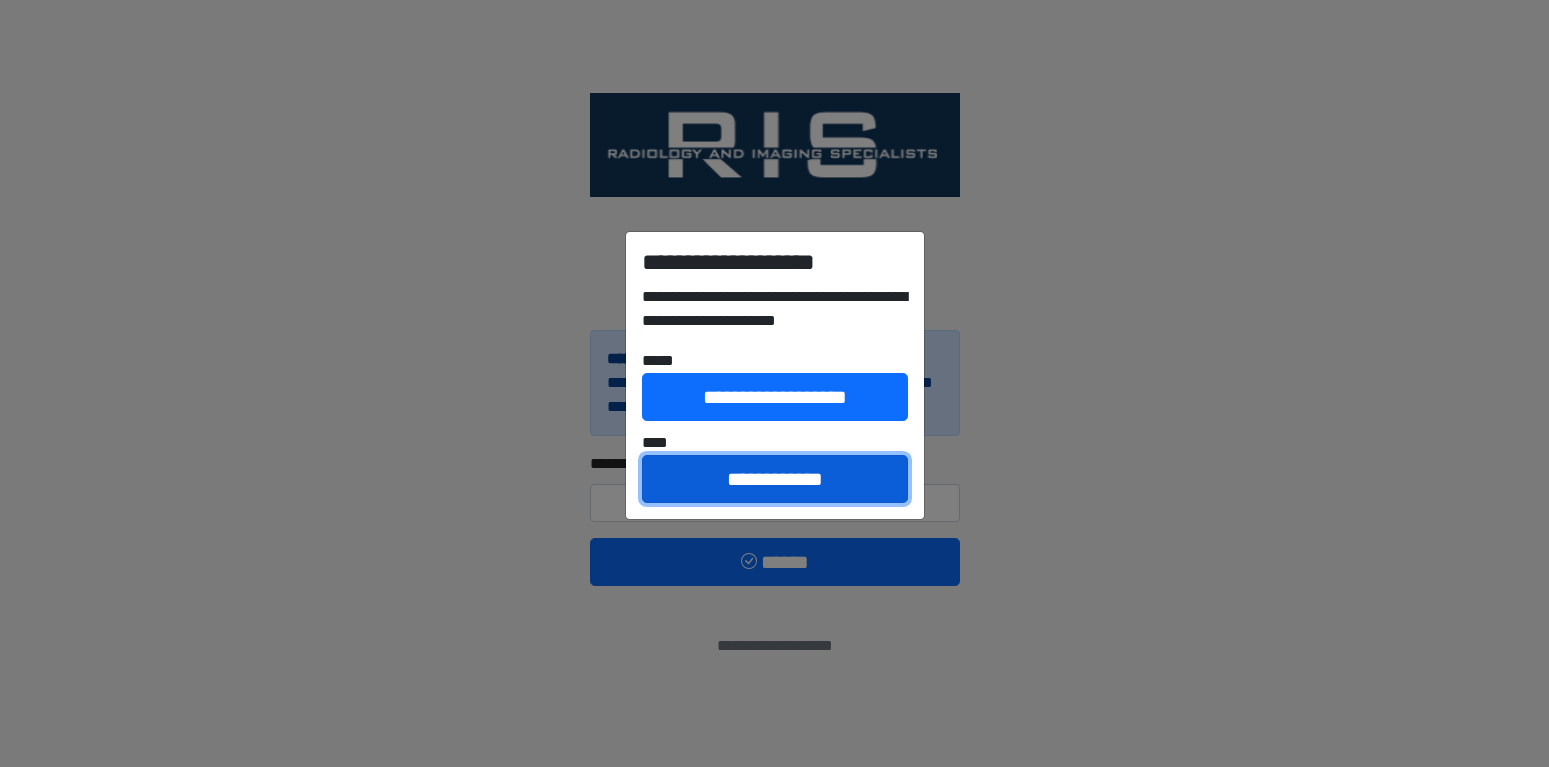 click on "**********" at bounding box center [775, 479] 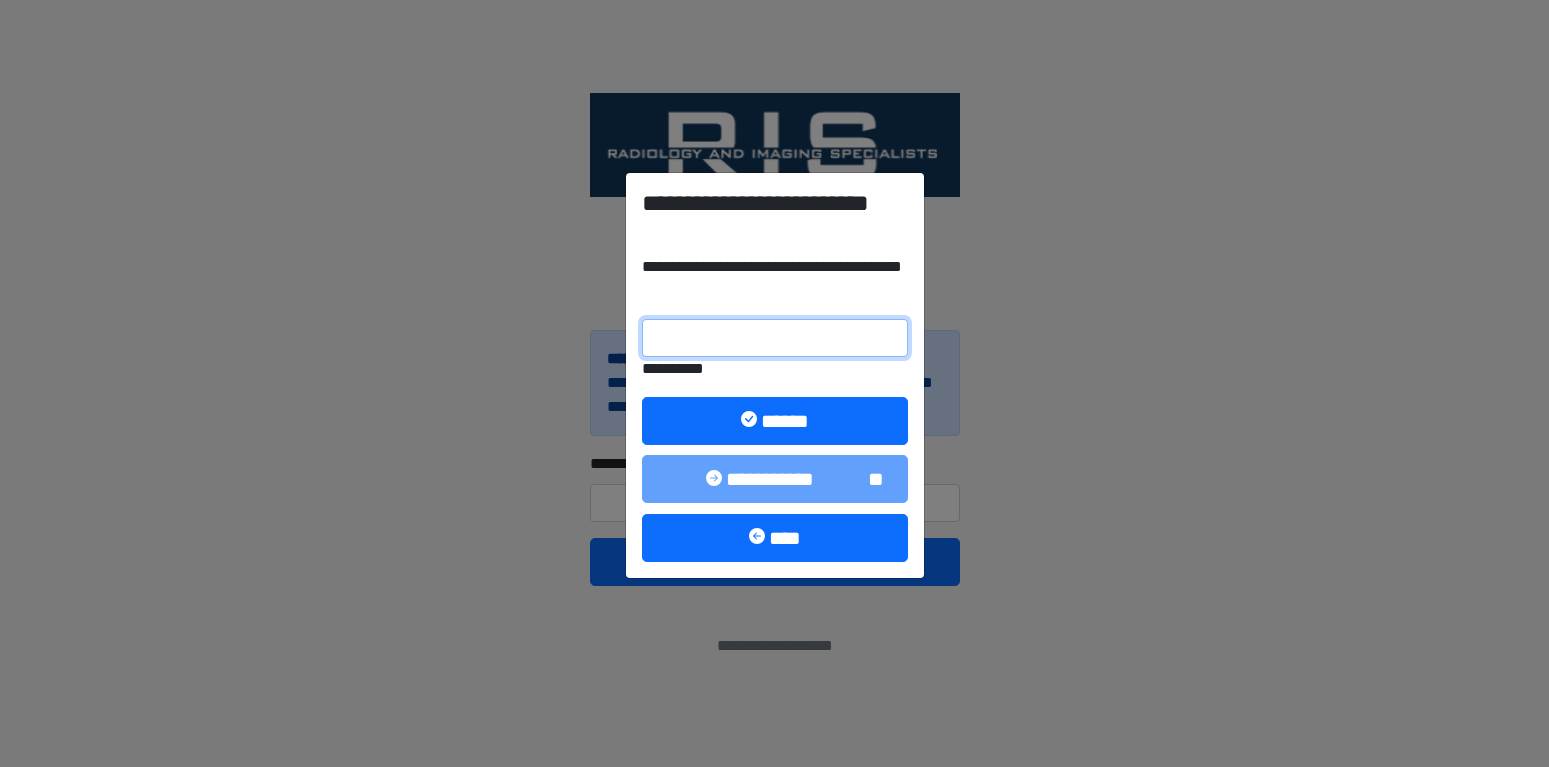 drag, startPoint x: 659, startPoint y: 335, endPoint x: 753, endPoint y: 349, distance: 95.036835 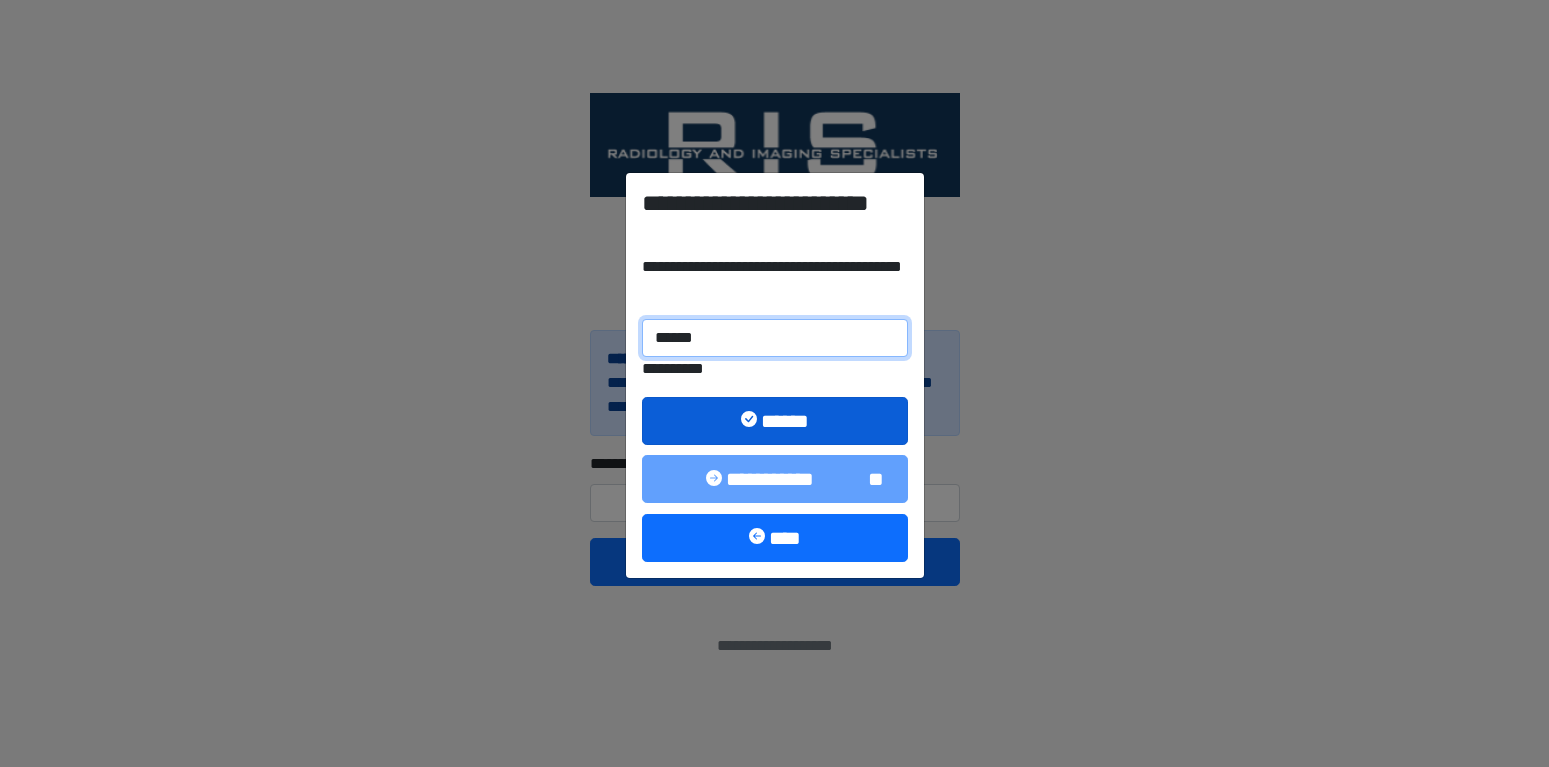 type on "******" 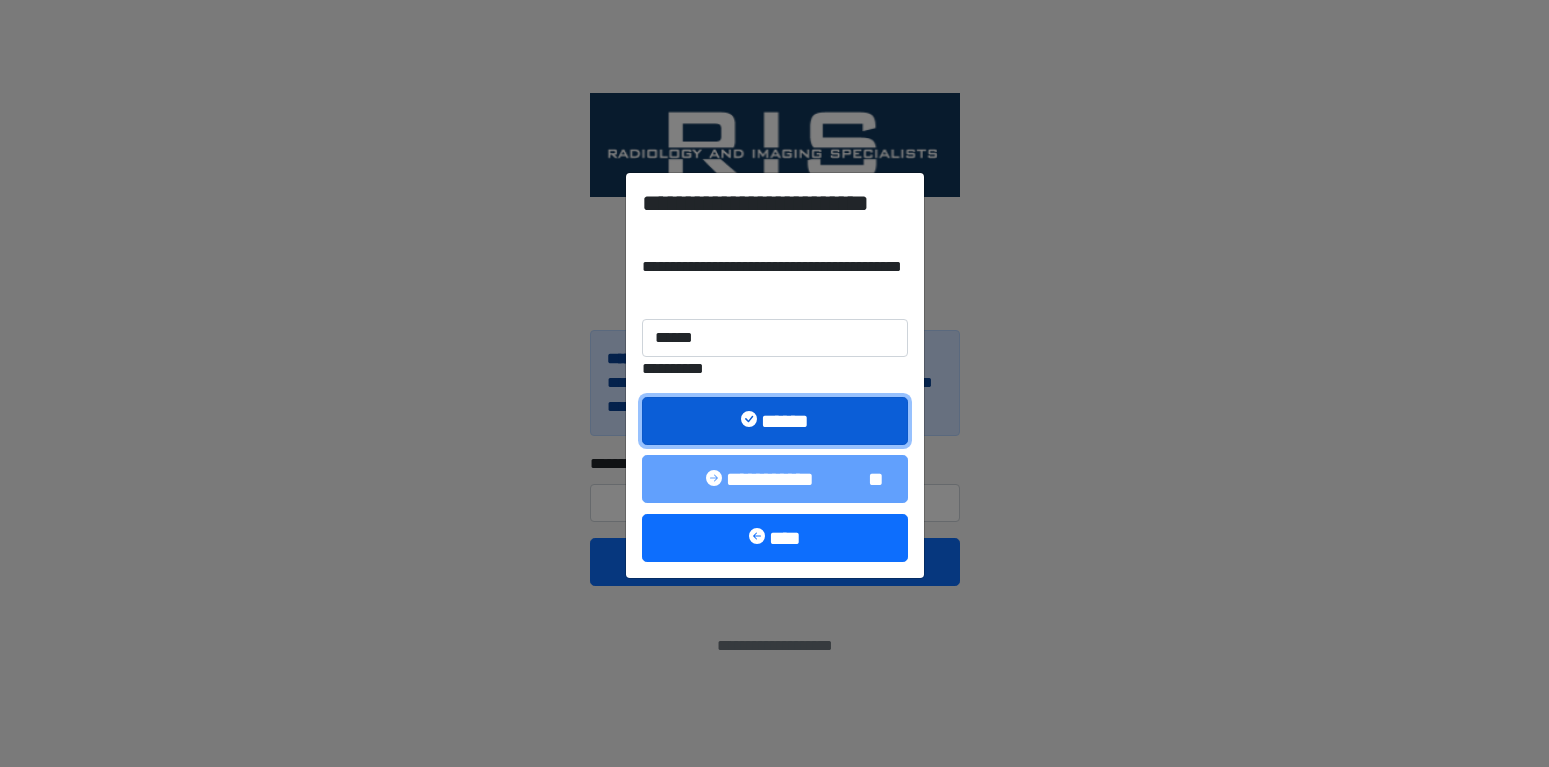 click on "******" at bounding box center [775, 421] 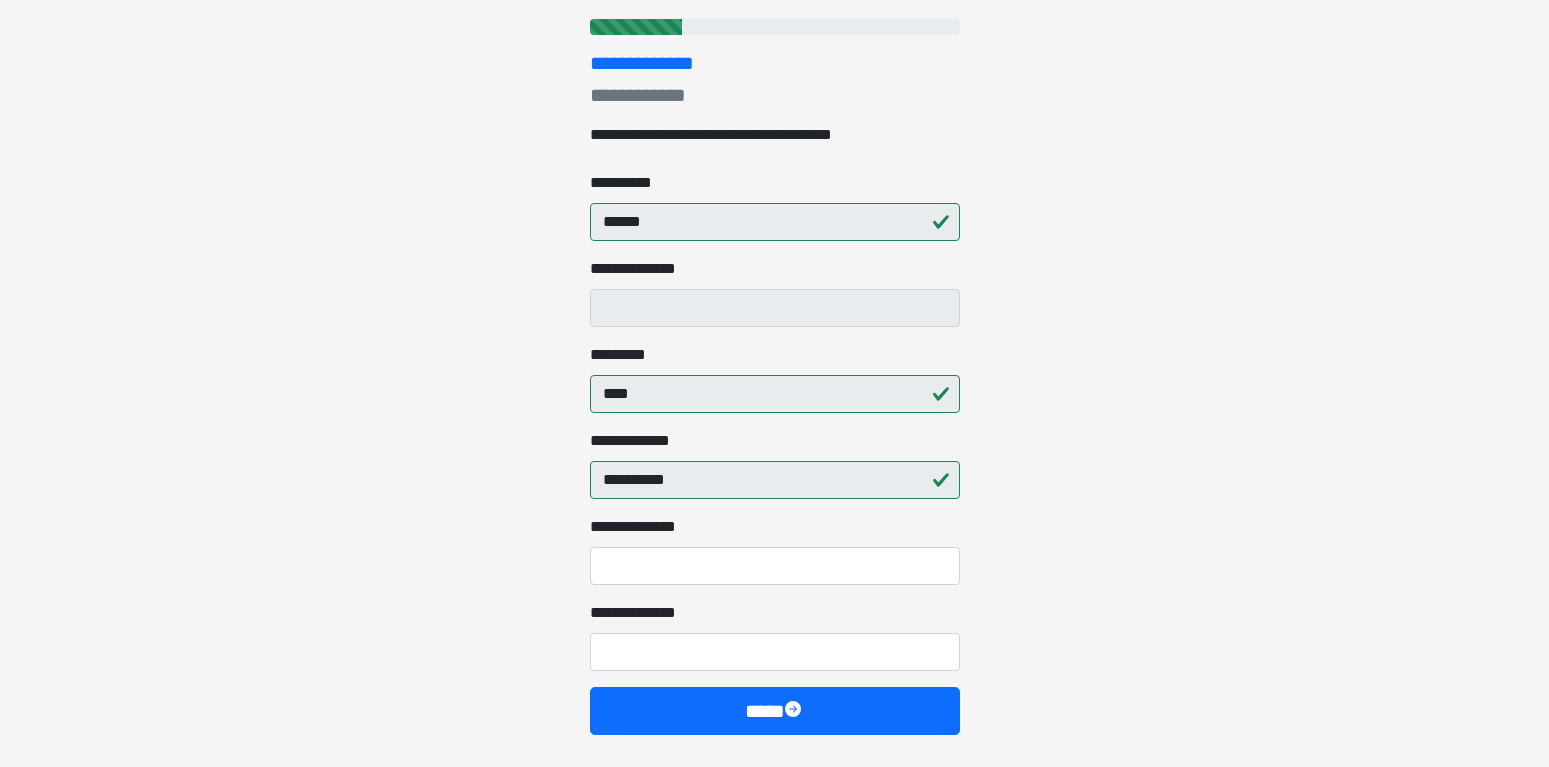 scroll, scrollTop: 306, scrollLeft: 0, axis: vertical 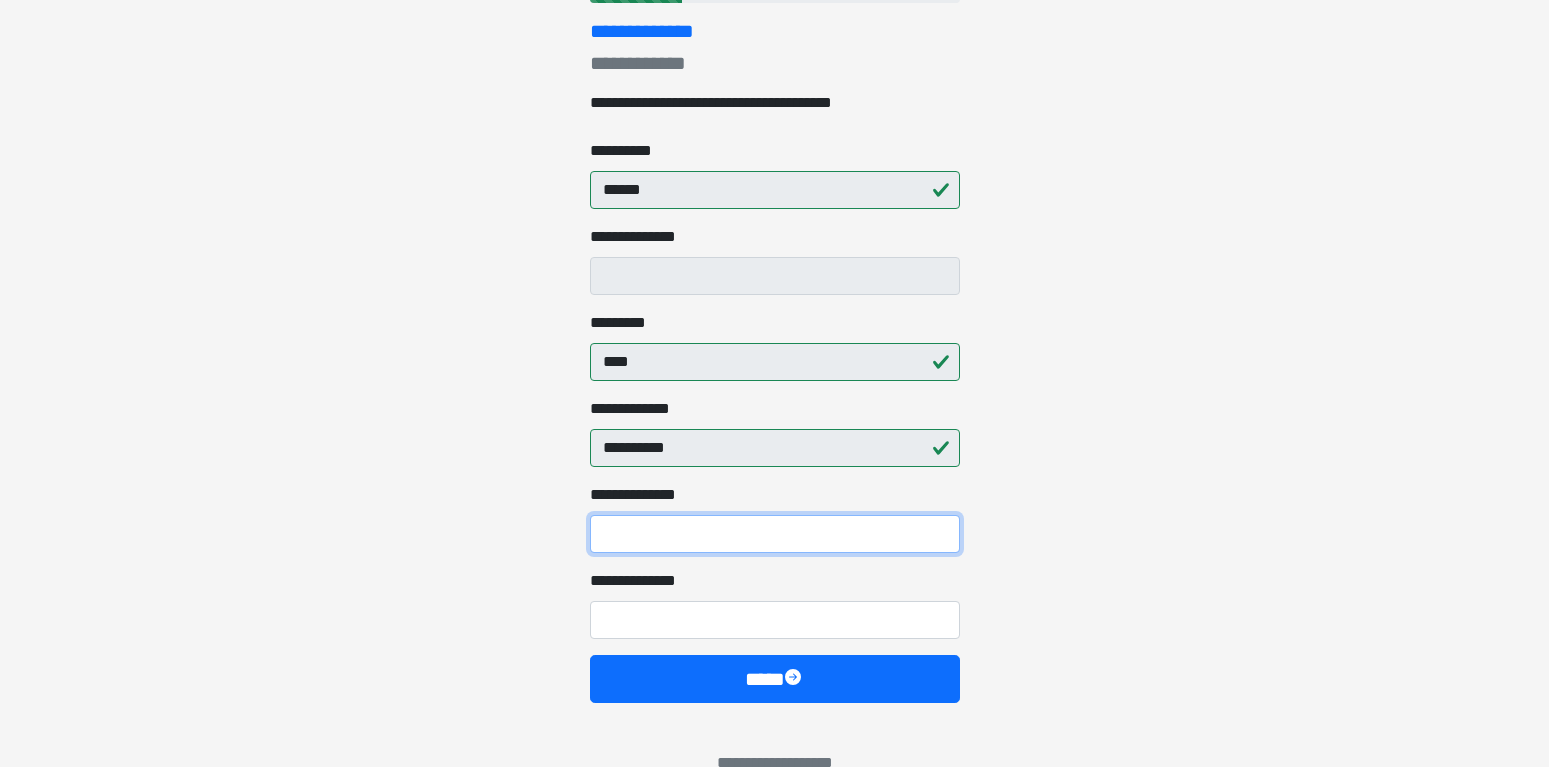 click on "**********" at bounding box center (775, 534) 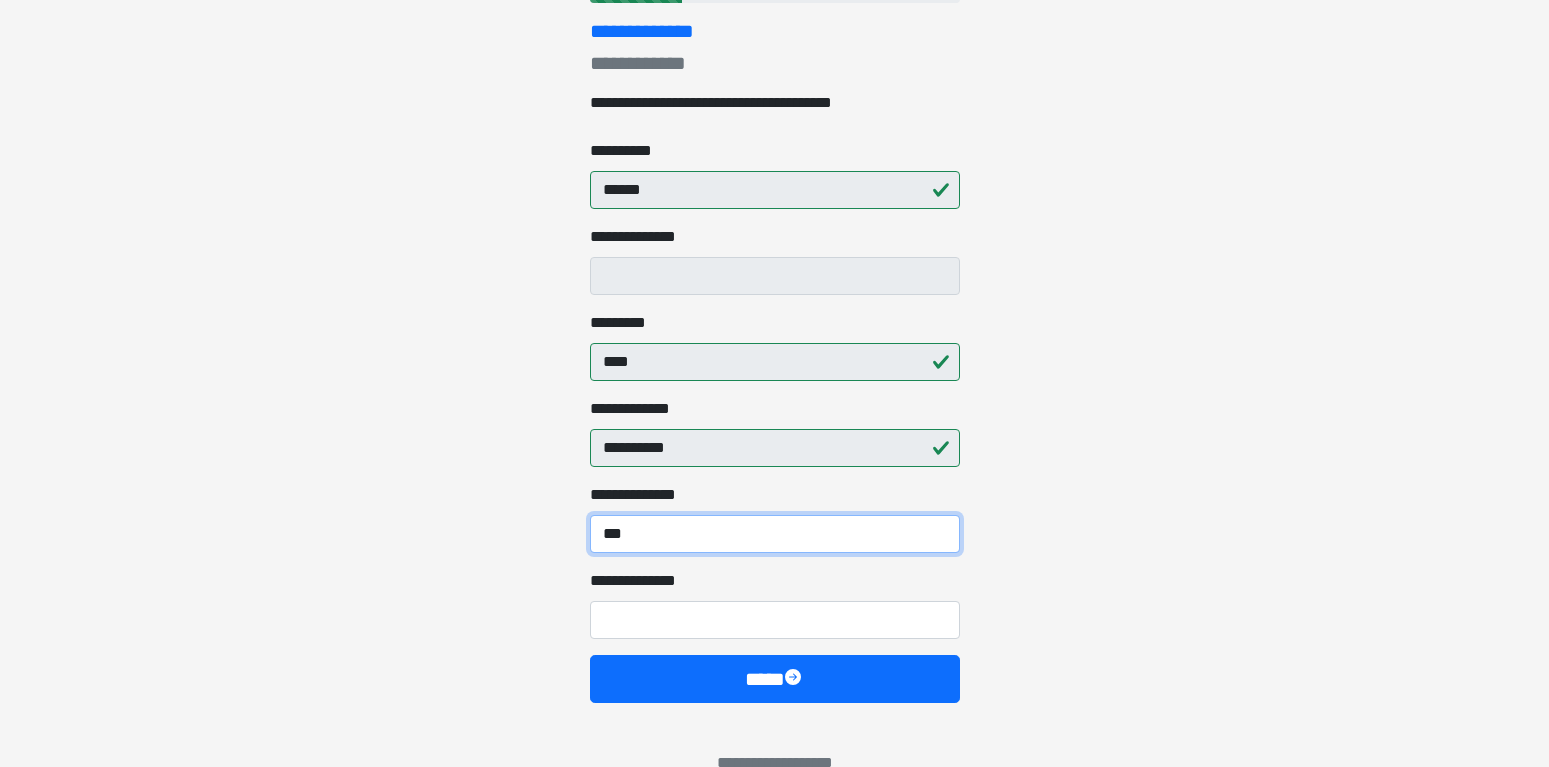 type on "**" 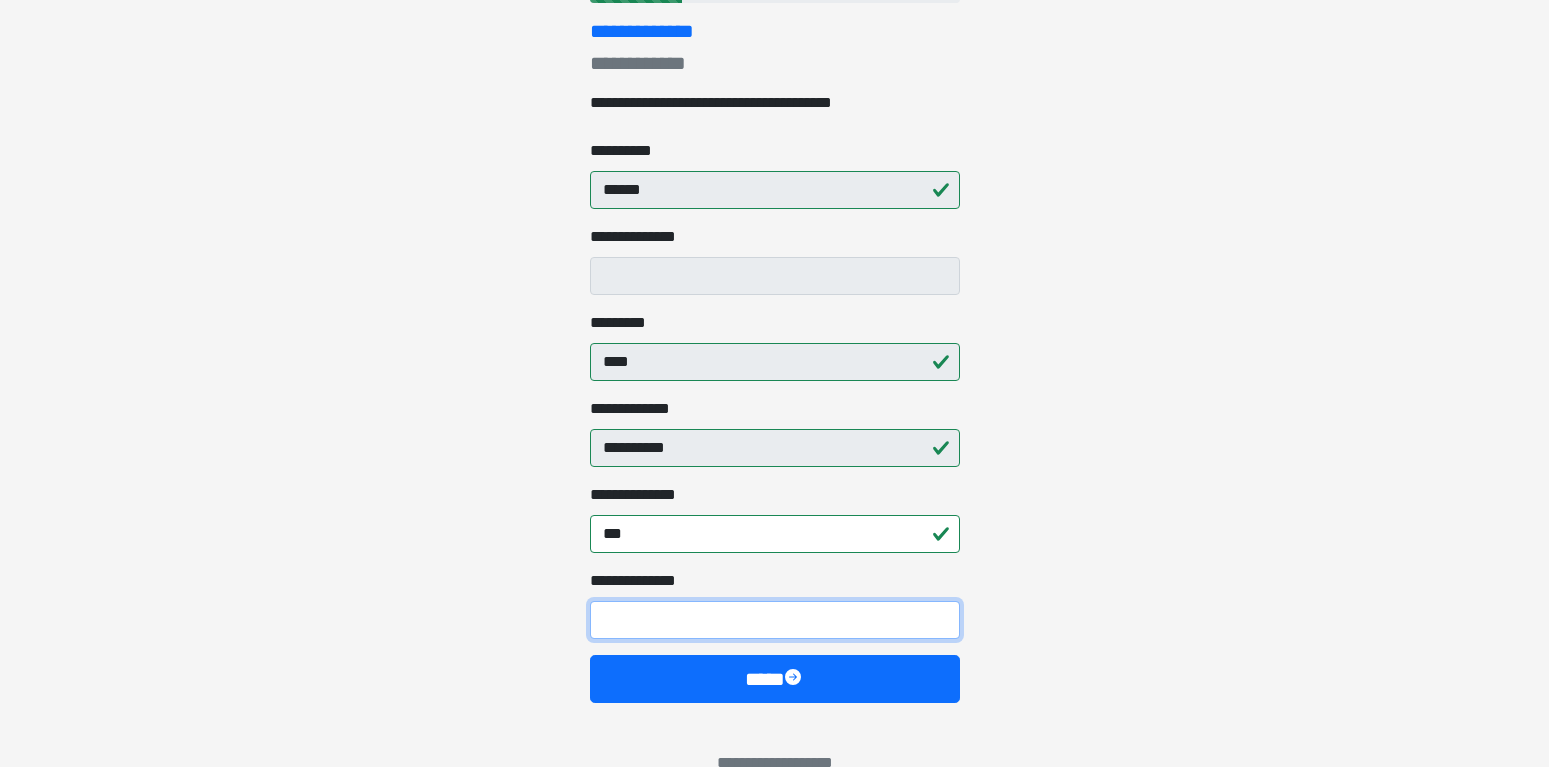 click on "**********" at bounding box center (775, 620) 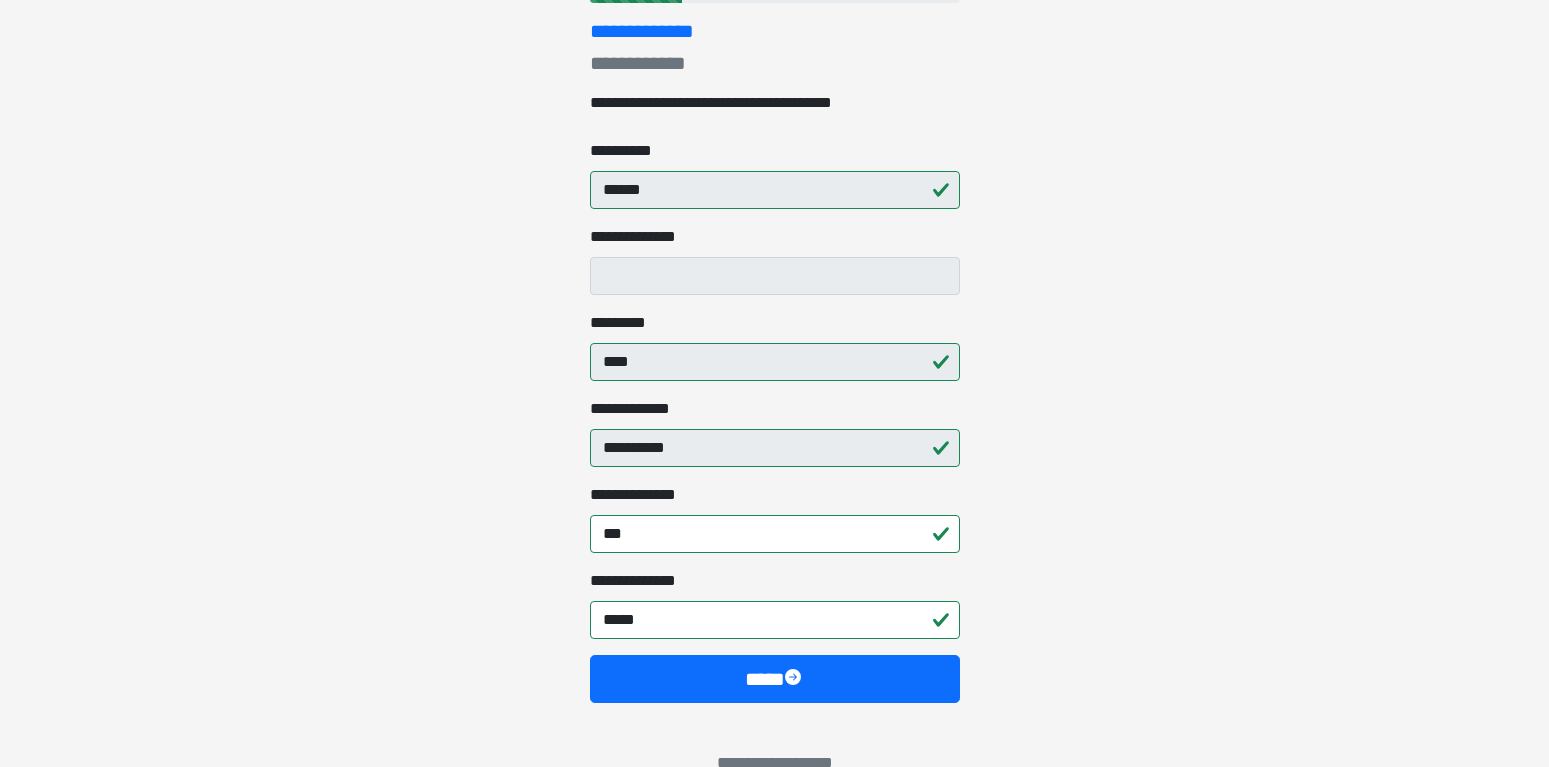 click on "**********" at bounding box center (774, 77) 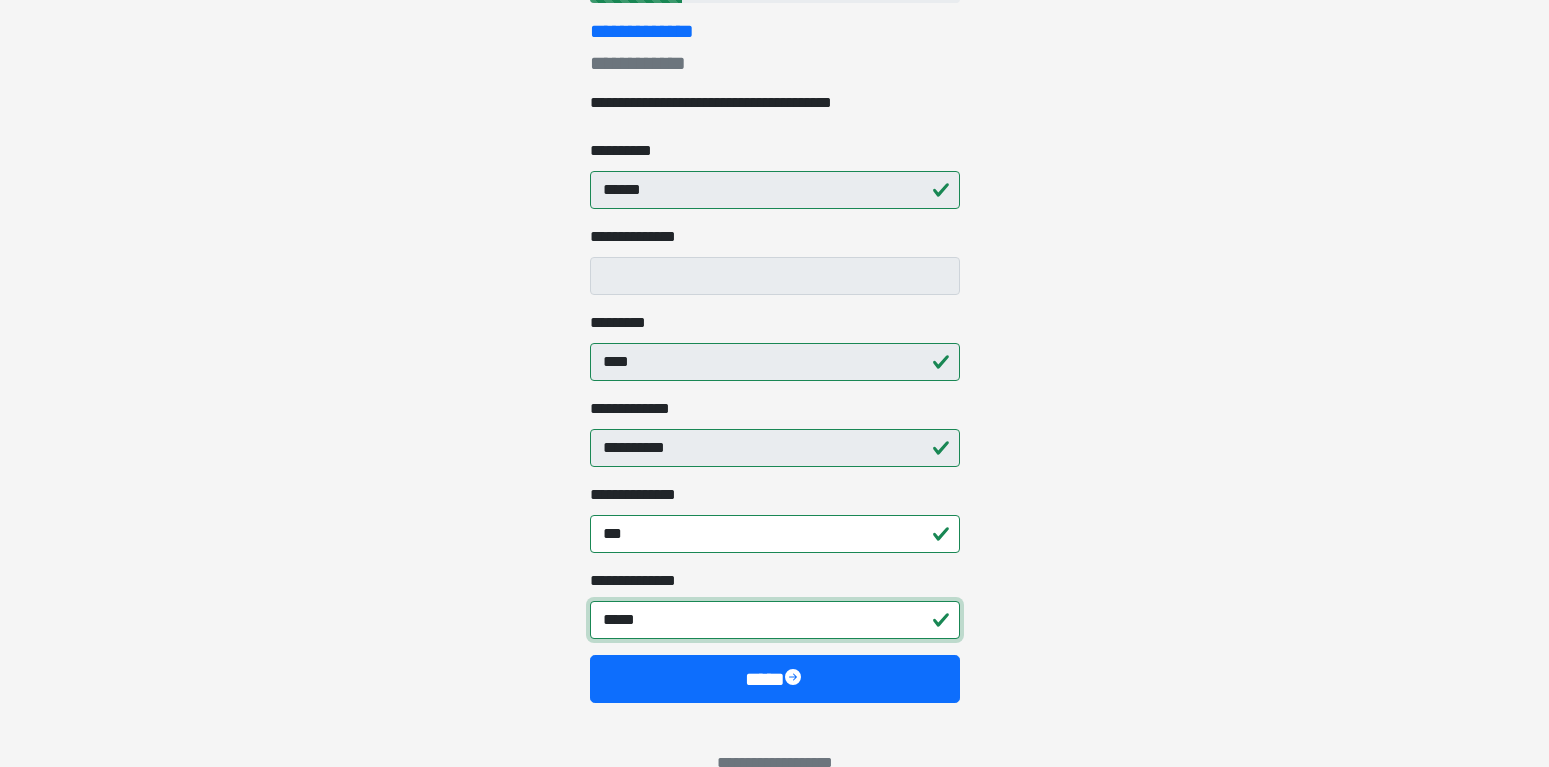click on "*****" at bounding box center [775, 620] 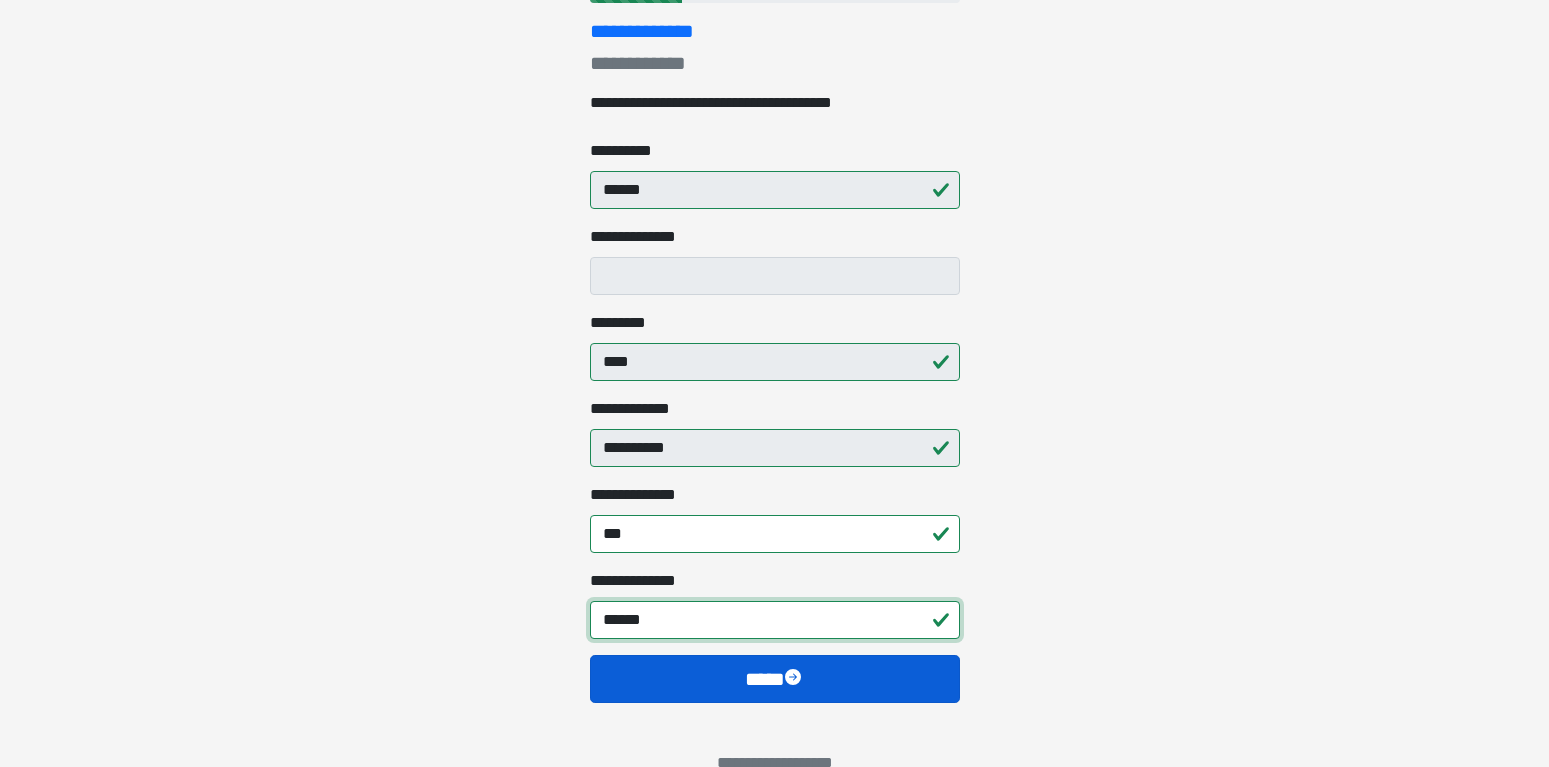 type on "******" 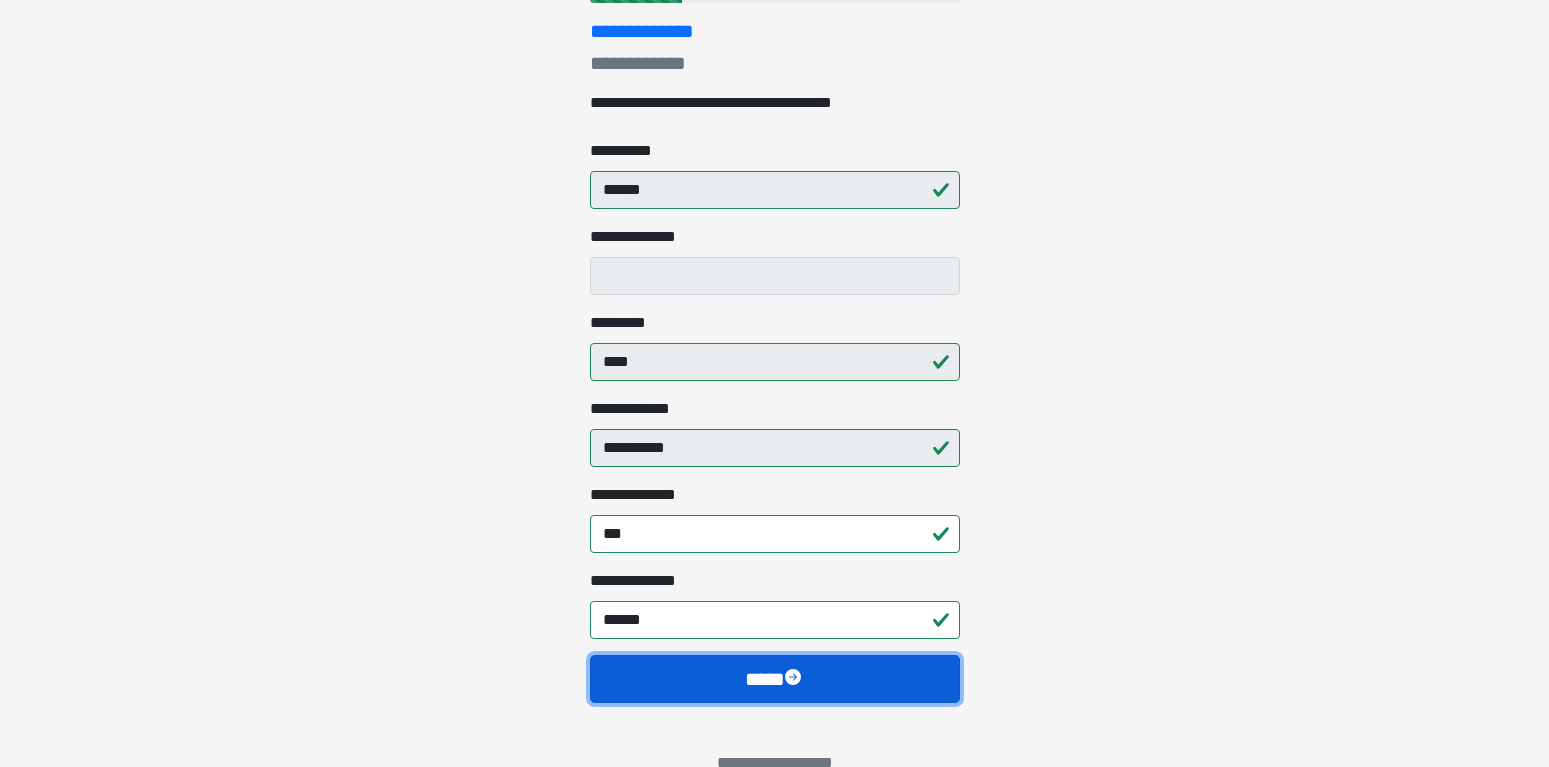 click on "****" at bounding box center (775, 679) 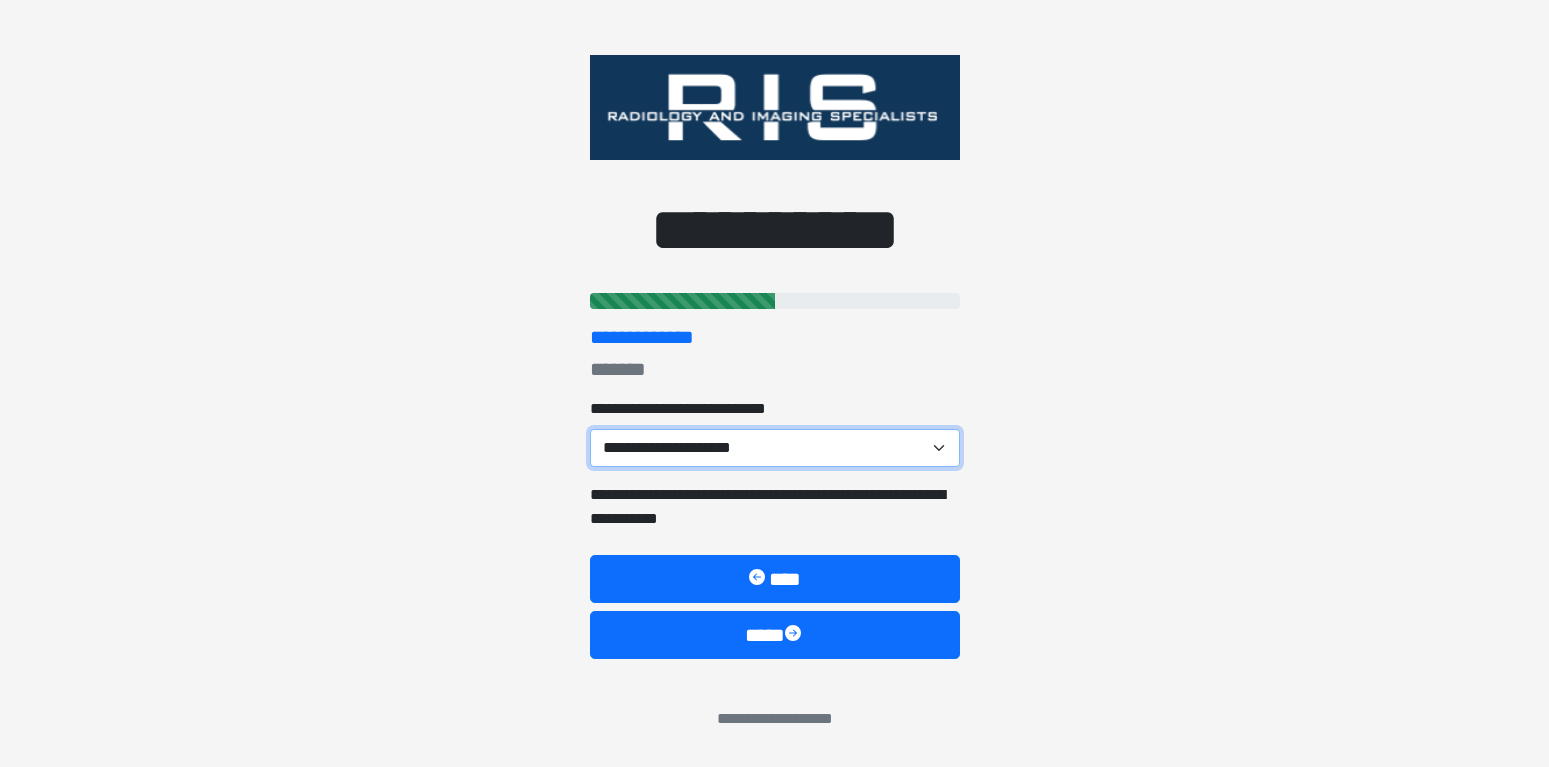 click on "**********" at bounding box center (775, 448) 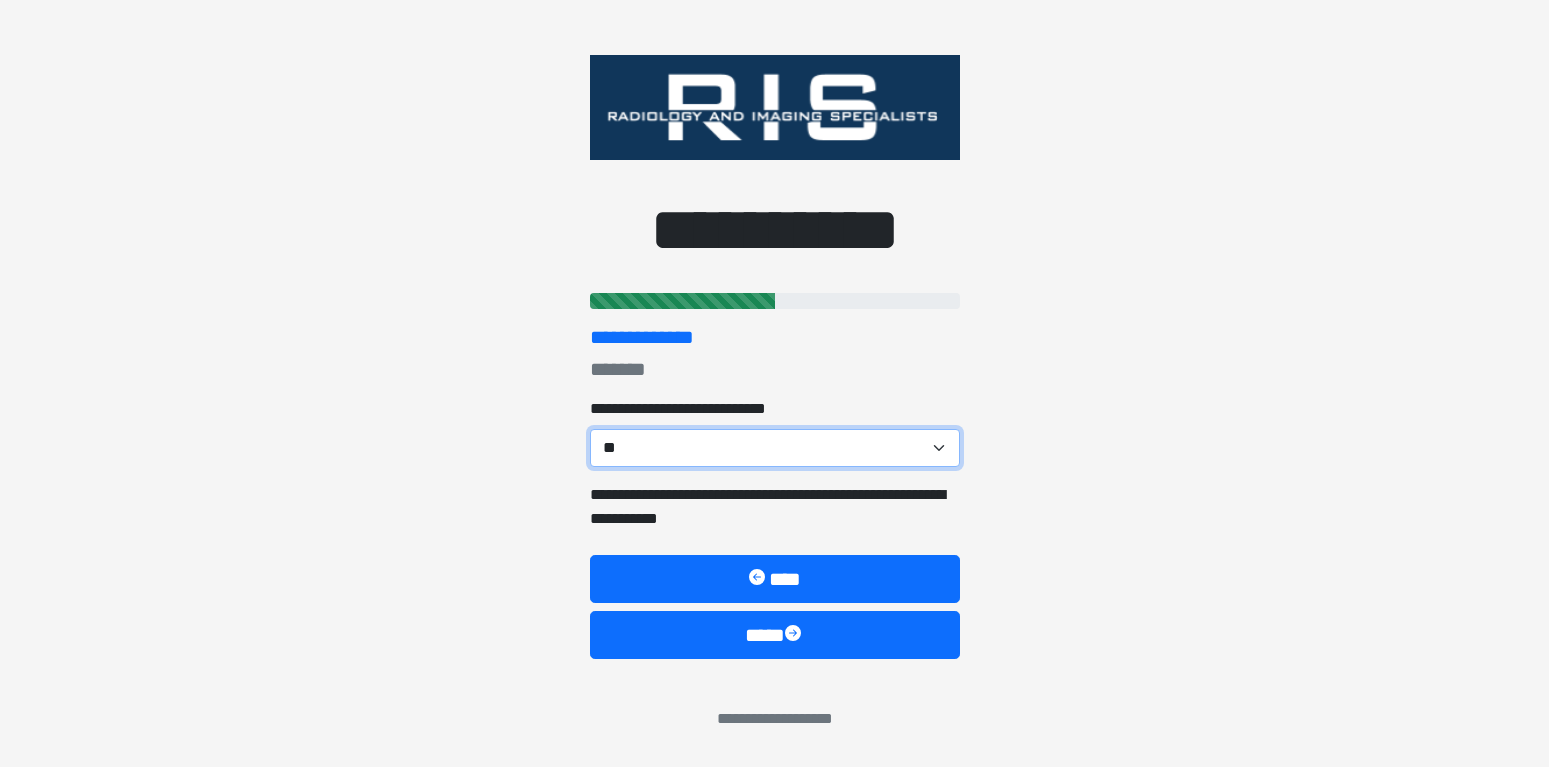 click on "**" at bounding box center (0, 0) 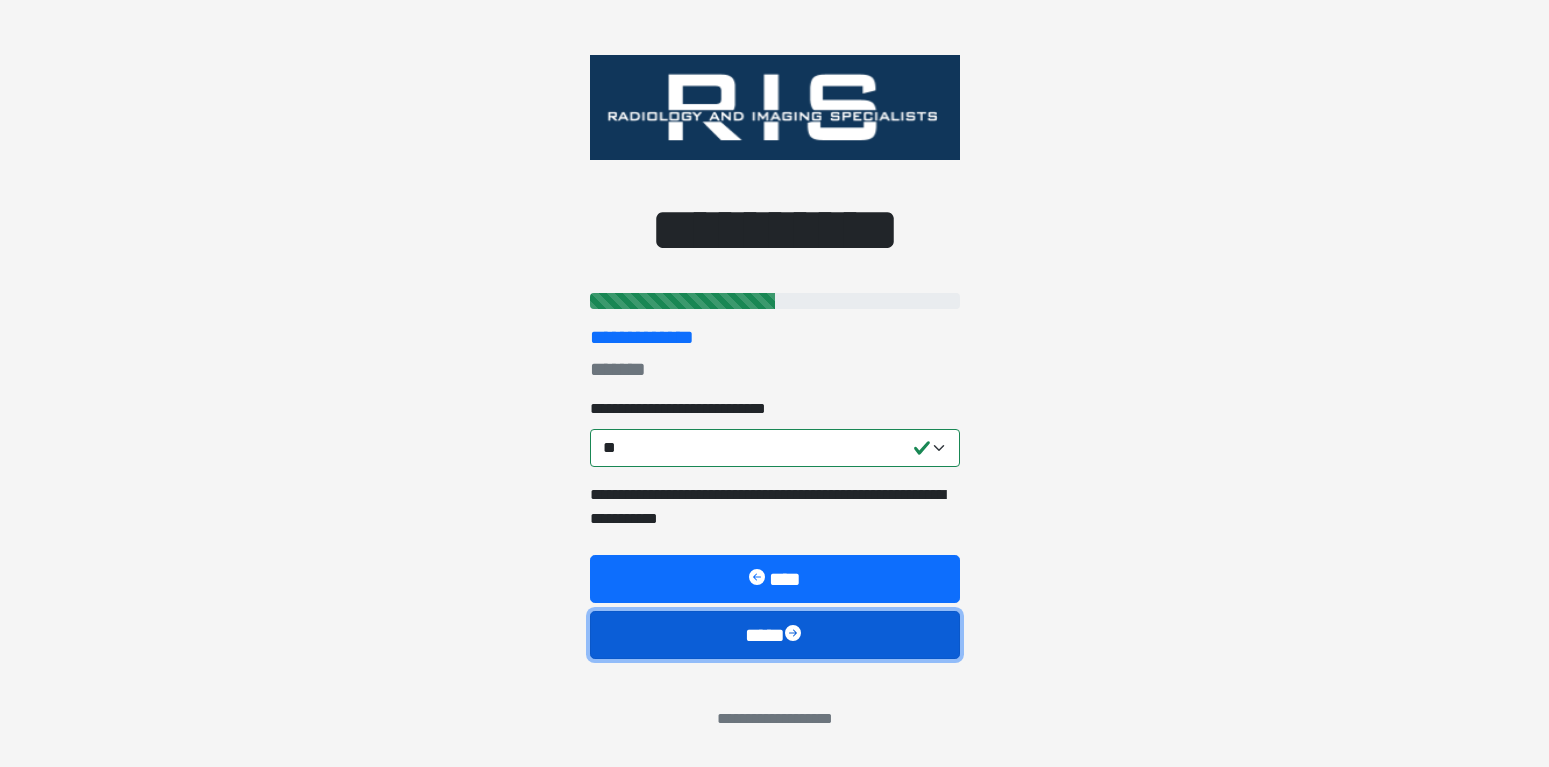 click on "****" at bounding box center [775, 635] 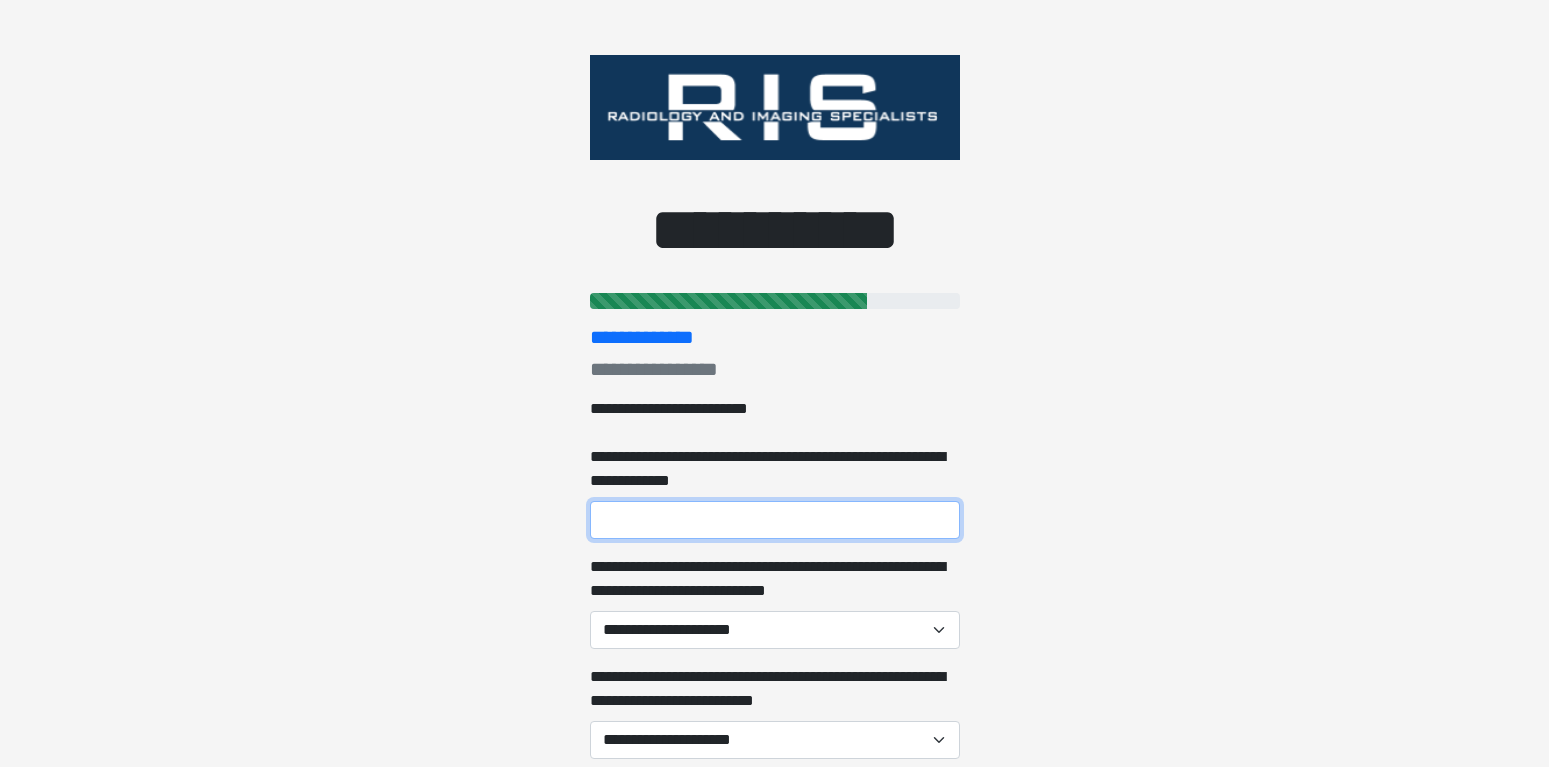 click on "**********" at bounding box center [775, 520] 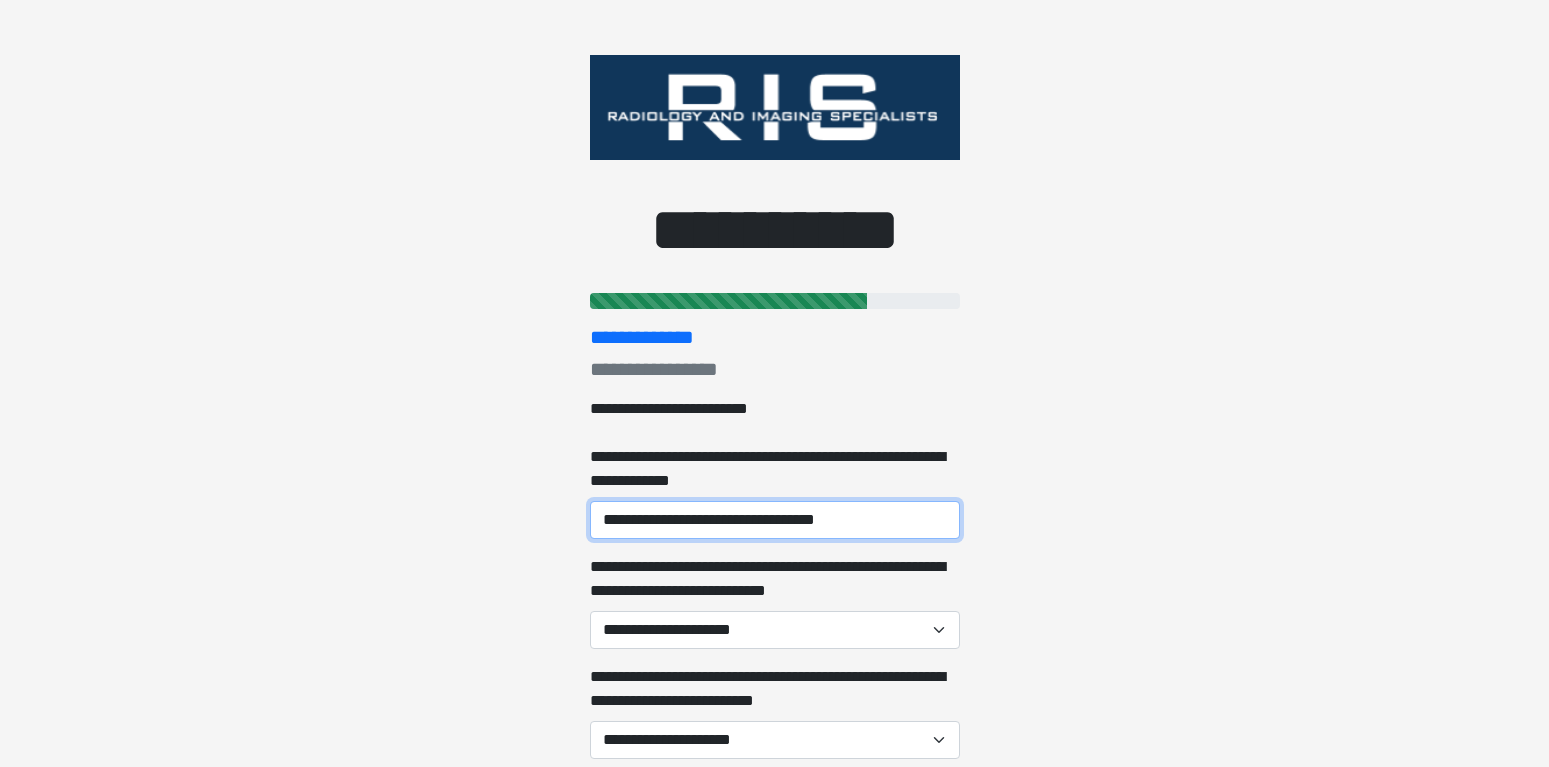 type on "**********" 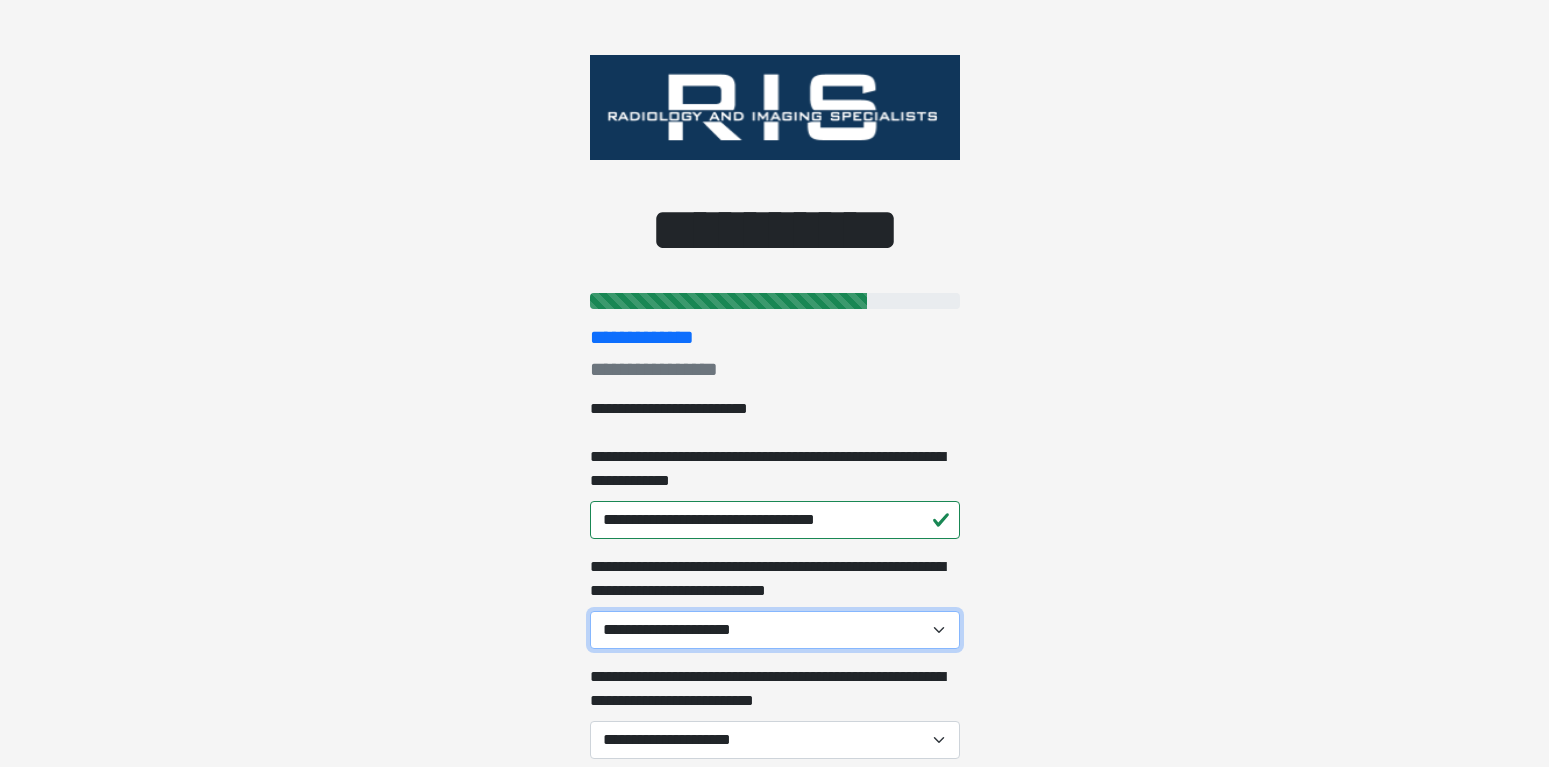click on "**********" at bounding box center (775, 630) 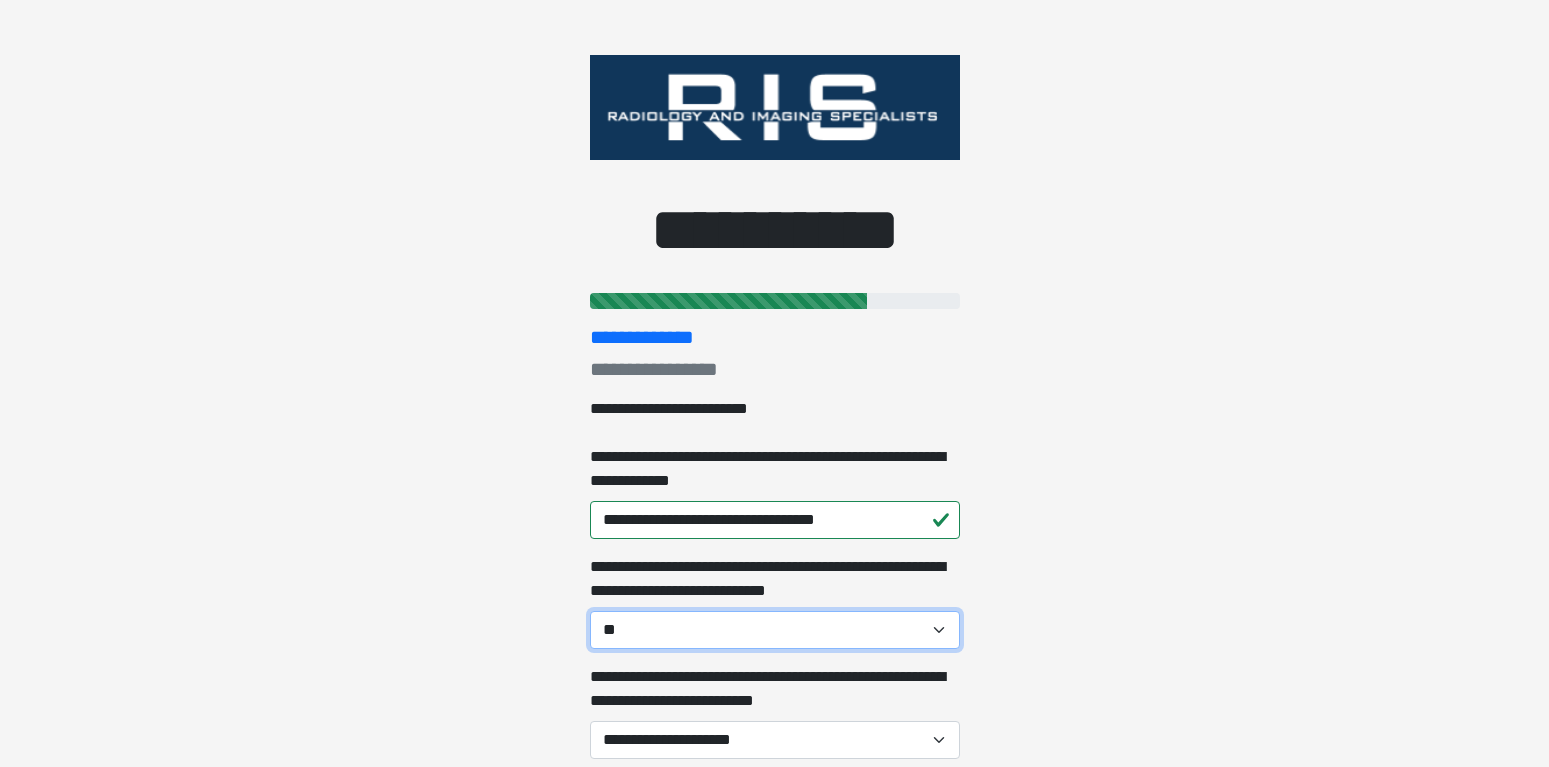 click on "**" at bounding box center [0, 0] 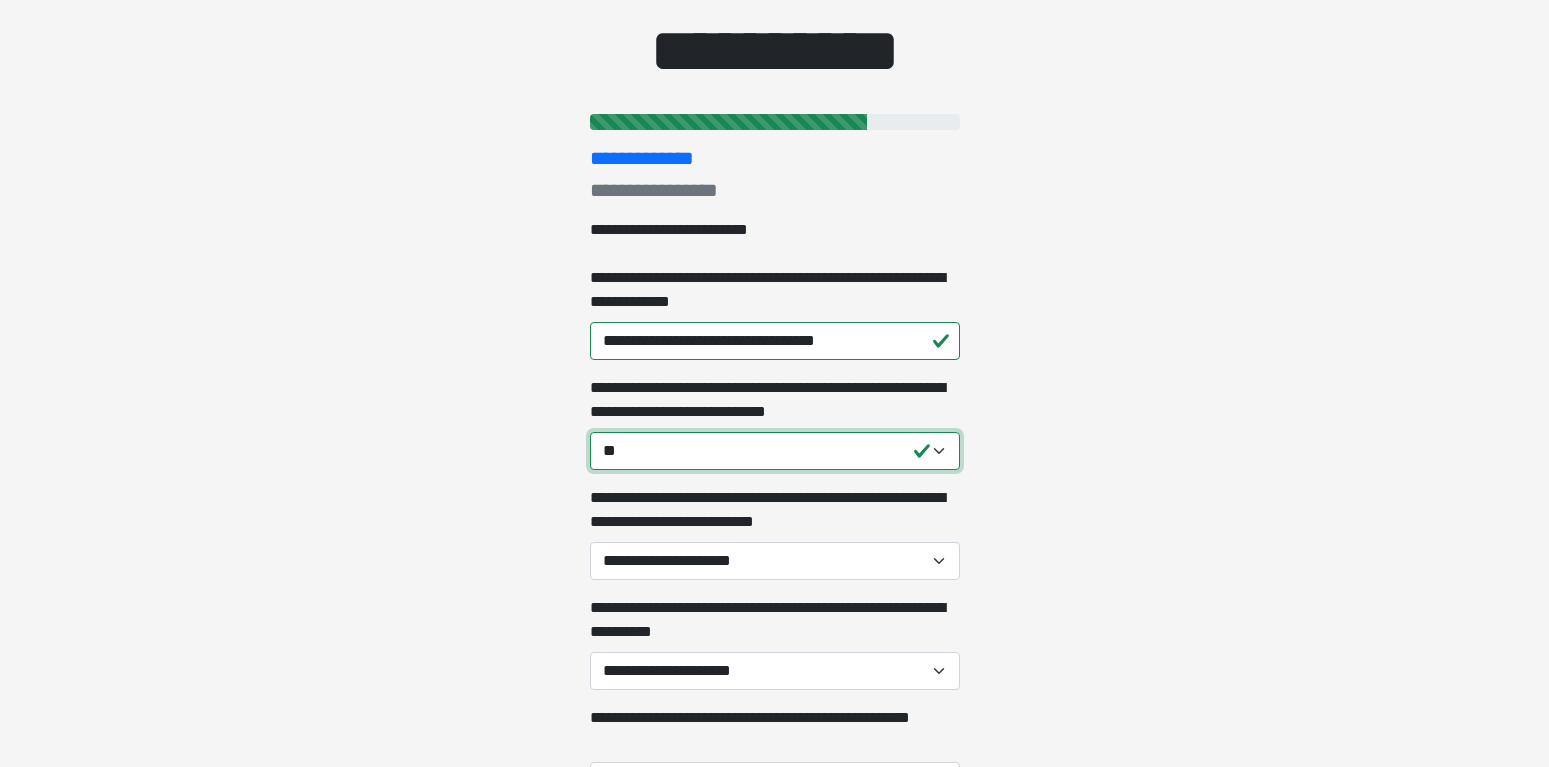 scroll, scrollTop: 306, scrollLeft: 0, axis: vertical 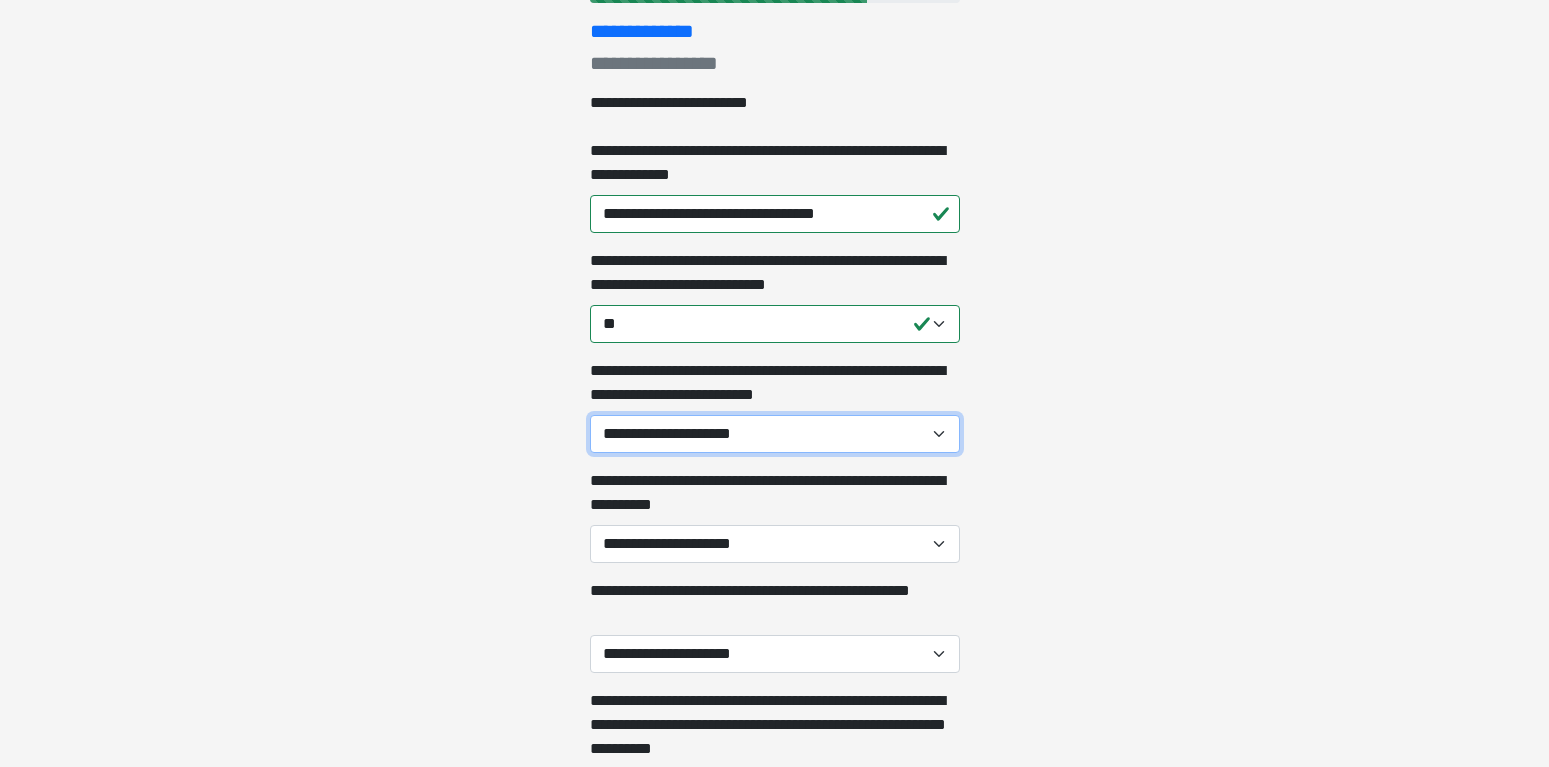 click on "**********" at bounding box center (775, 434) 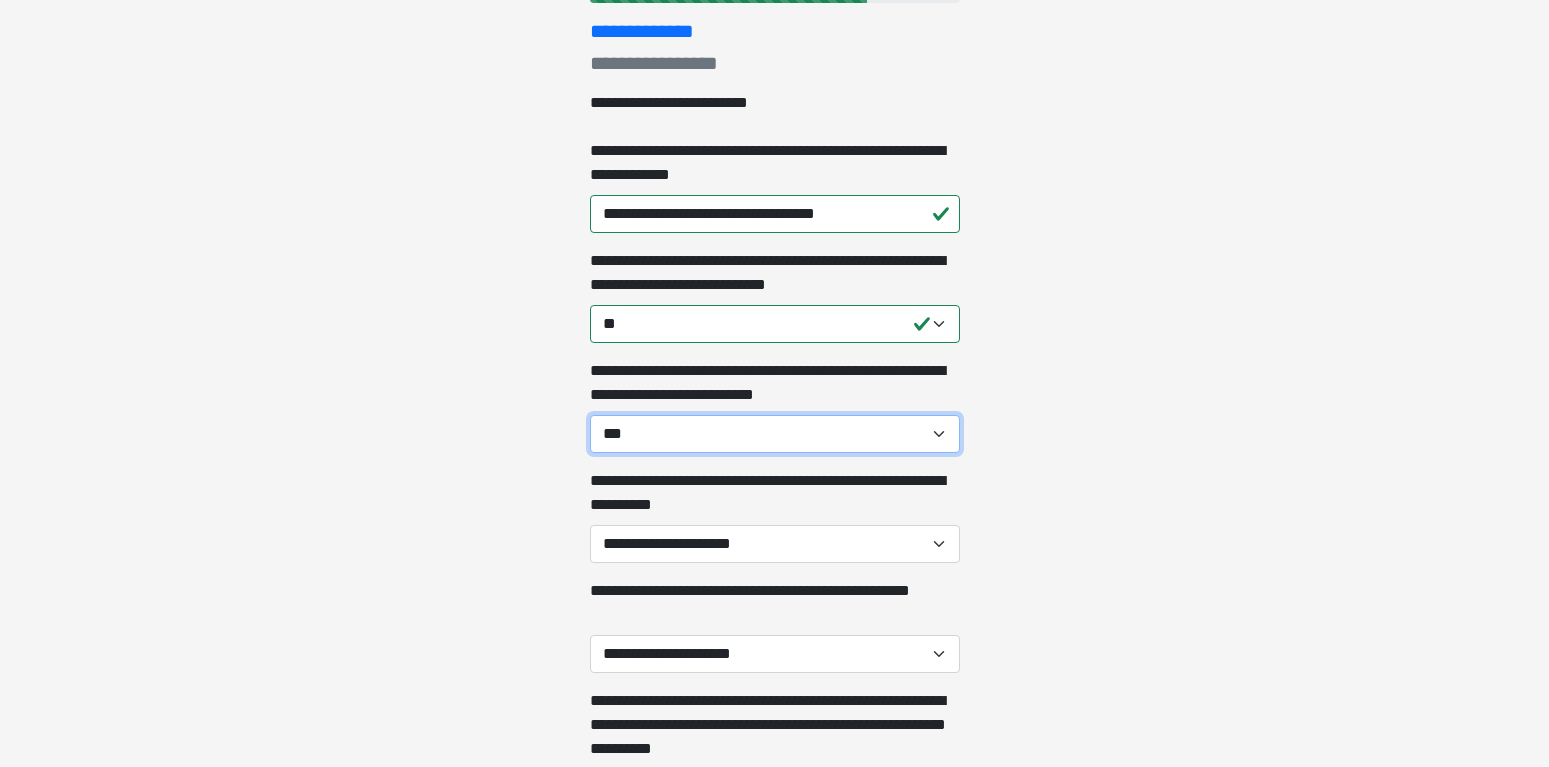 click on "***" at bounding box center (0, 0) 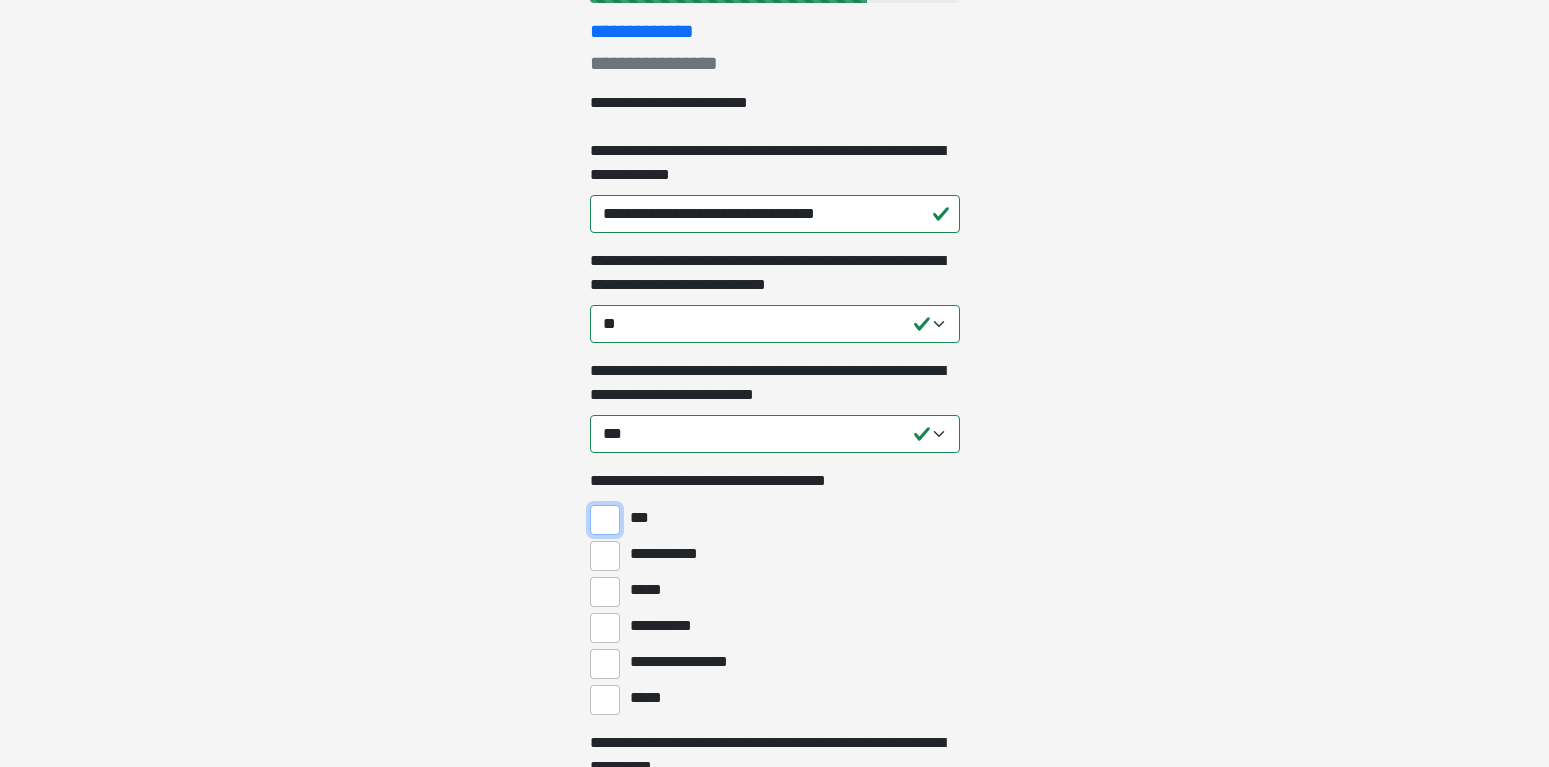 click on "***" at bounding box center [605, 520] 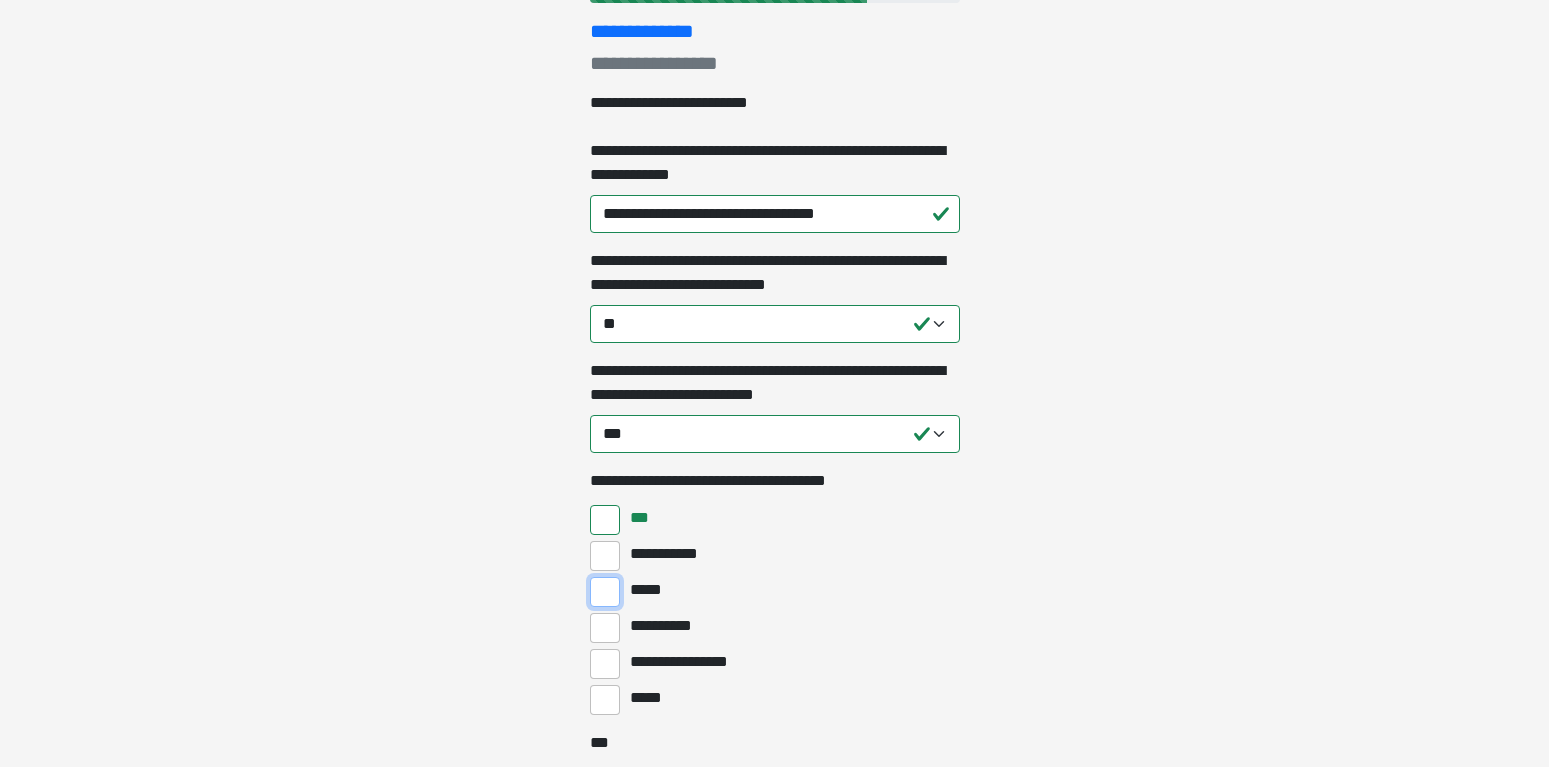 click on "*****" at bounding box center [605, 592] 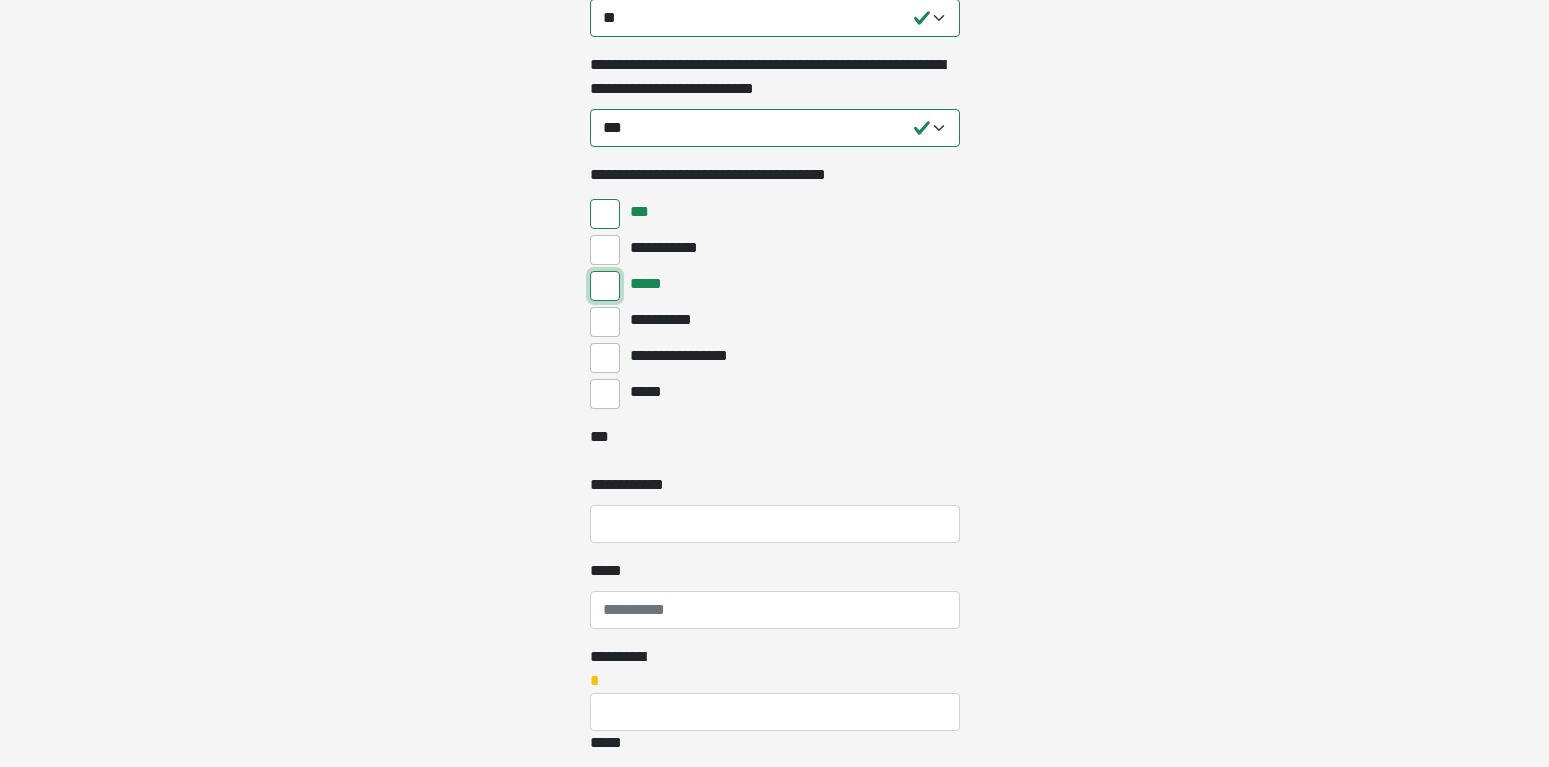 scroll, scrollTop: 714, scrollLeft: 0, axis: vertical 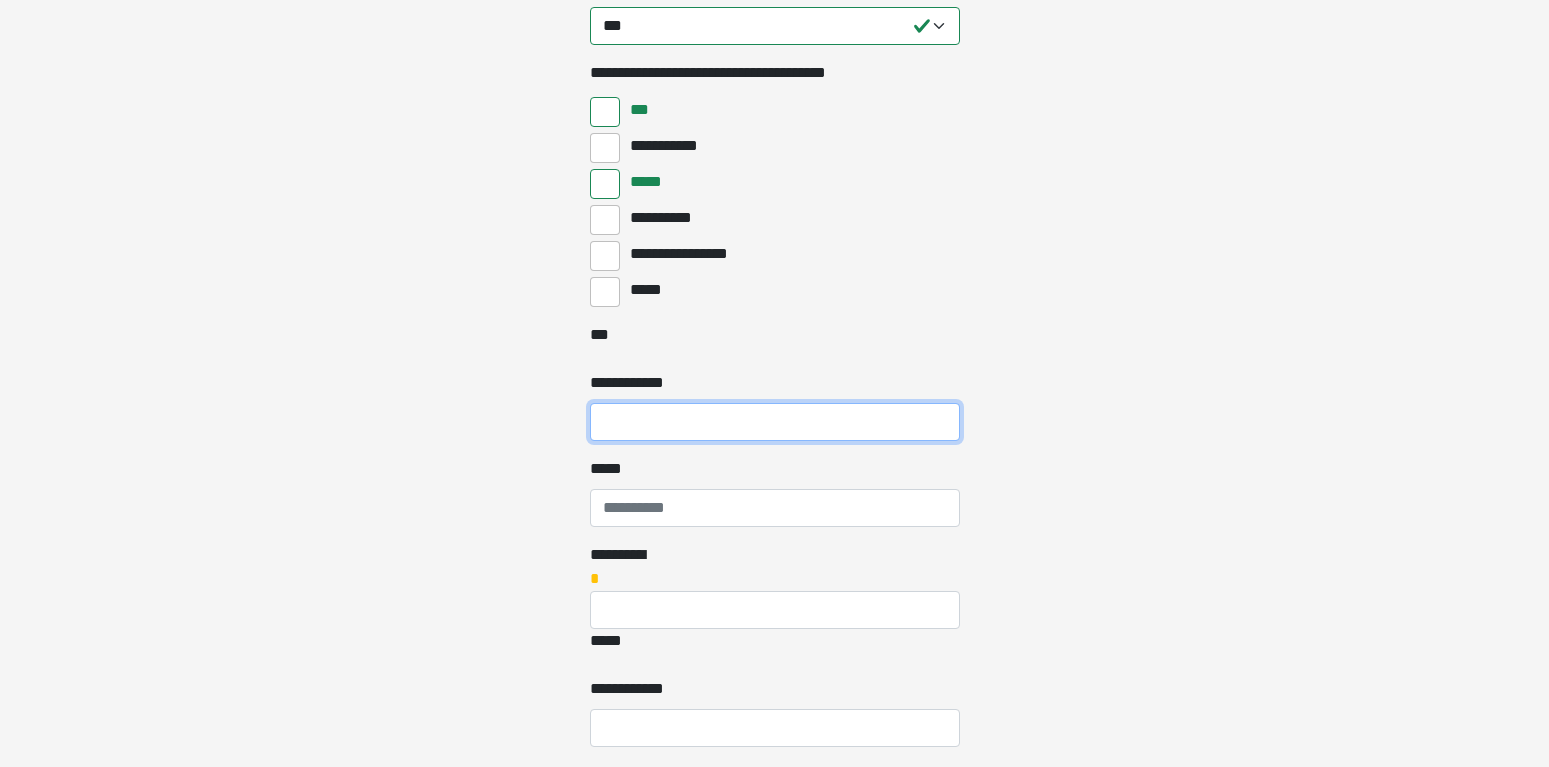 click on "**********" at bounding box center [775, 422] 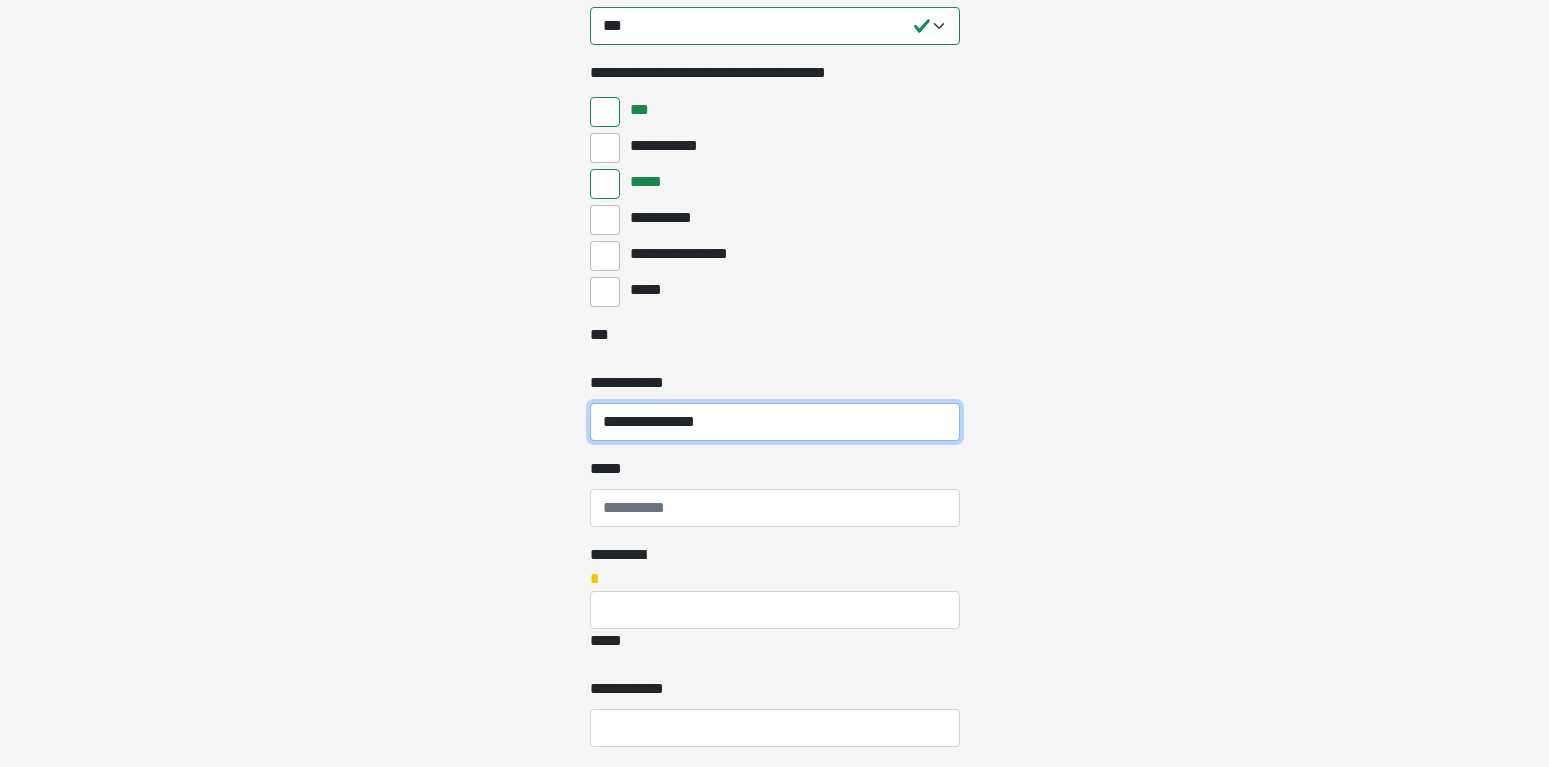 type on "**********" 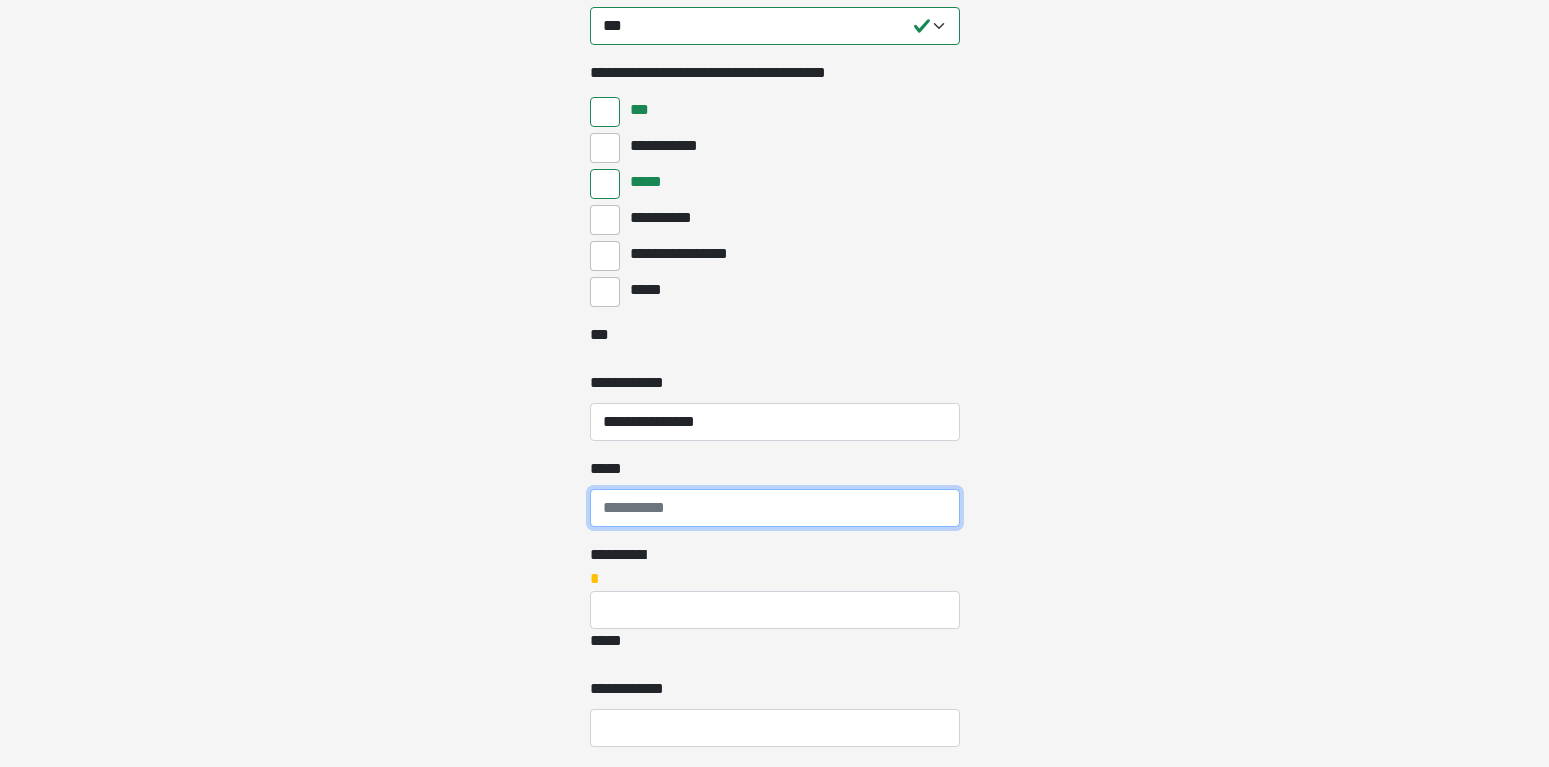 click on "*****" at bounding box center [775, 508] 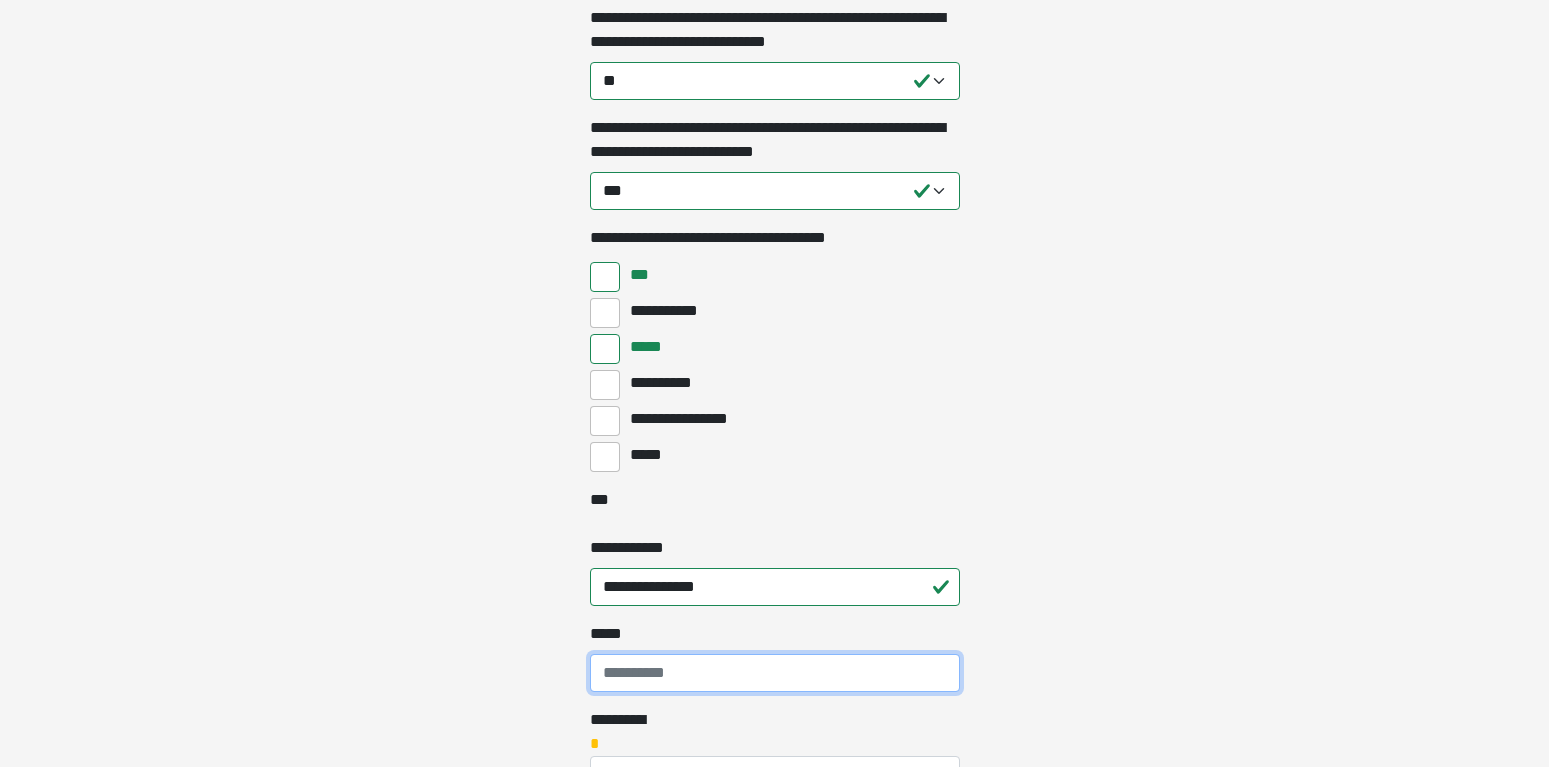 scroll, scrollTop: 612, scrollLeft: 0, axis: vertical 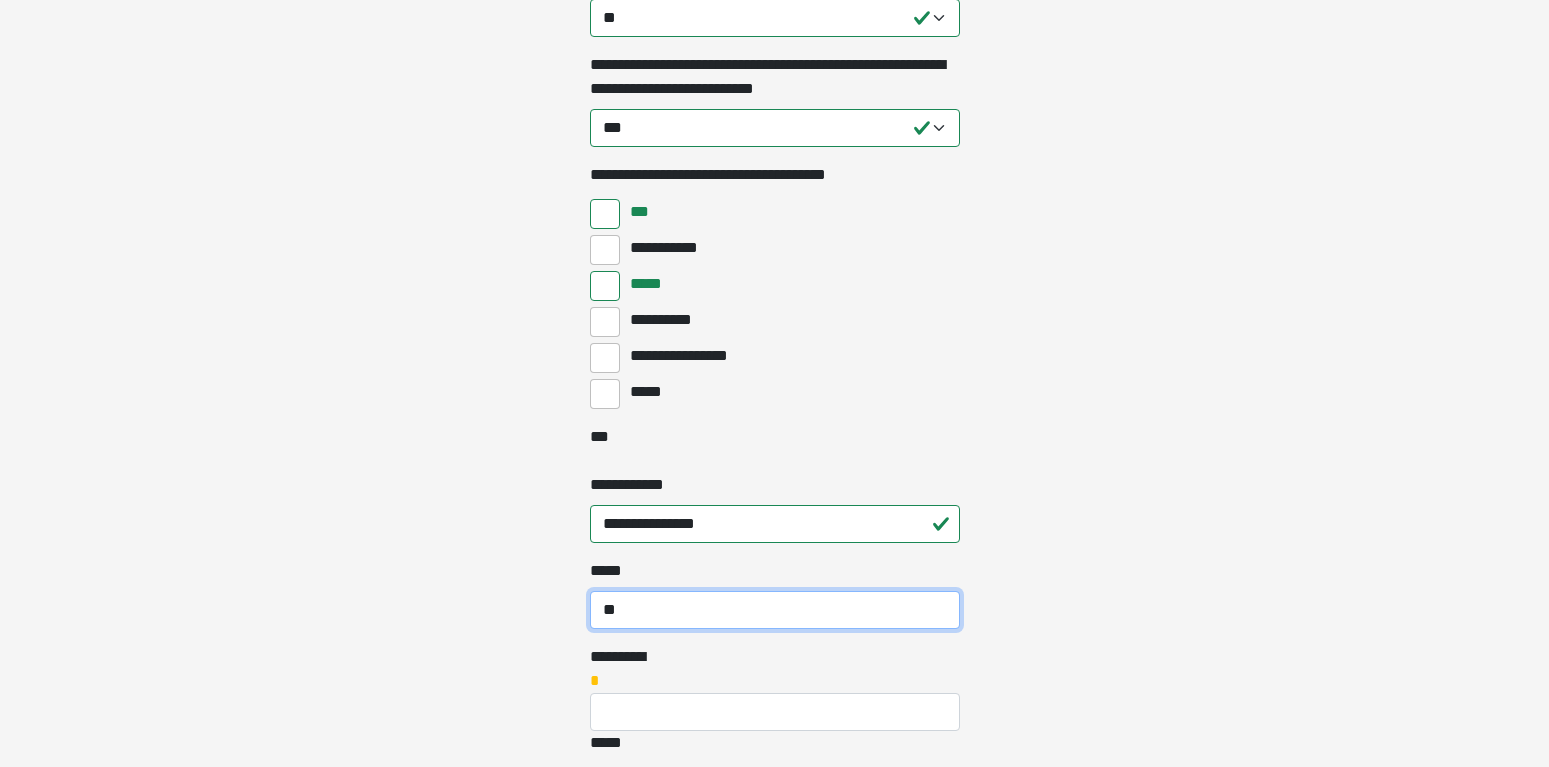 type on "*" 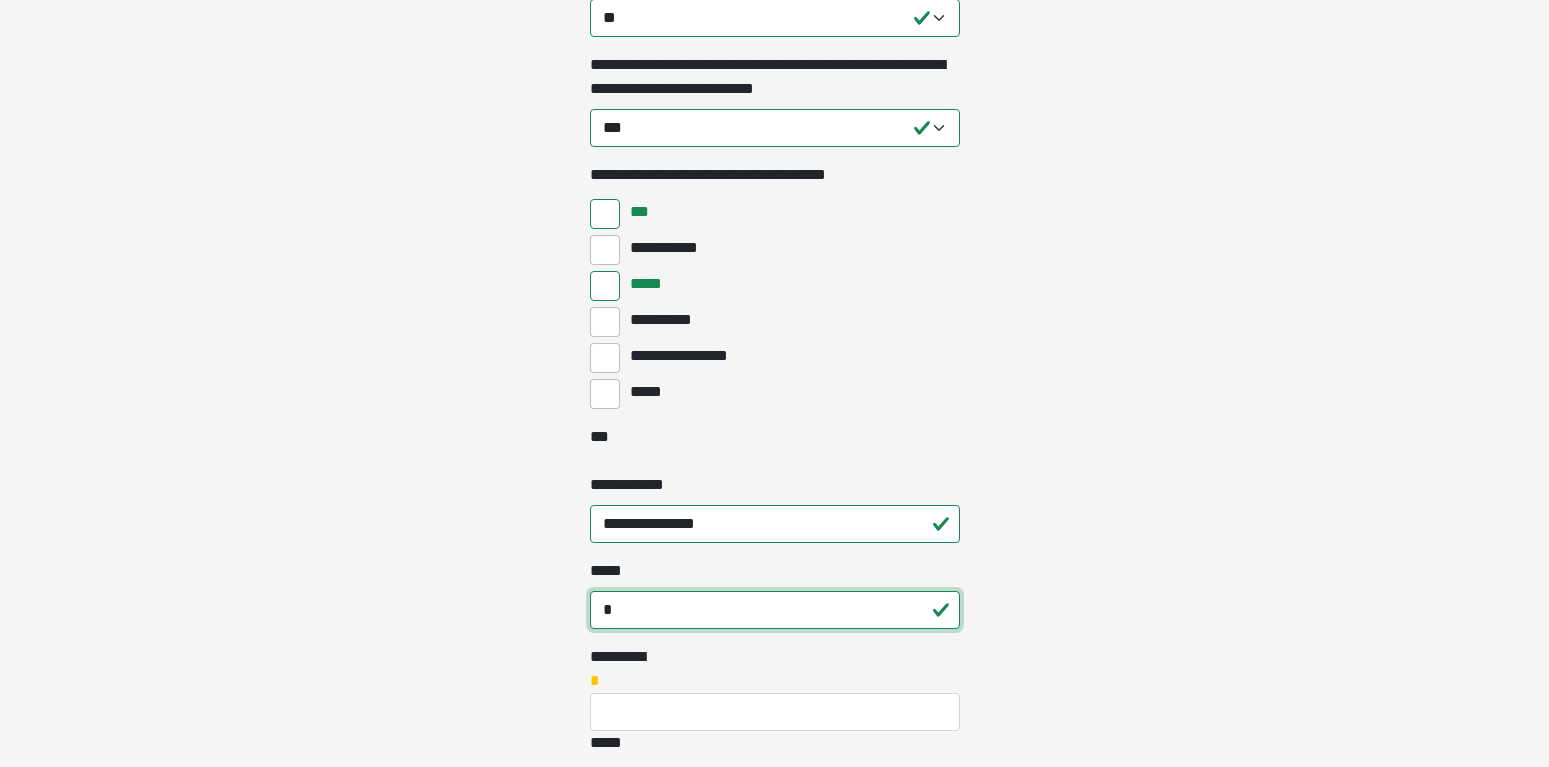 type 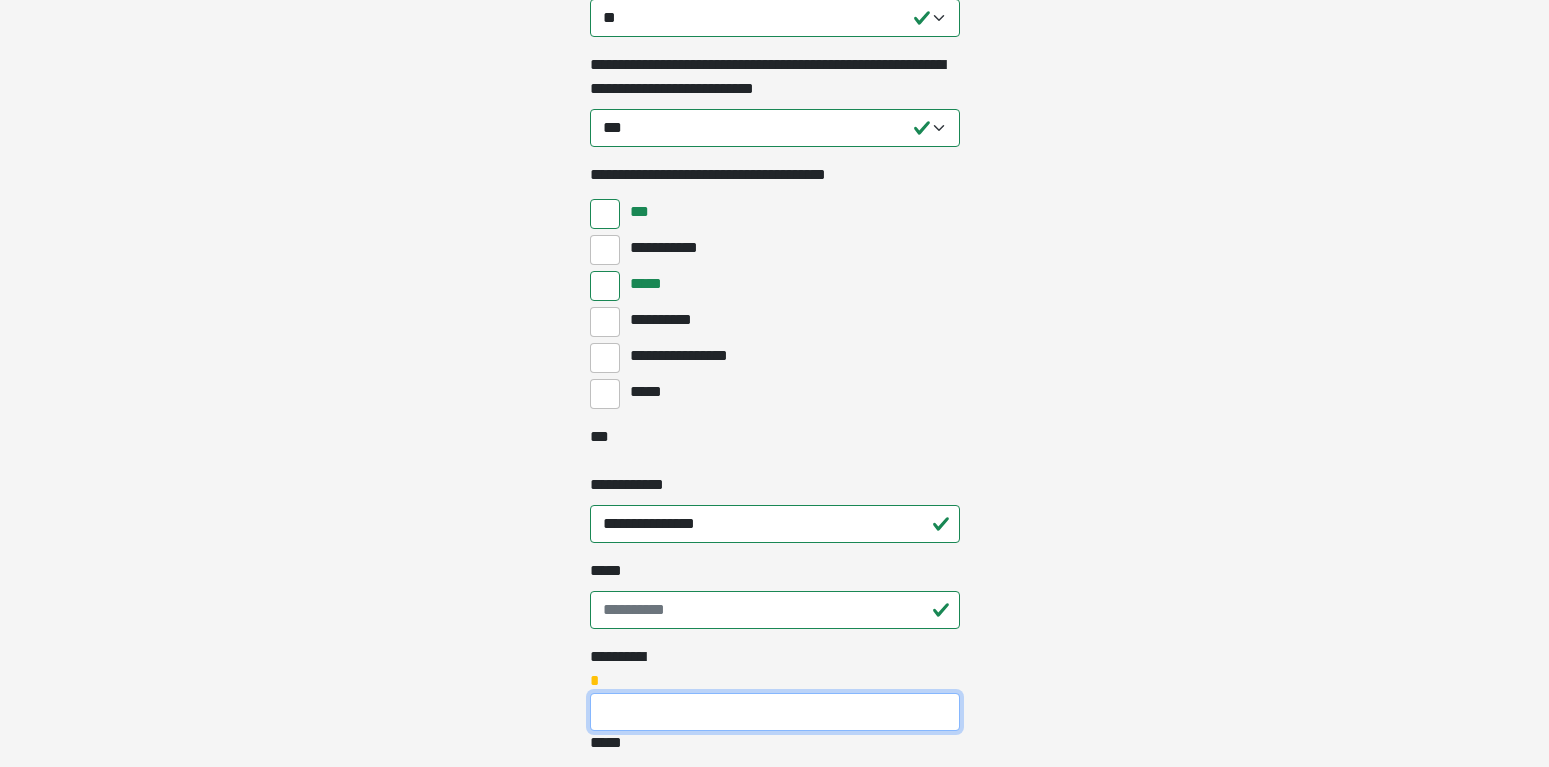 click on "********* *" at bounding box center (775, 712) 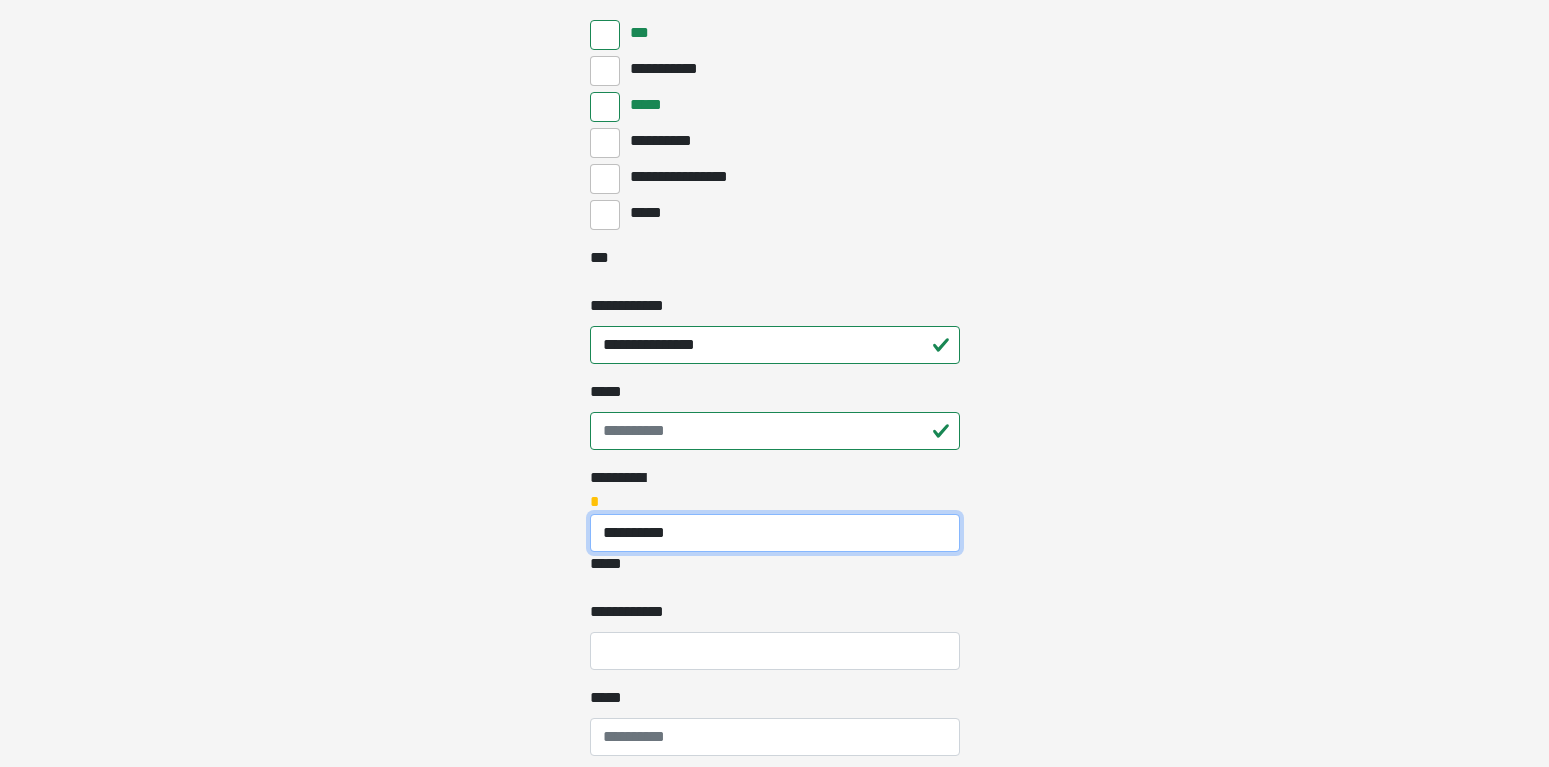scroll, scrollTop: 816, scrollLeft: 0, axis: vertical 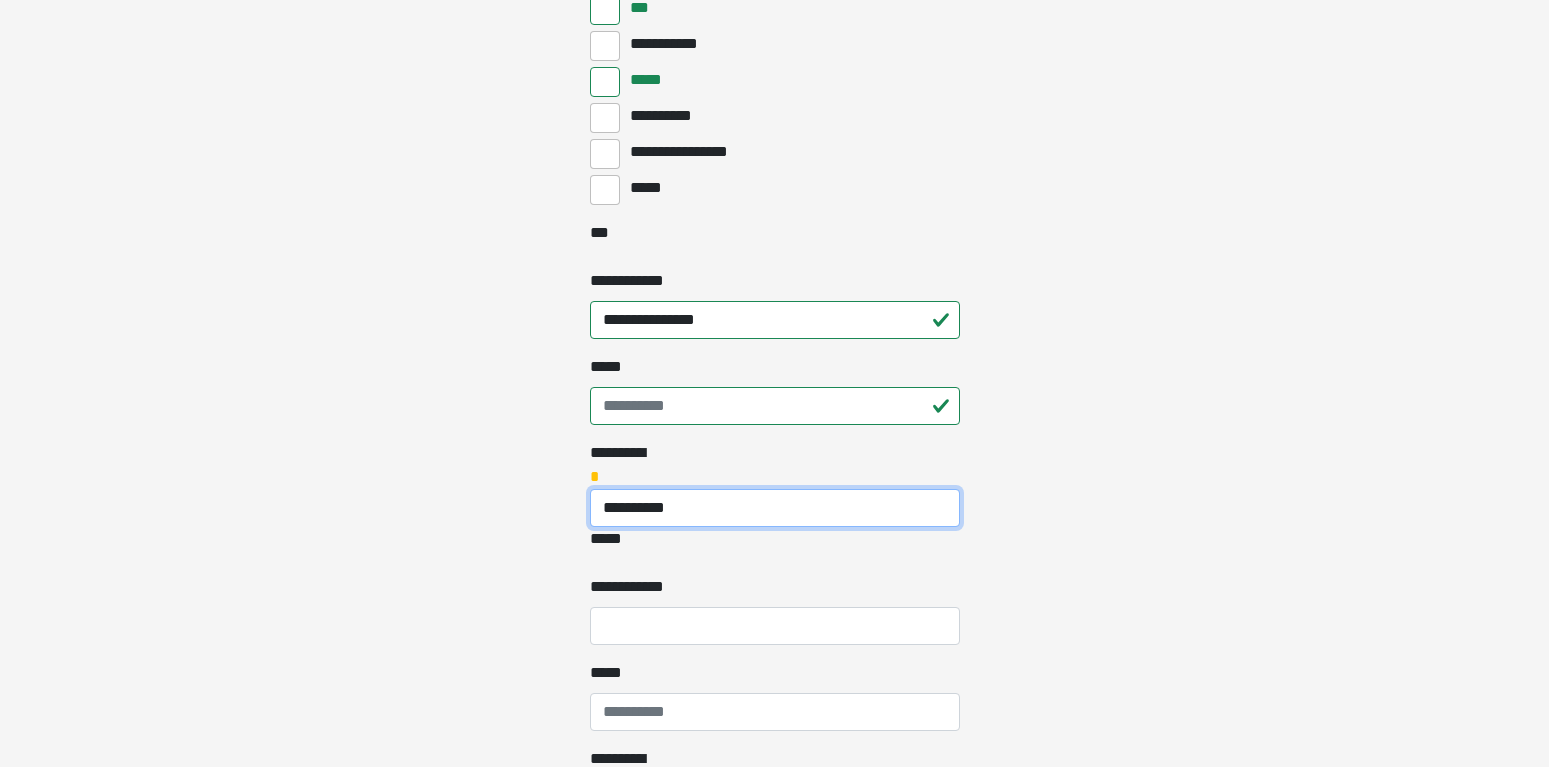 type on "**********" 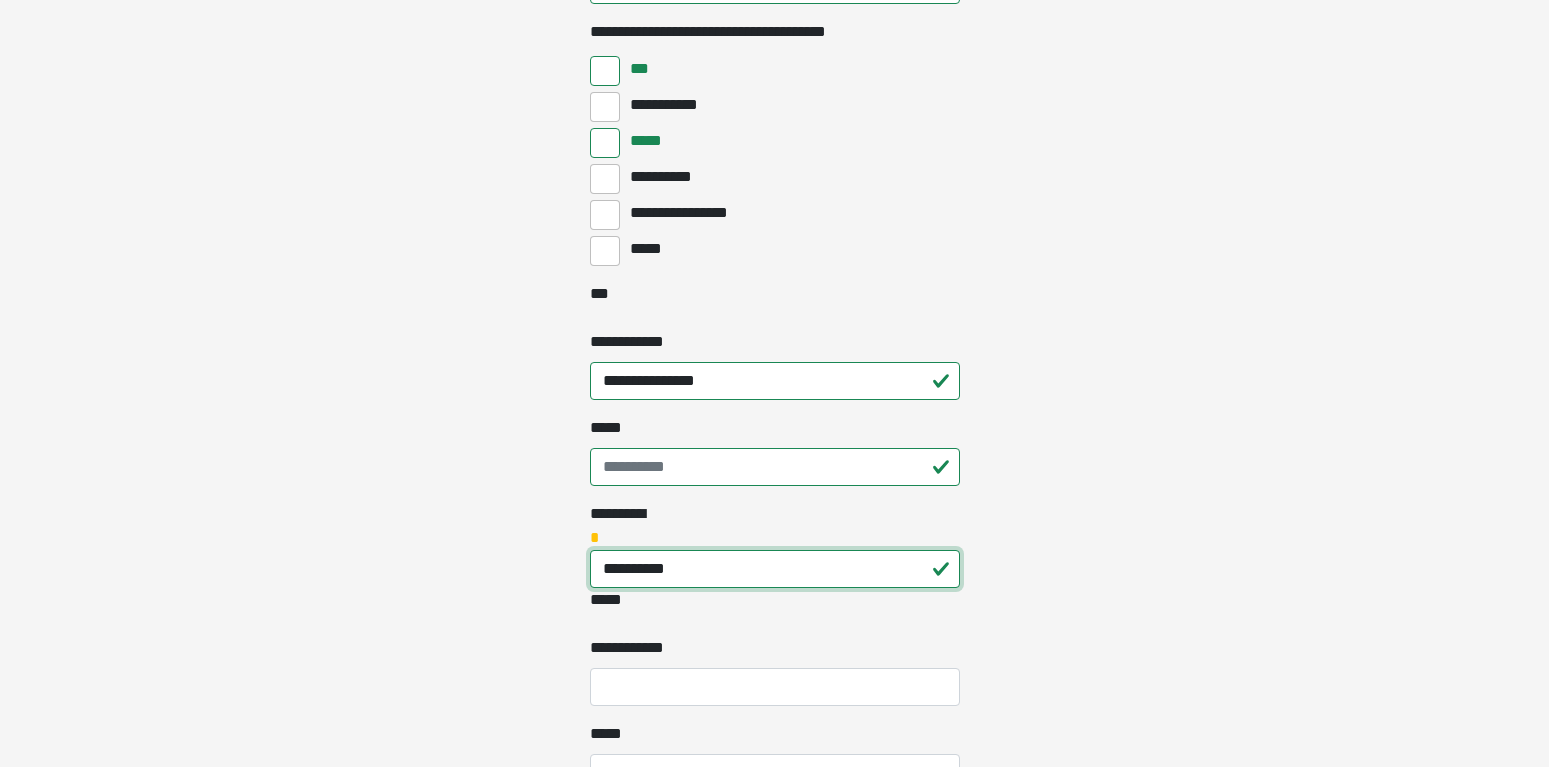 scroll, scrollTop: 408, scrollLeft: 0, axis: vertical 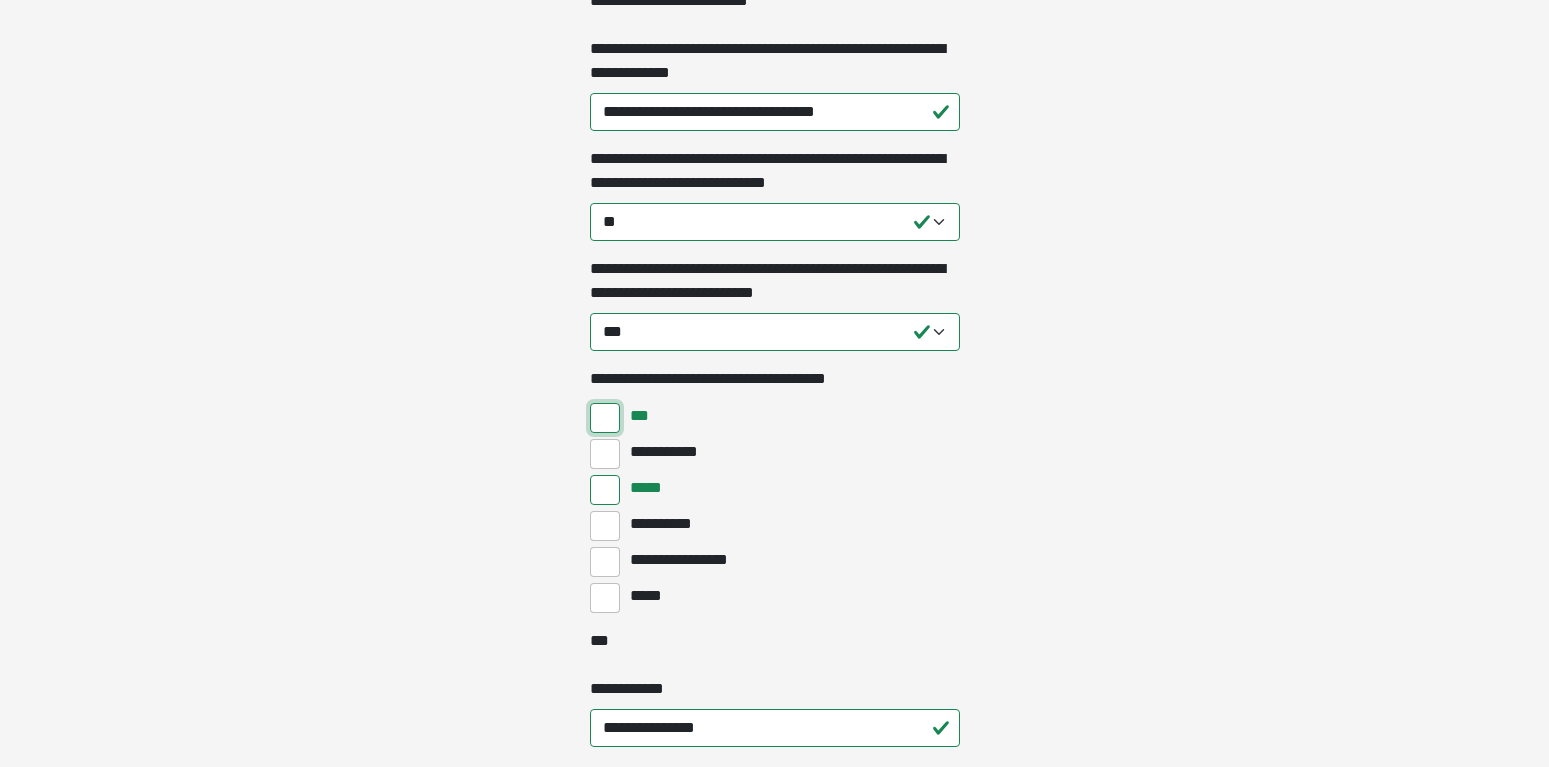 click on "***" at bounding box center [605, 418] 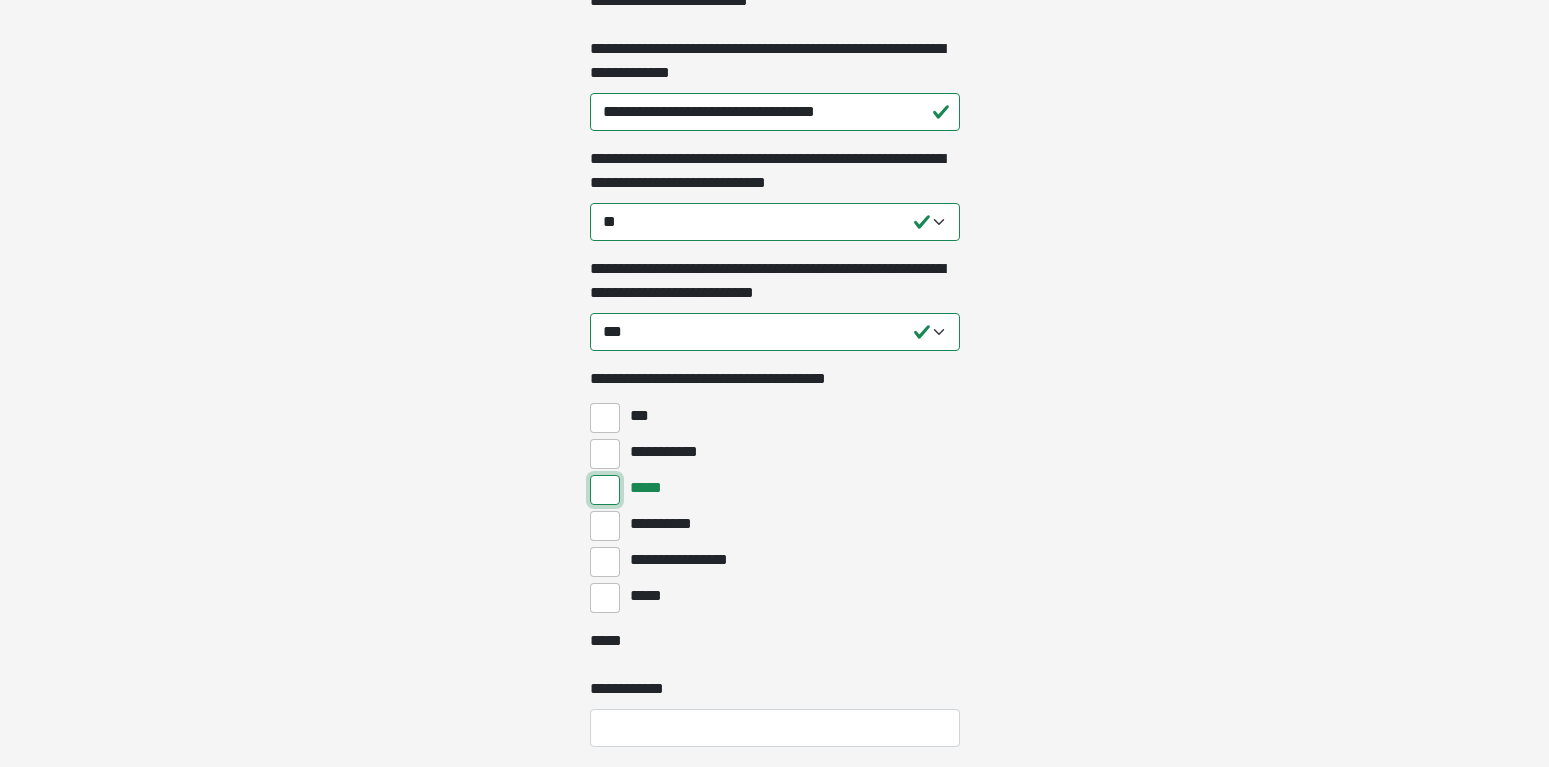 click on "*****" at bounding box center [605, 490] 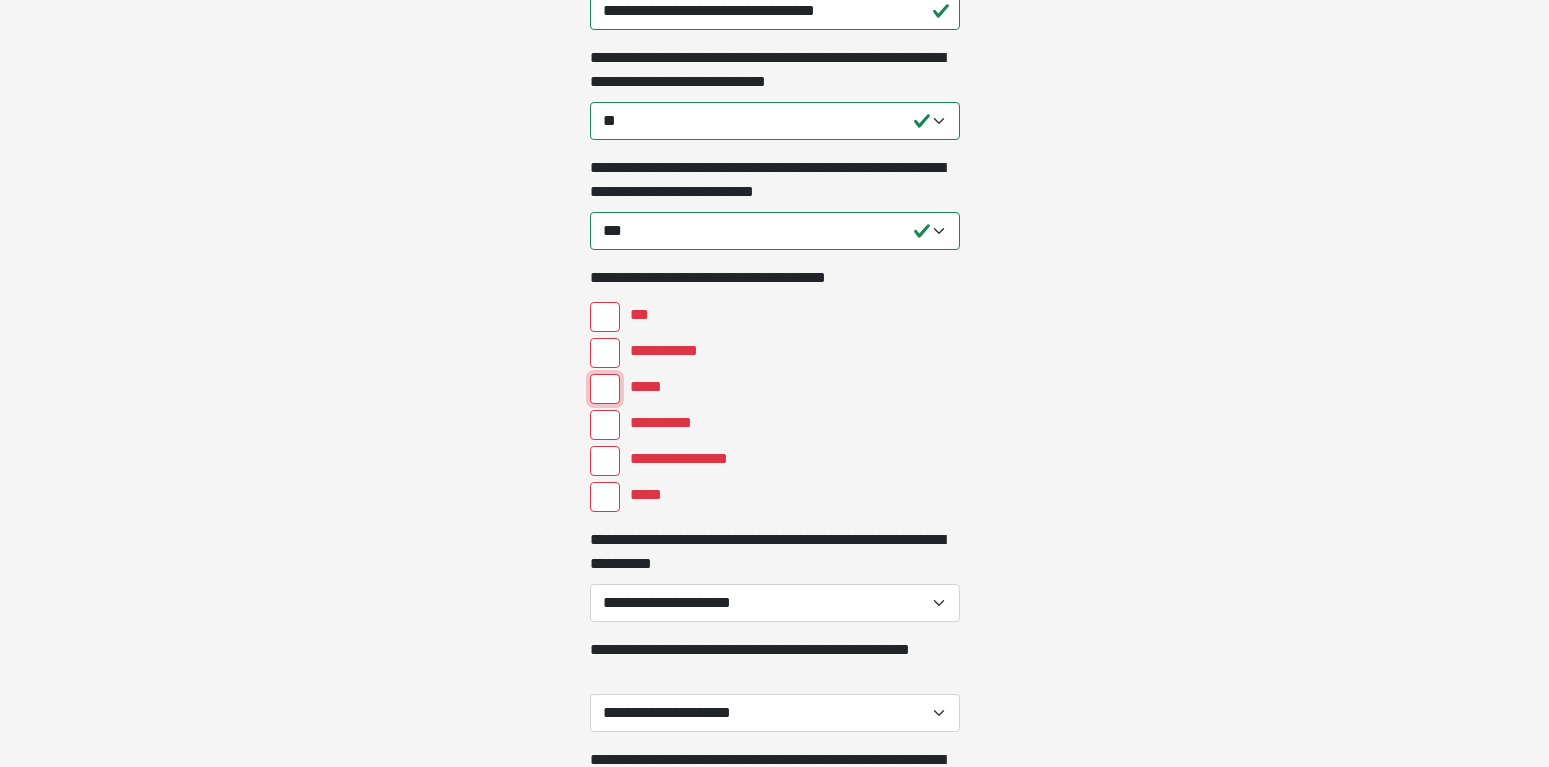 scroll, scrollTop: 510, scrollLeft: 0, axis: vertical 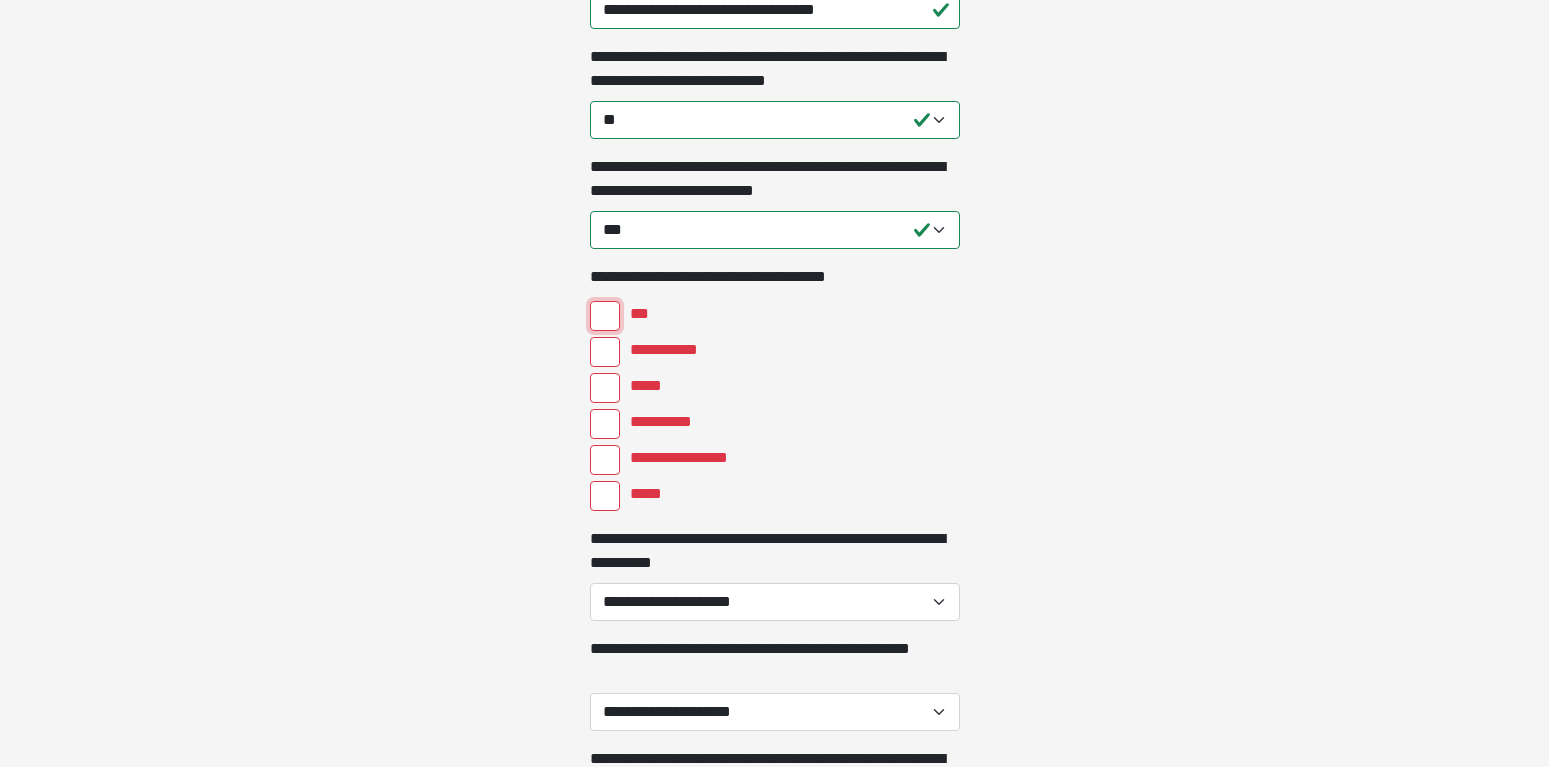 click on "***" at bounding box center (605, 316) 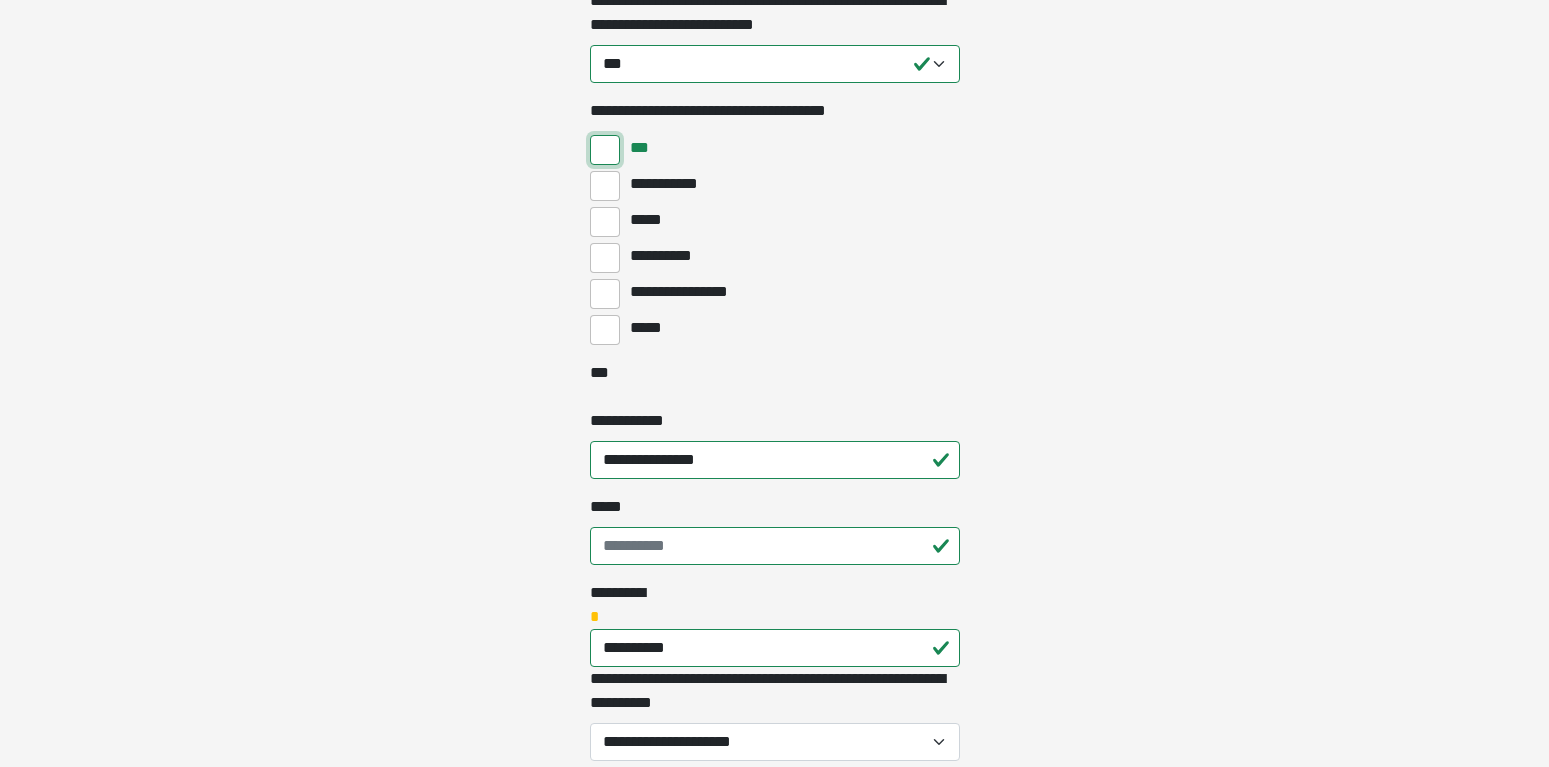 scroll, scrollTop: 714, scrollLeft: 0, axis: vertical 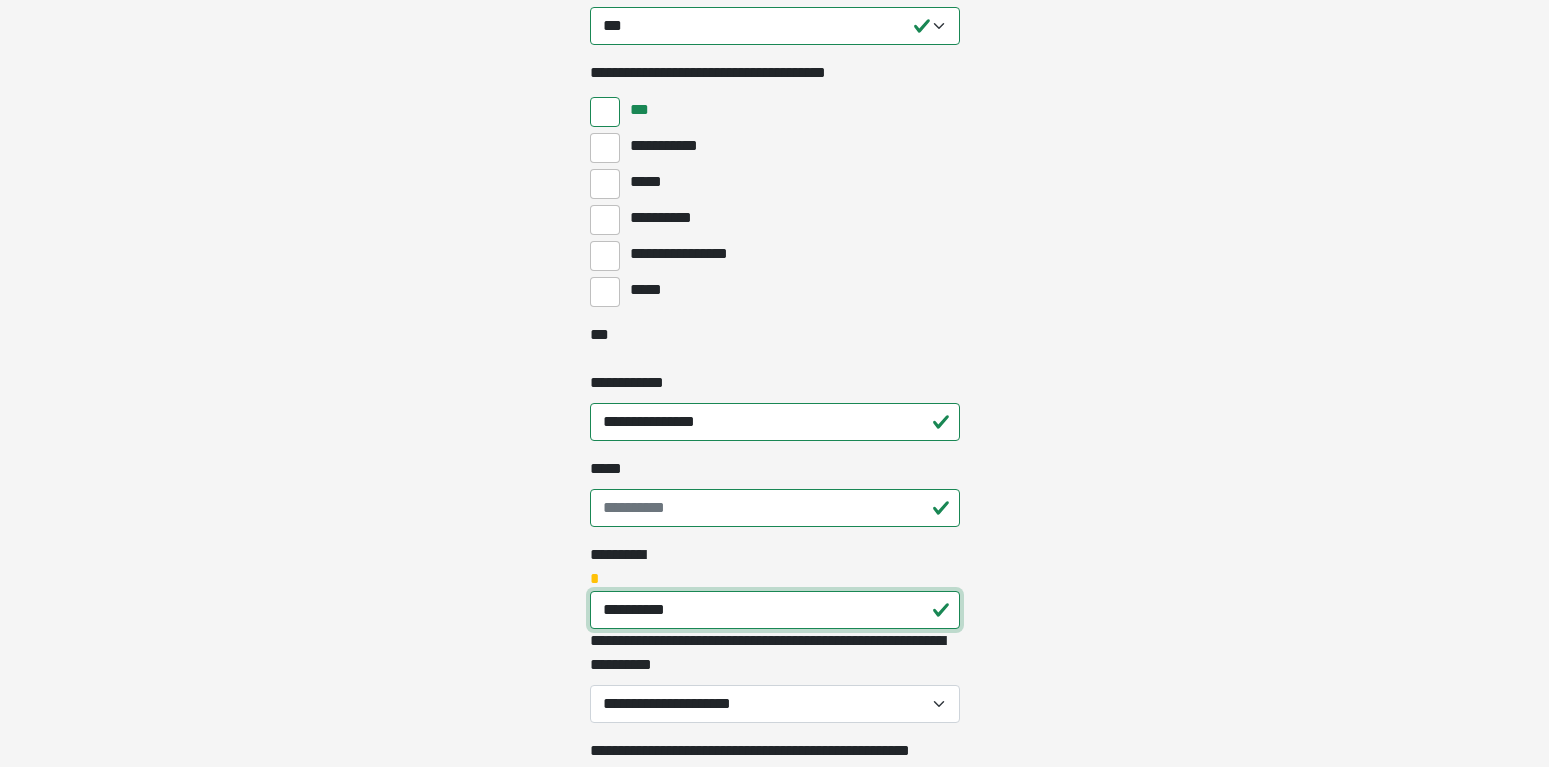 click on "**********" at bounding box center [775, 610] 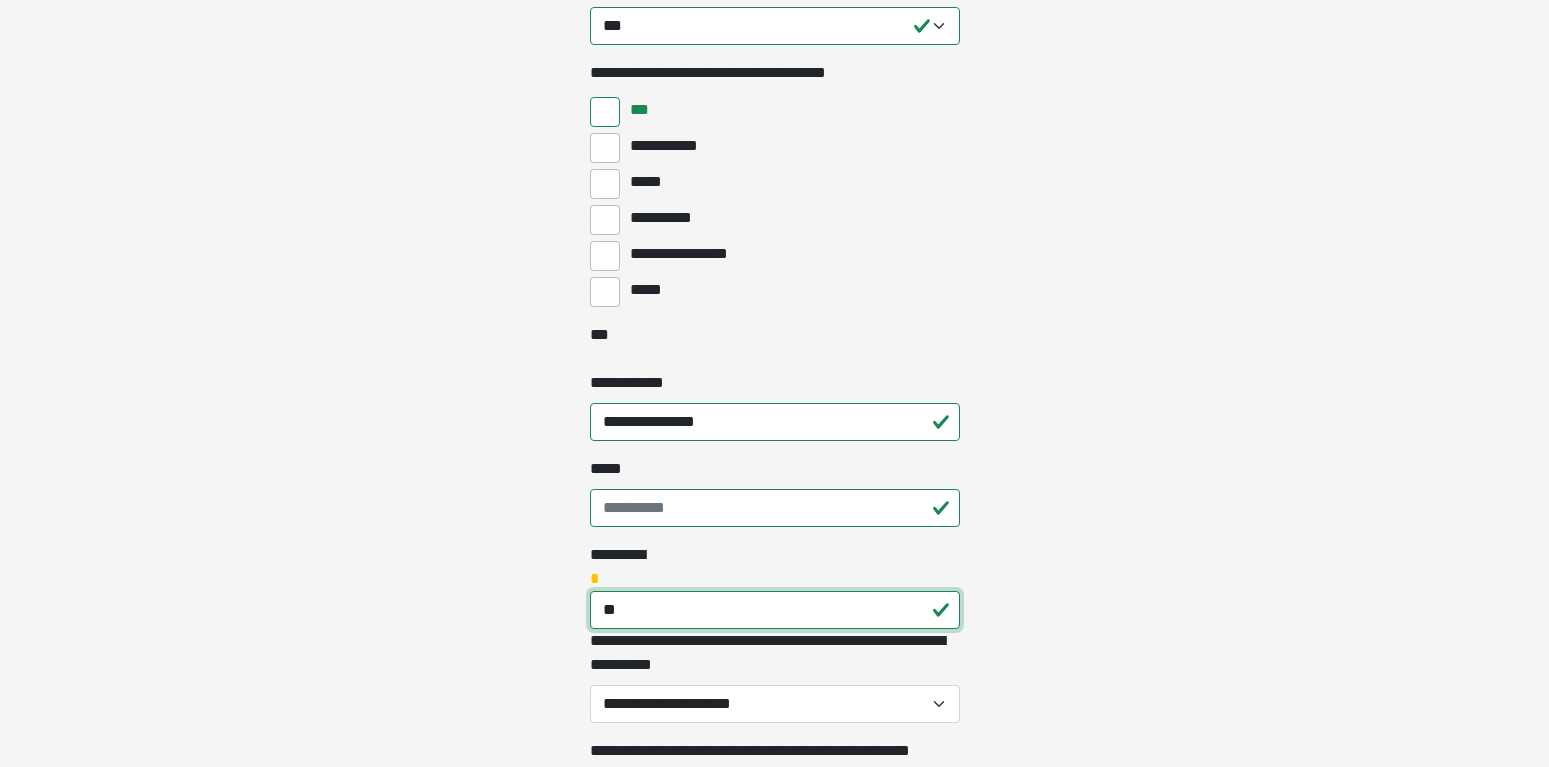 type on "*" 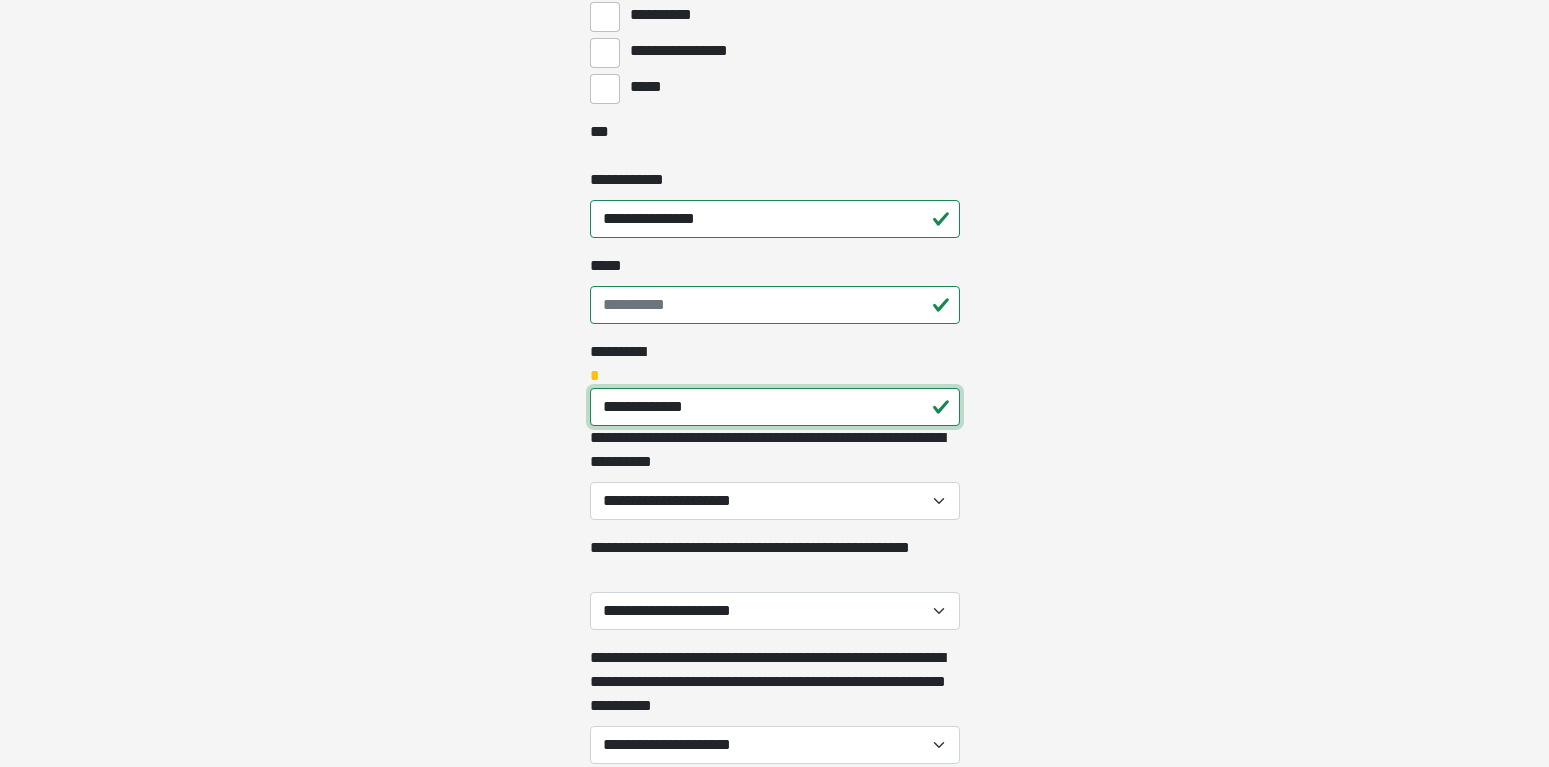 scroll, scrollTop: 918, scrollLeft: 0, axis: vertical 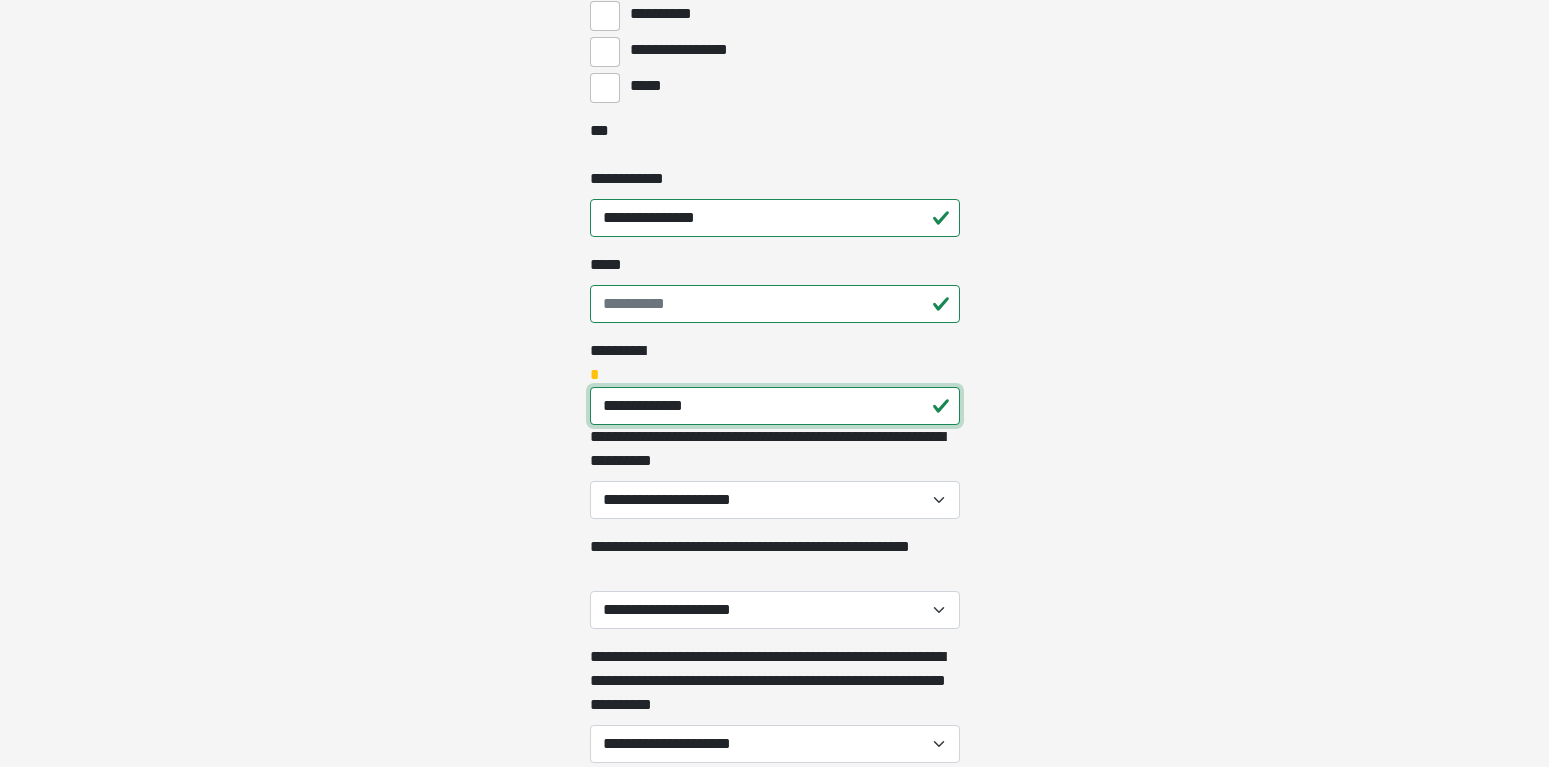 type on "**********" 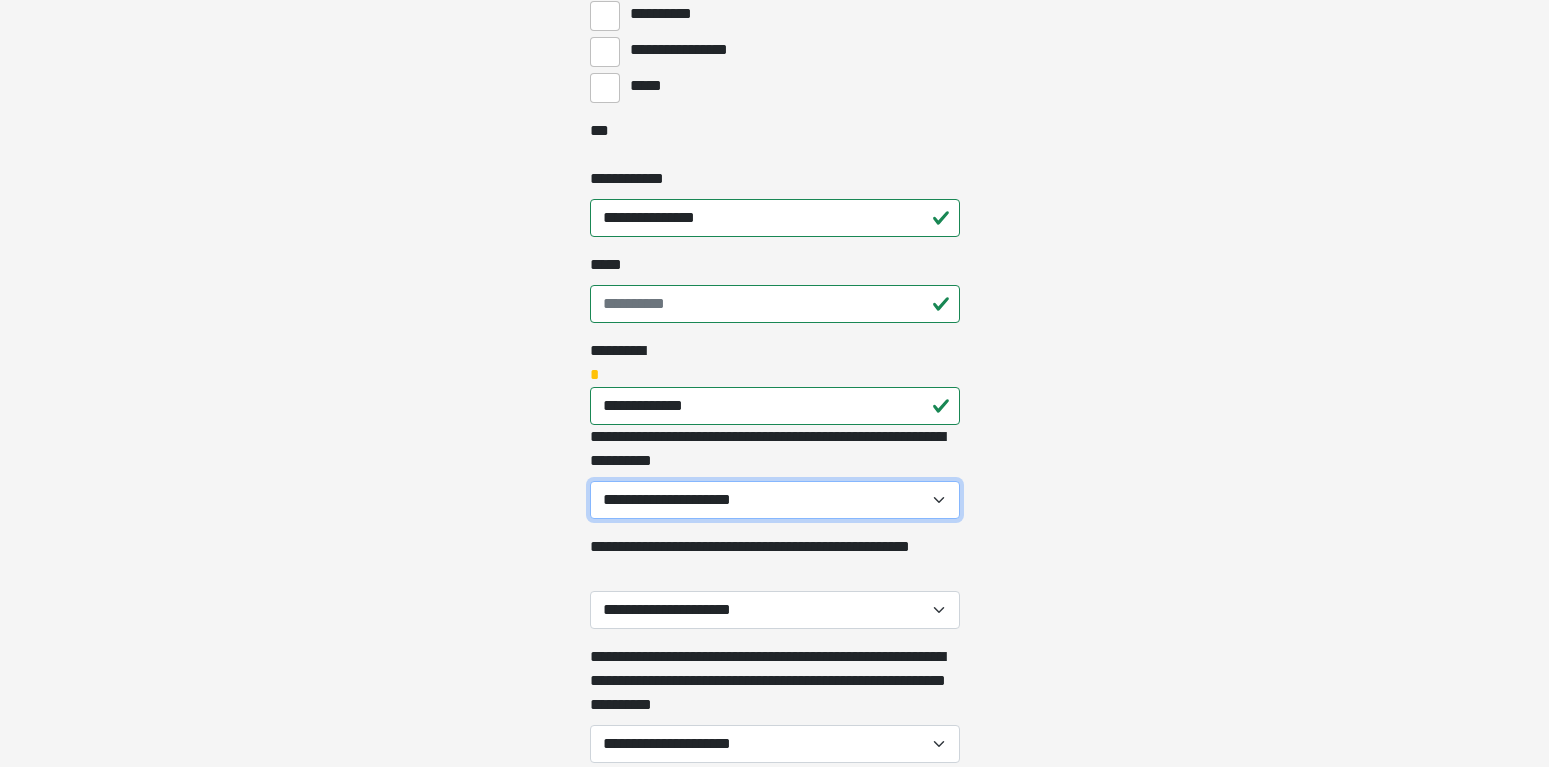 click on "**********" at bounding box center [775, 500] 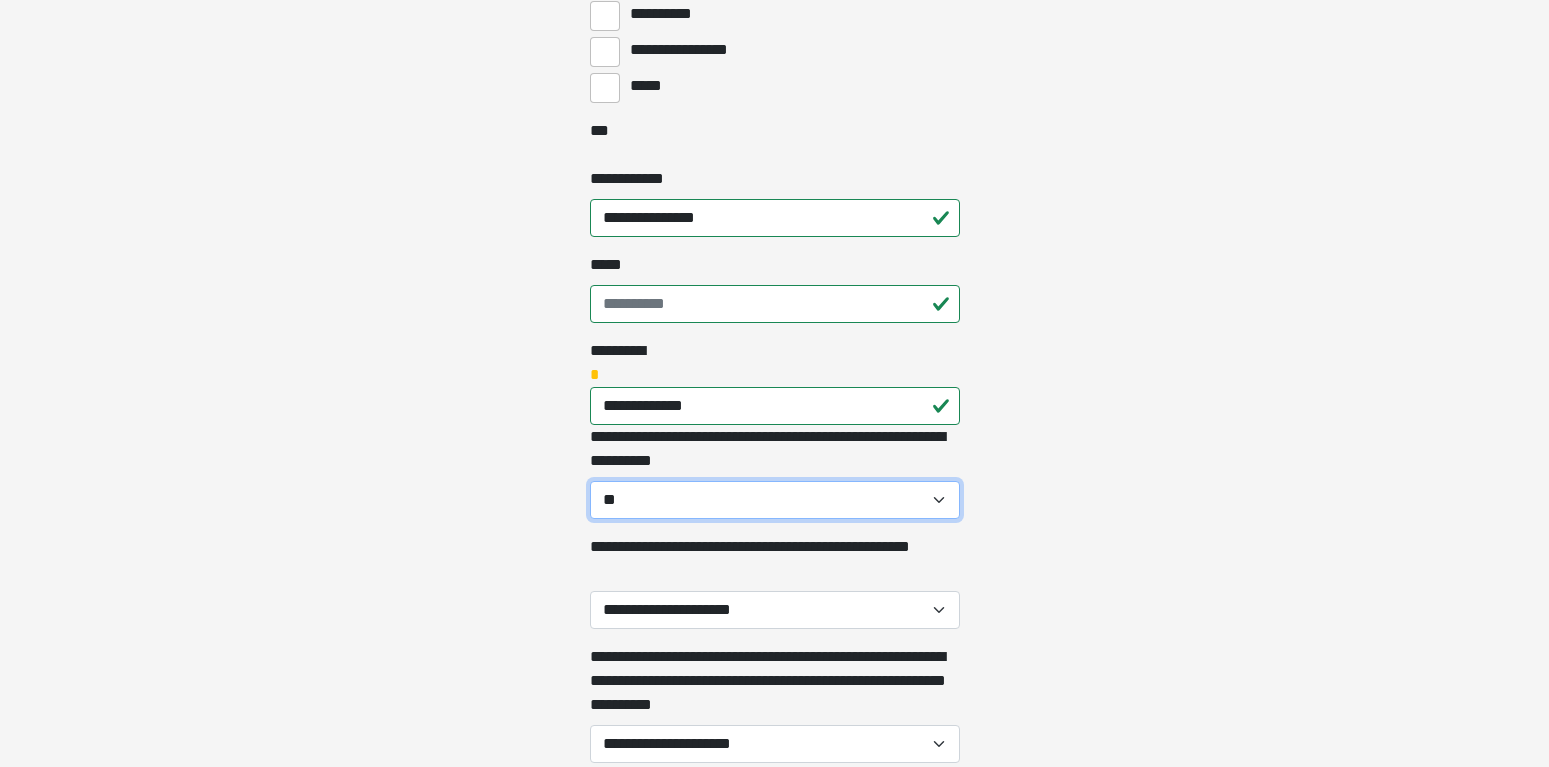 click on "**" at bounding box center (0, 0) 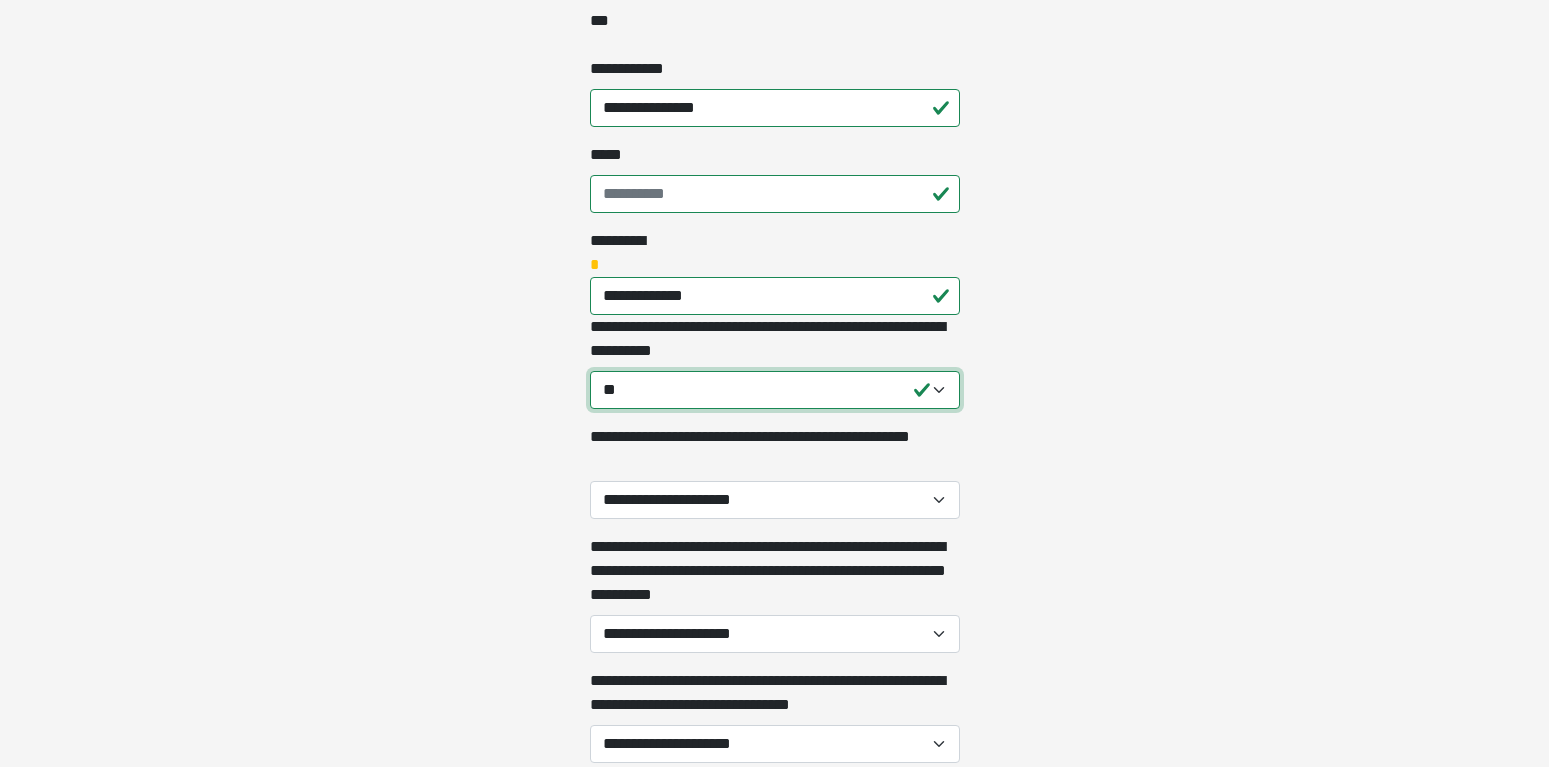 scroll, scrollTop: 1122, scrollLeft: 0, axis: vertical 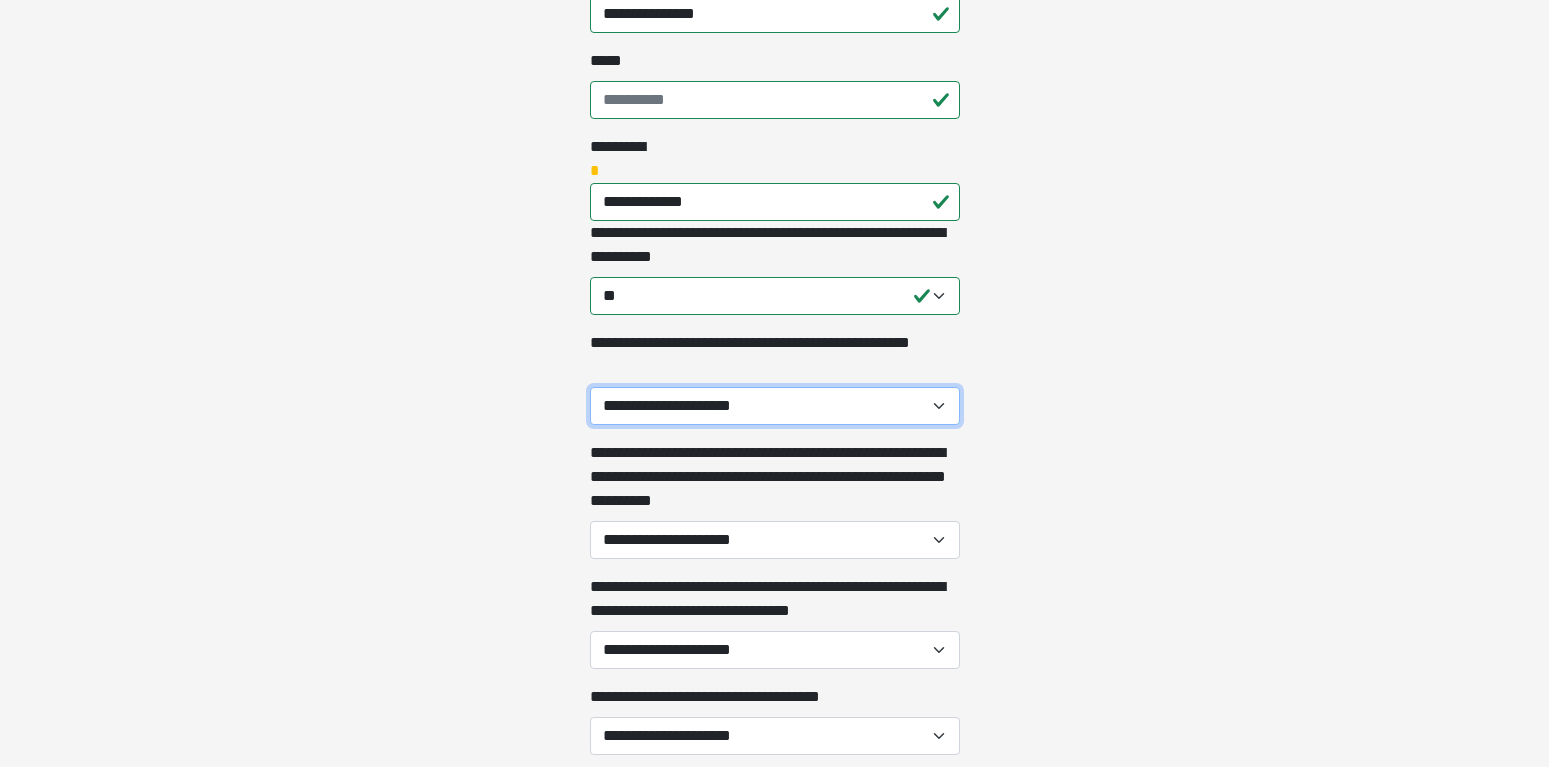 click on "**********" at bounding box center [775, 406] 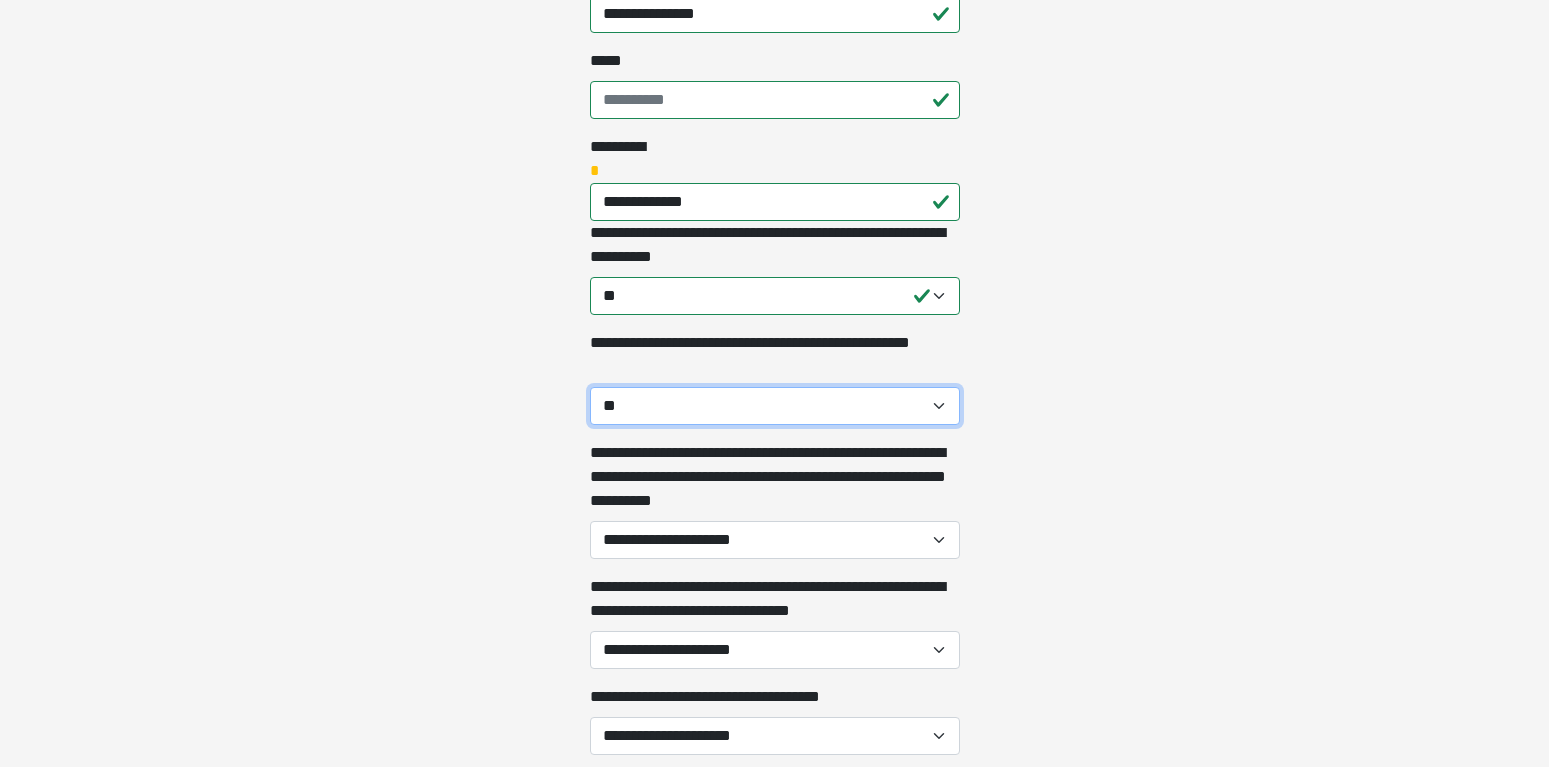 click on "**" at bounding box center [0, 0] 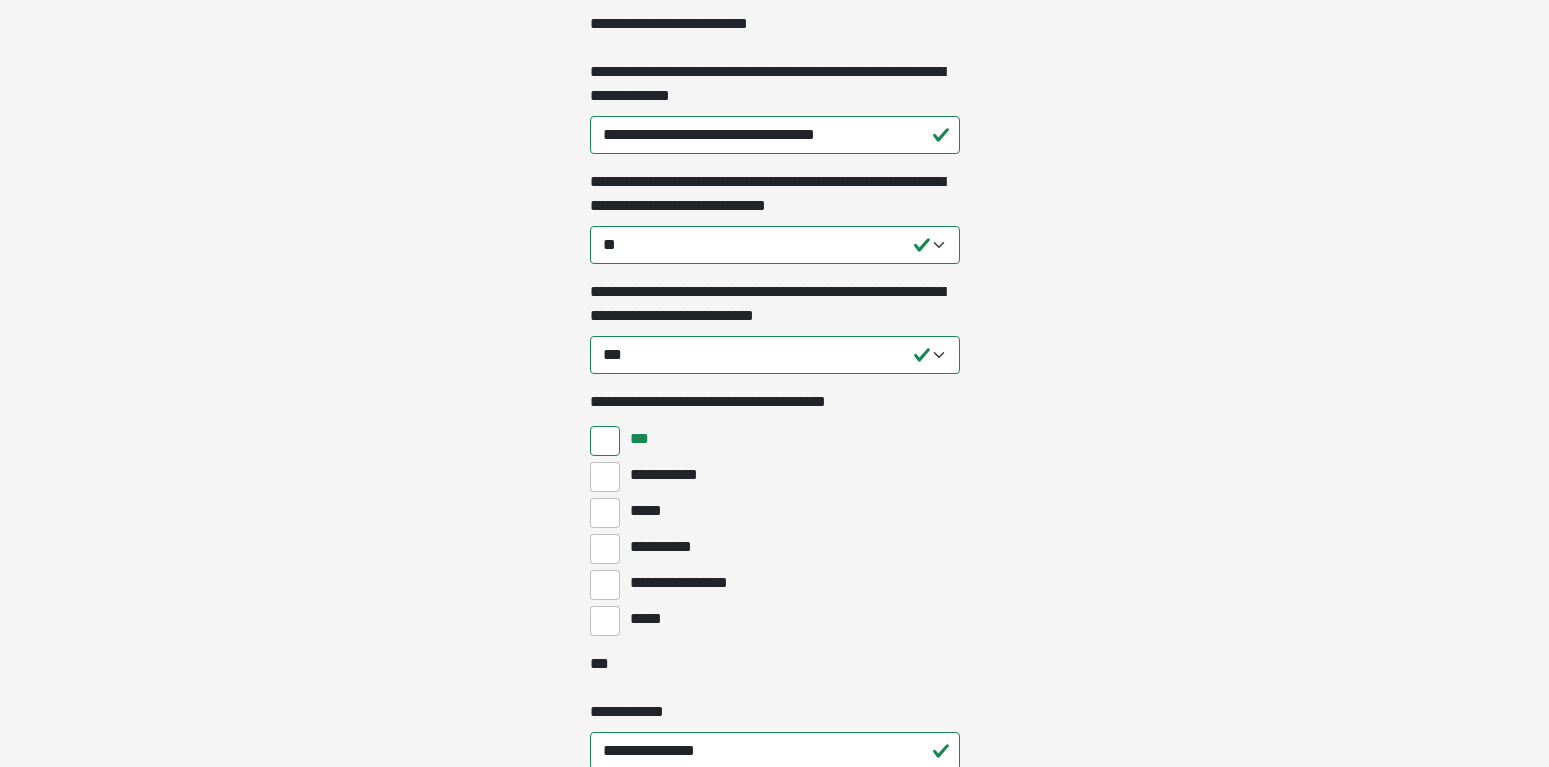 scroll, scrollTop: 306, scrollLeft: 0, axis: vertical 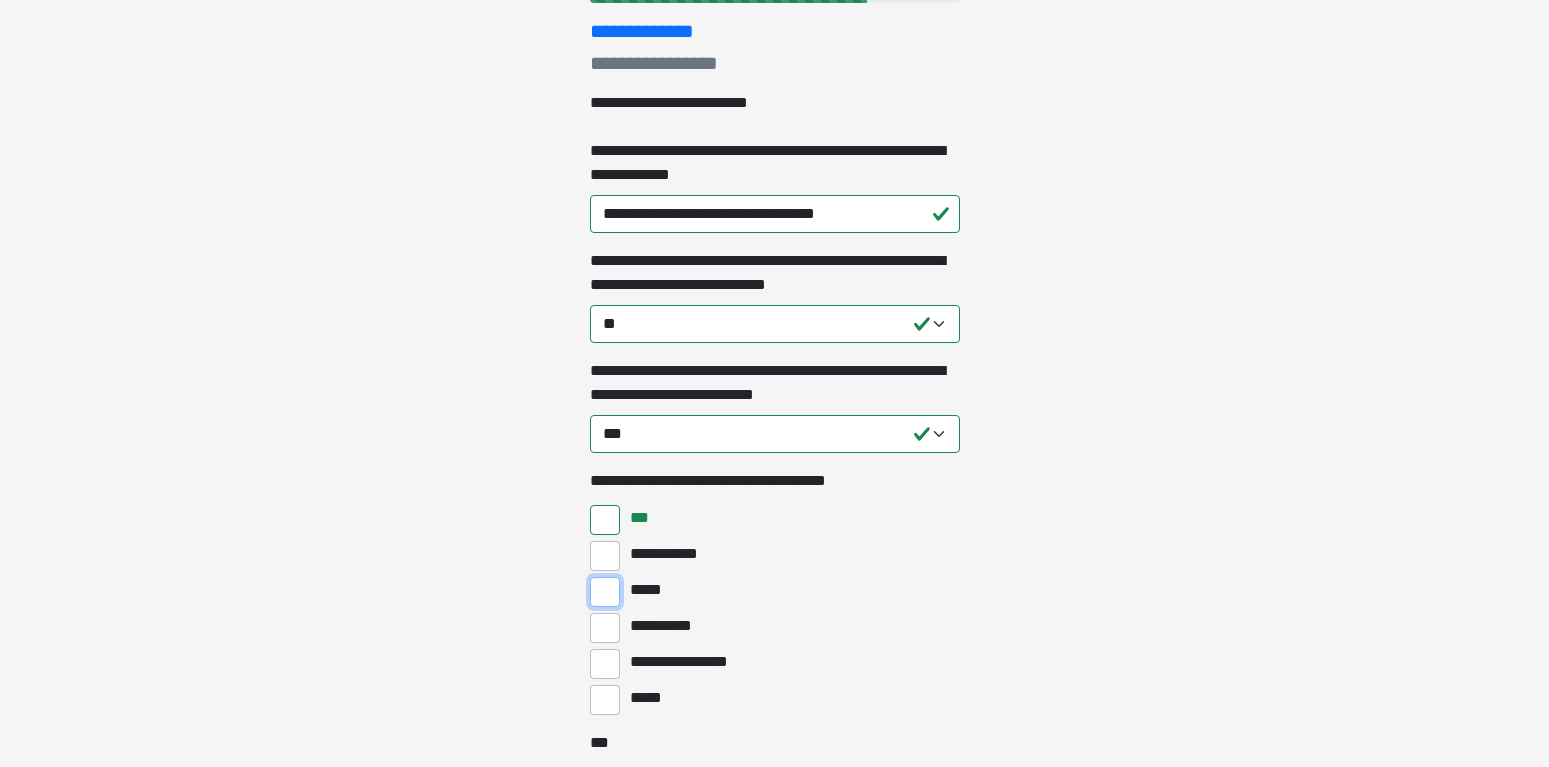 click on "*****" at bounding box center [605, 592] 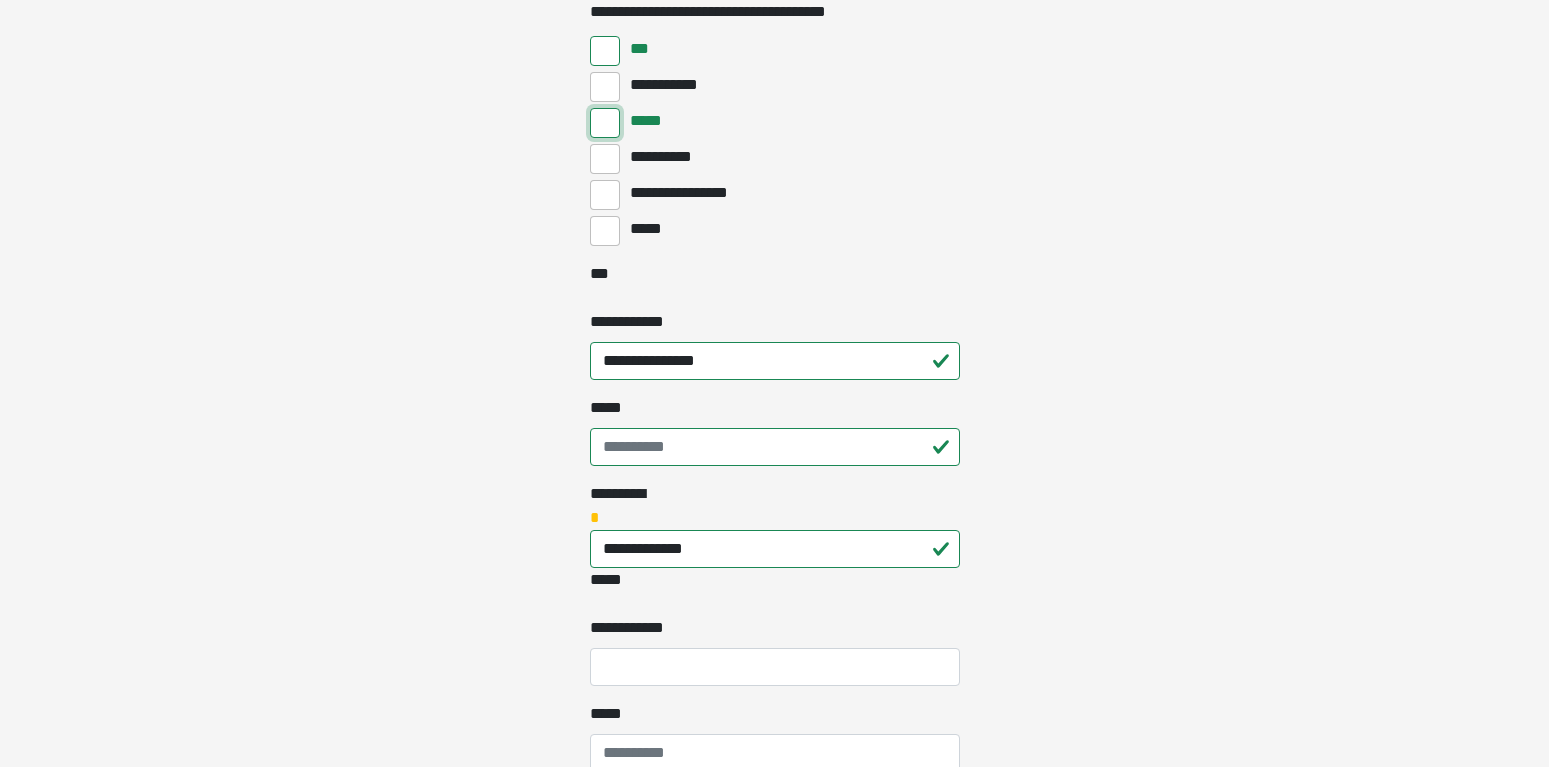 scroll, scrollTop: 816, scrollLeft: 0, axis: vertical 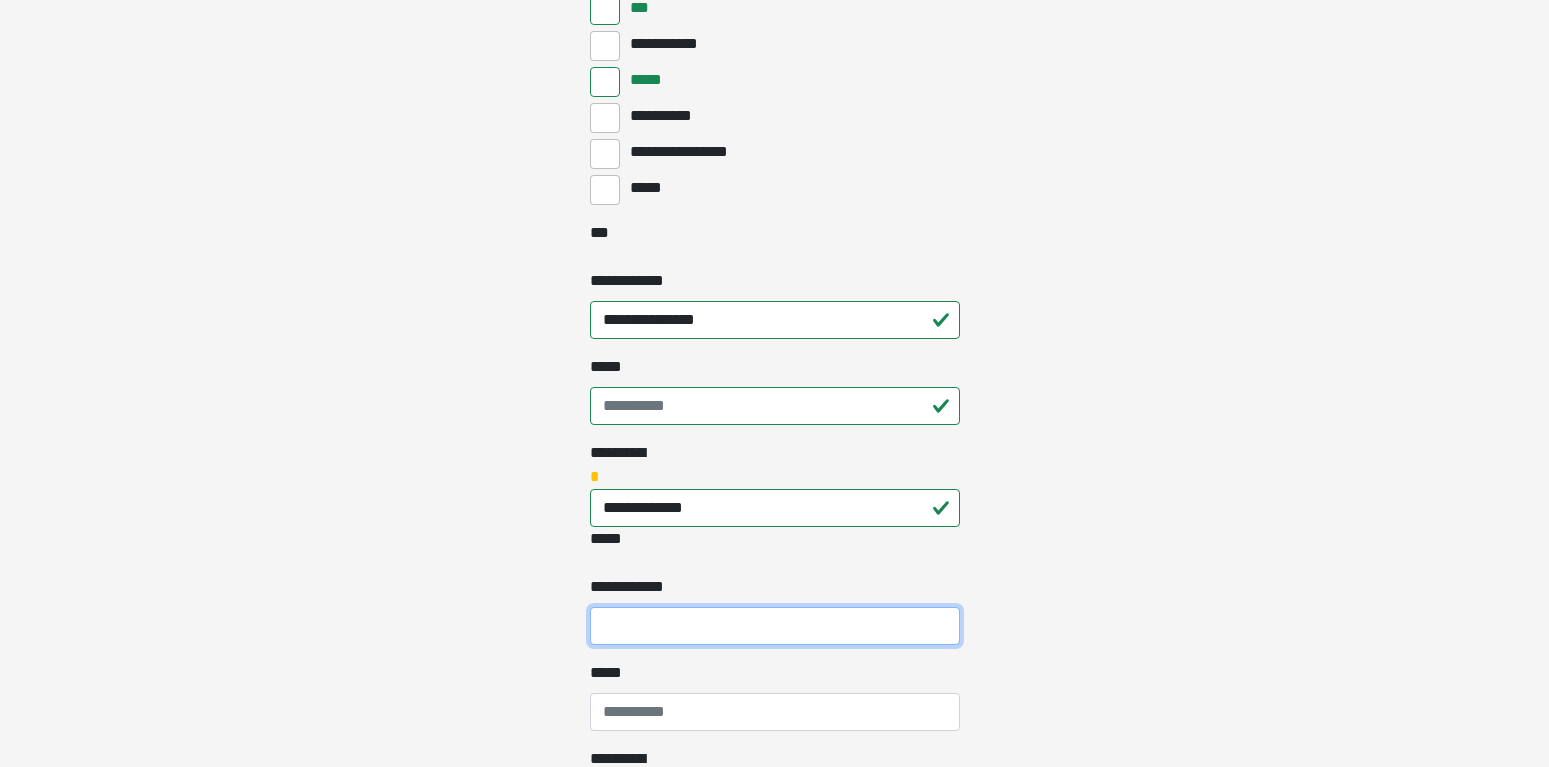 click on "**********" at bounding box center (775, 626) 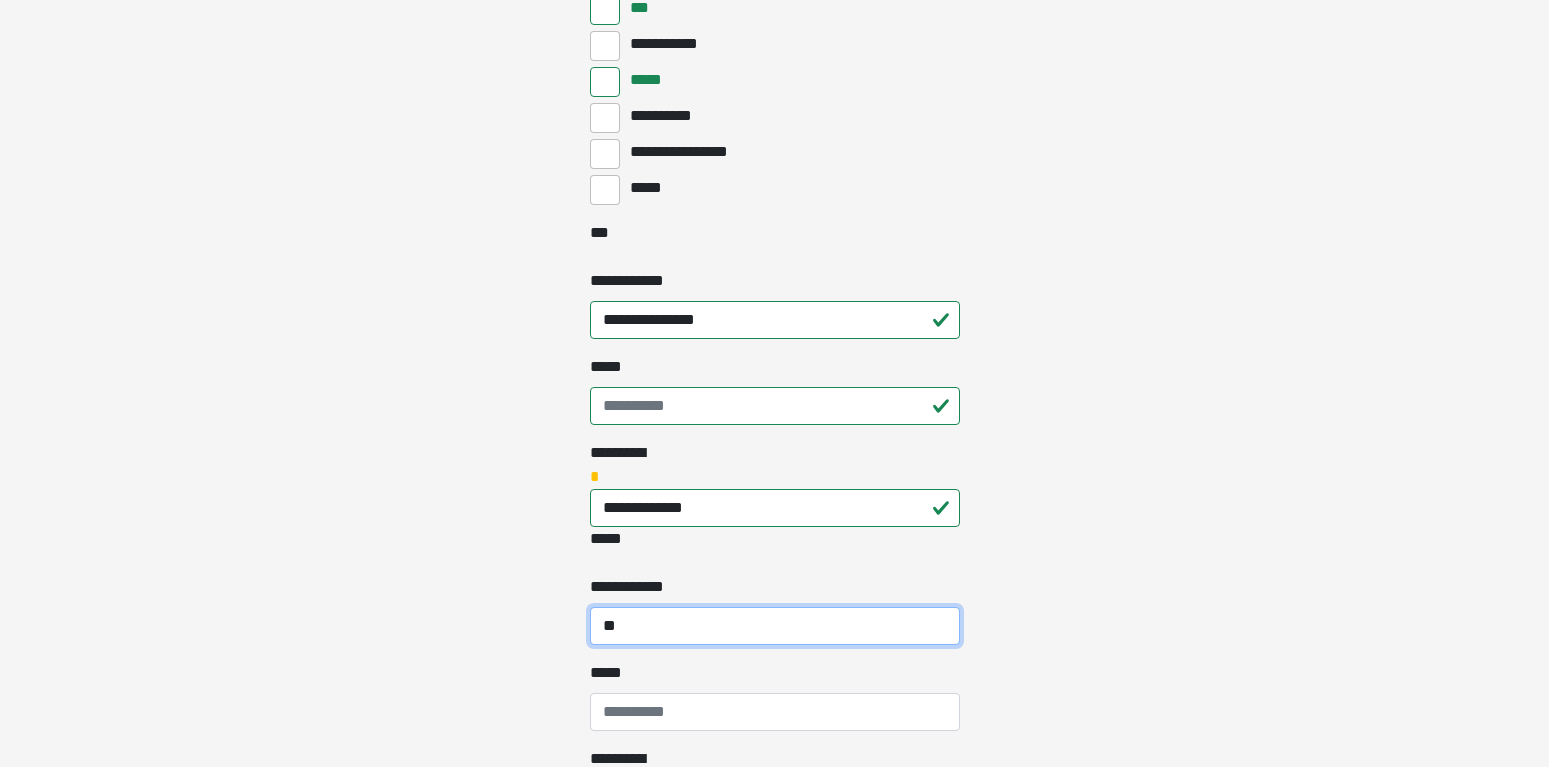 type on "*" 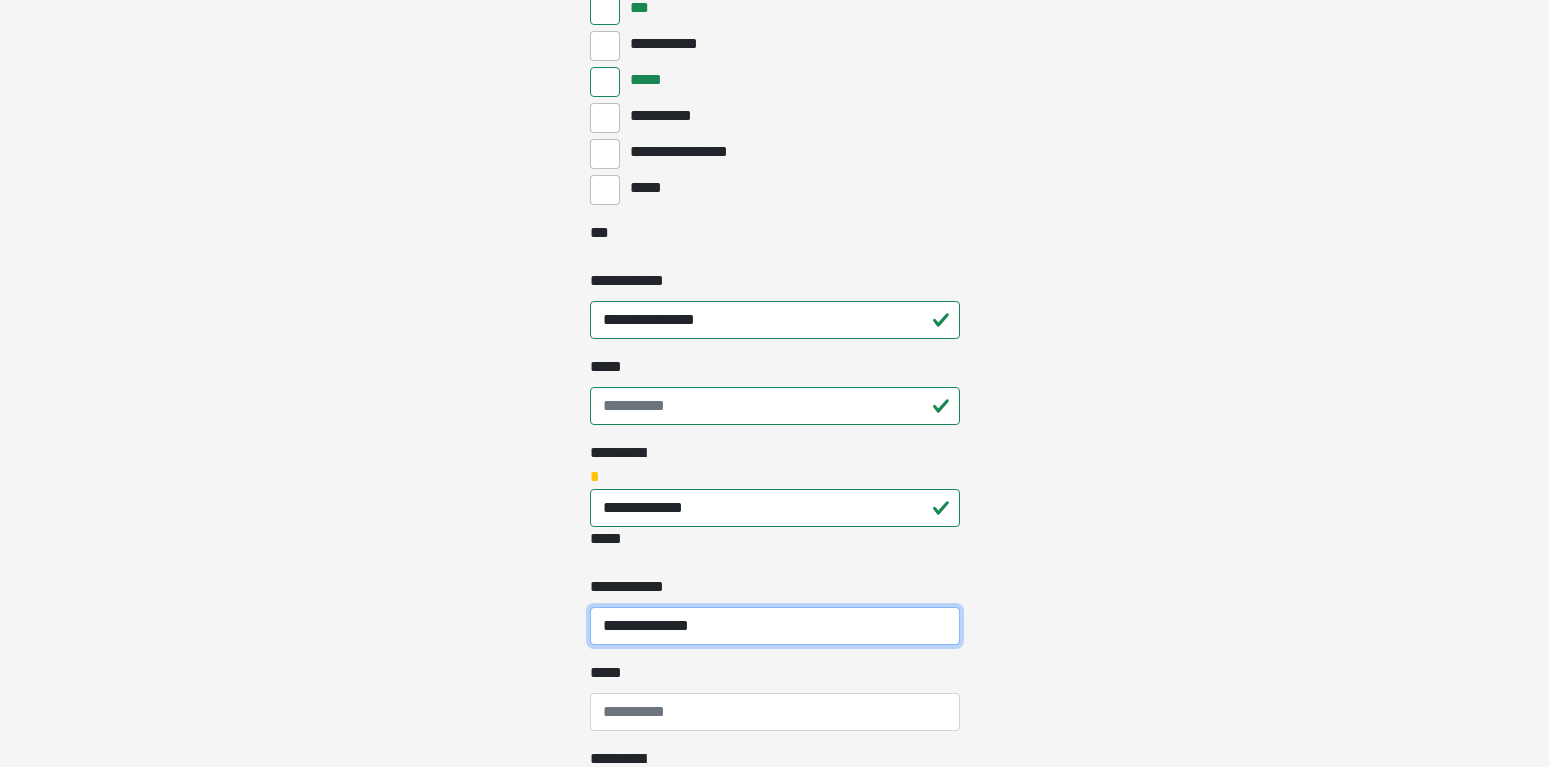 type on "**********" 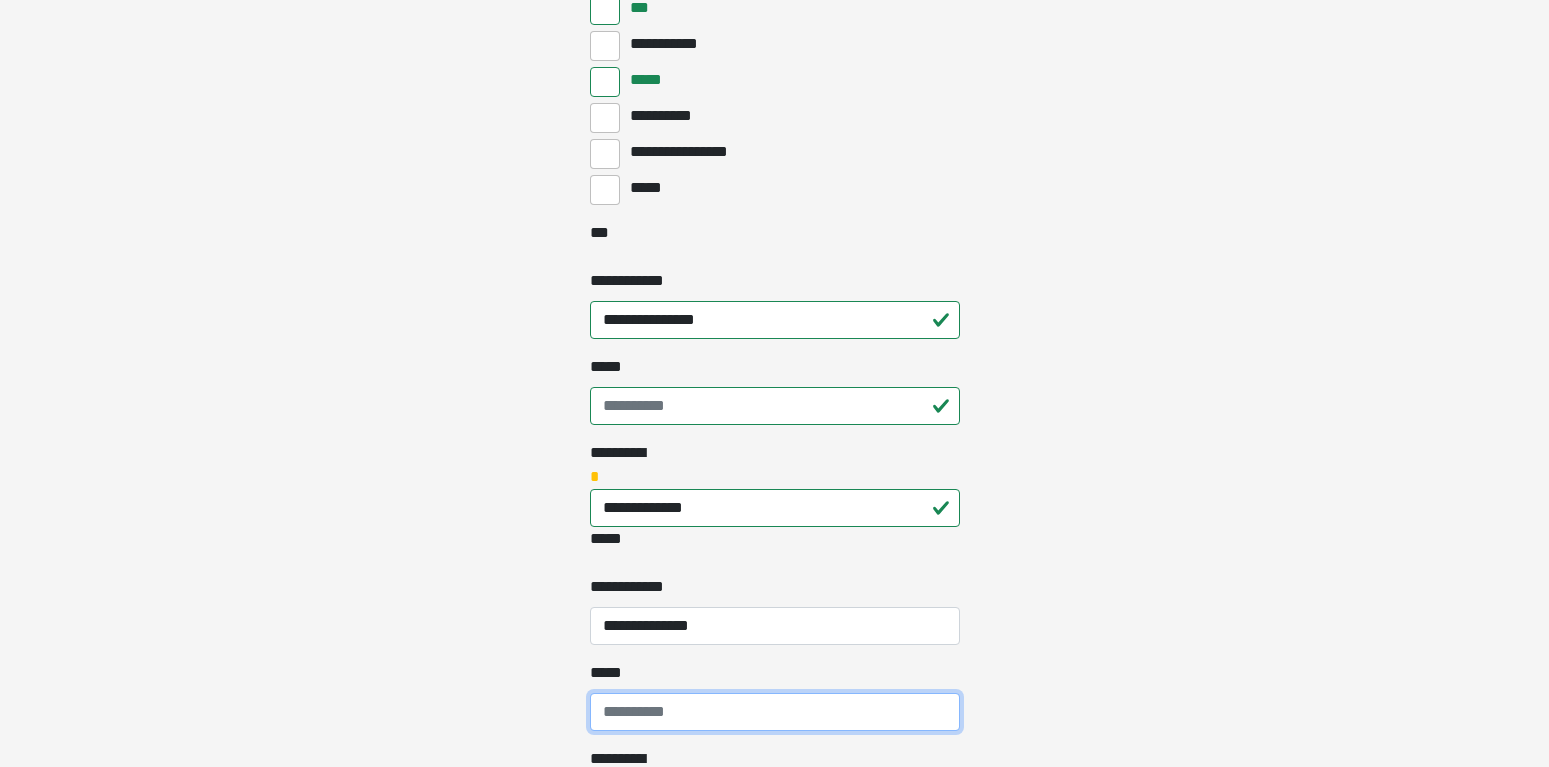 click on "*****" at bounding box center (775, 712) 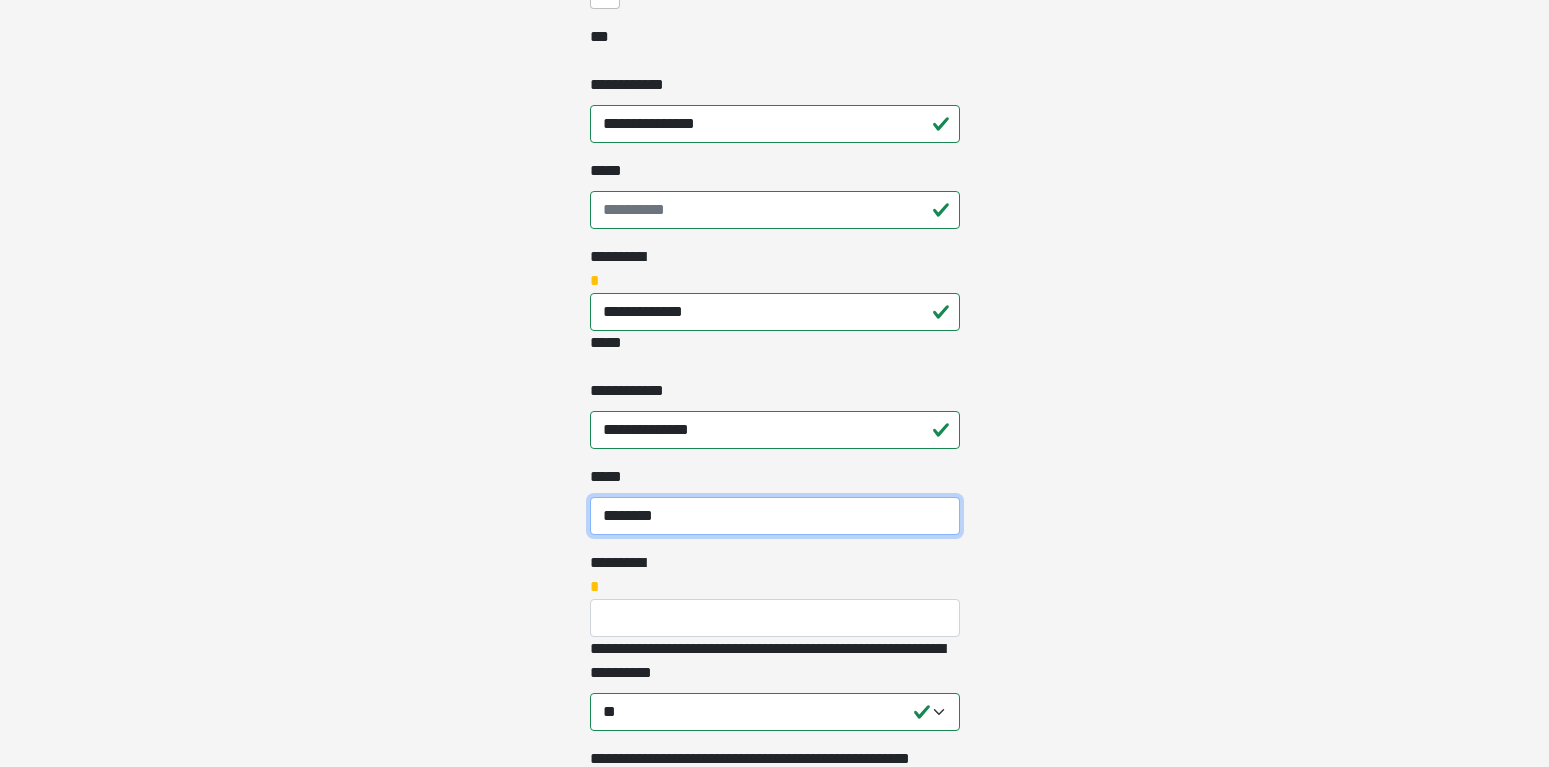 scroll, scrollTop: 1020, scrollLeft: 0, axis: vertical 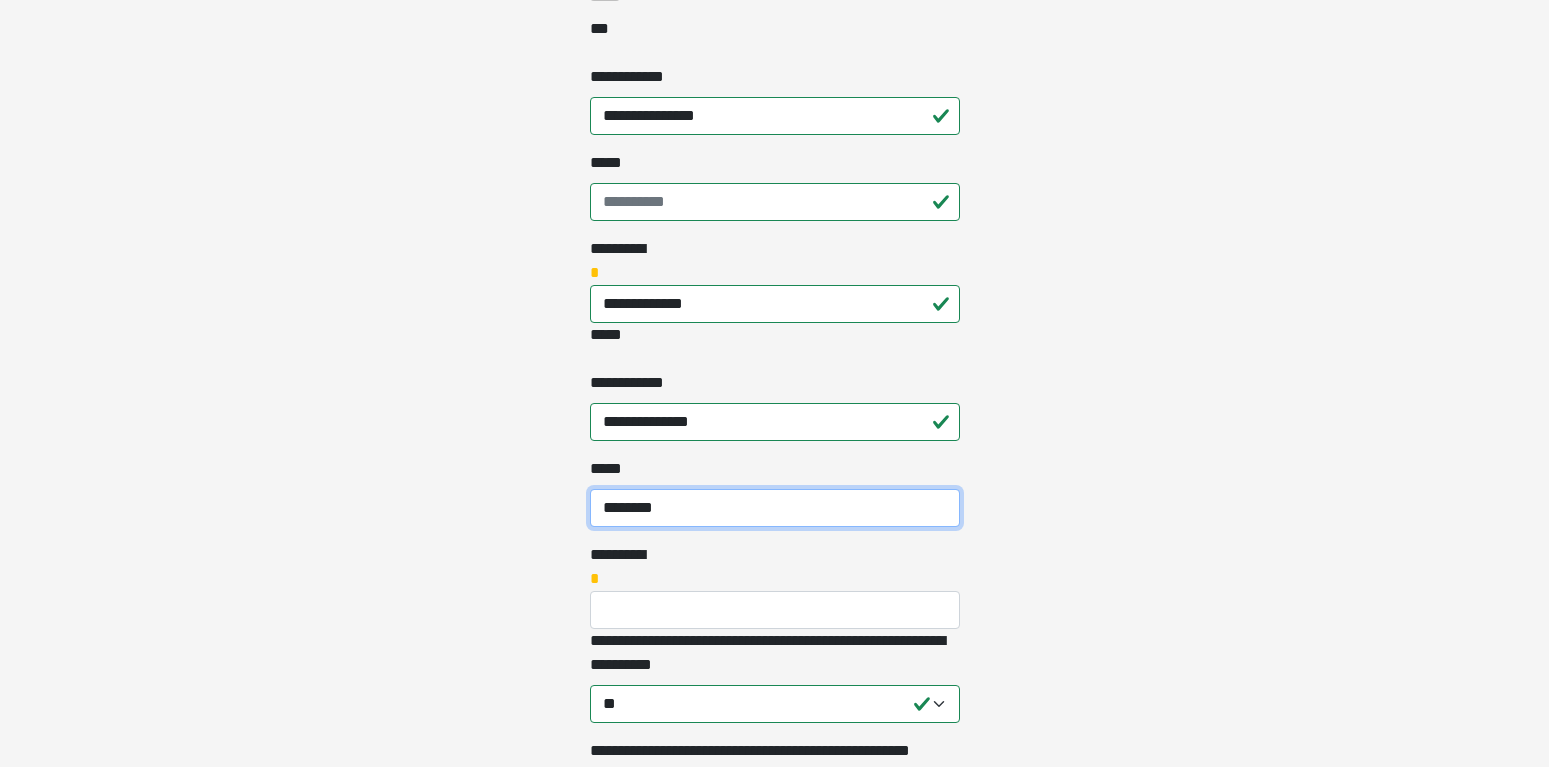 type on "********" 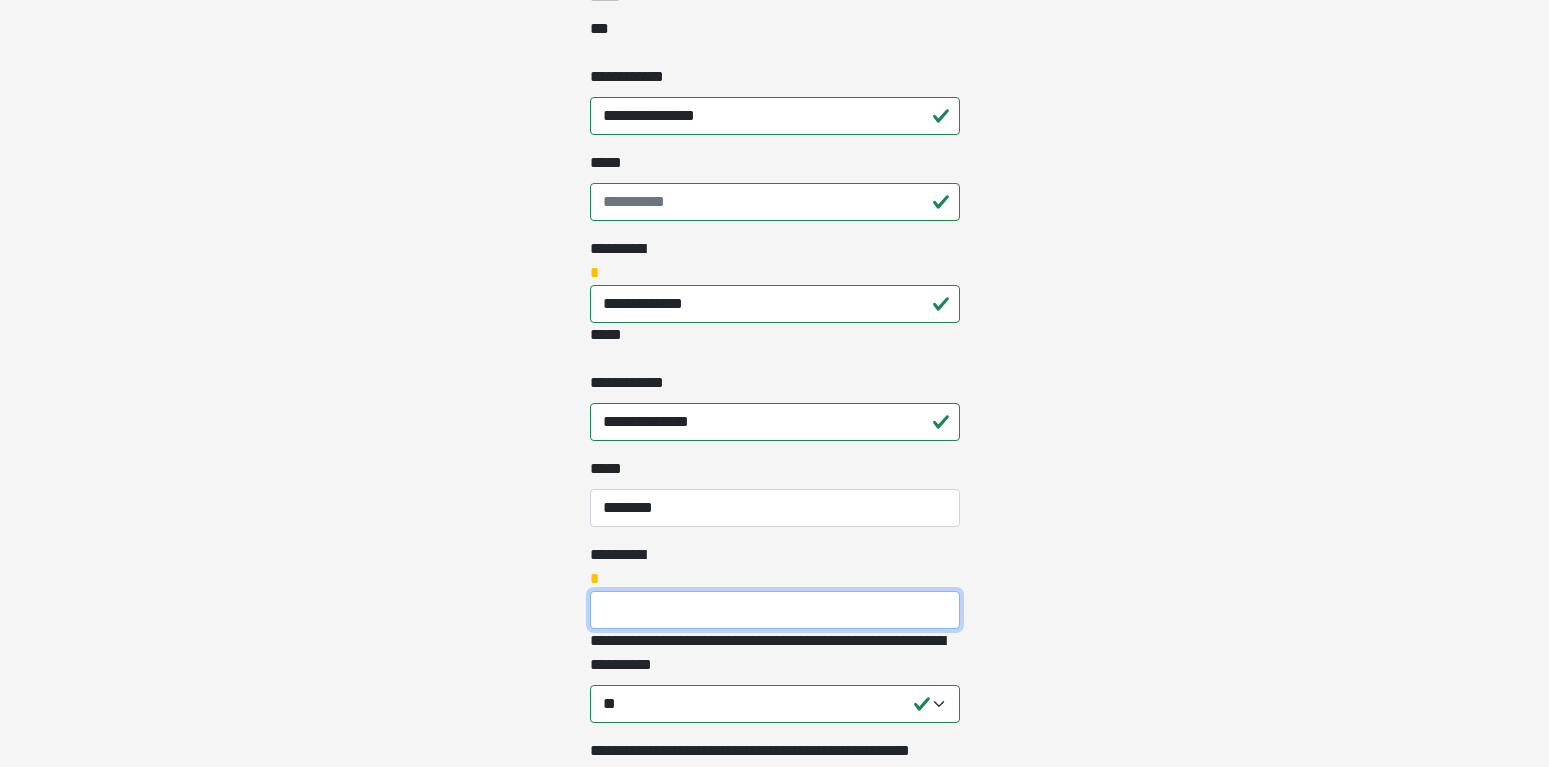 click on "********* *" at bounding box center [775, 610] 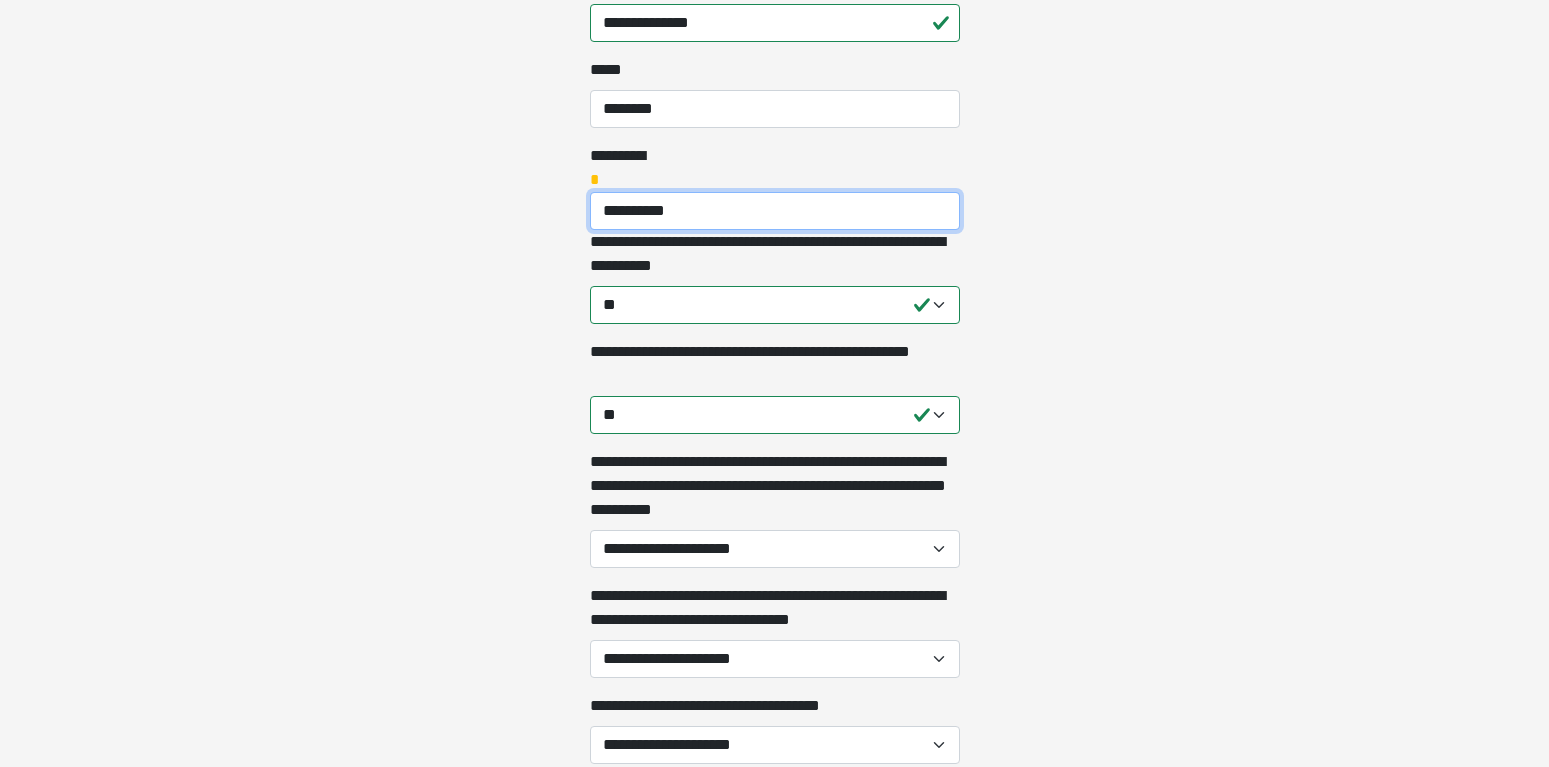 scroll, scrollTop: 1428, scrollLeft: 0, axis: vertical 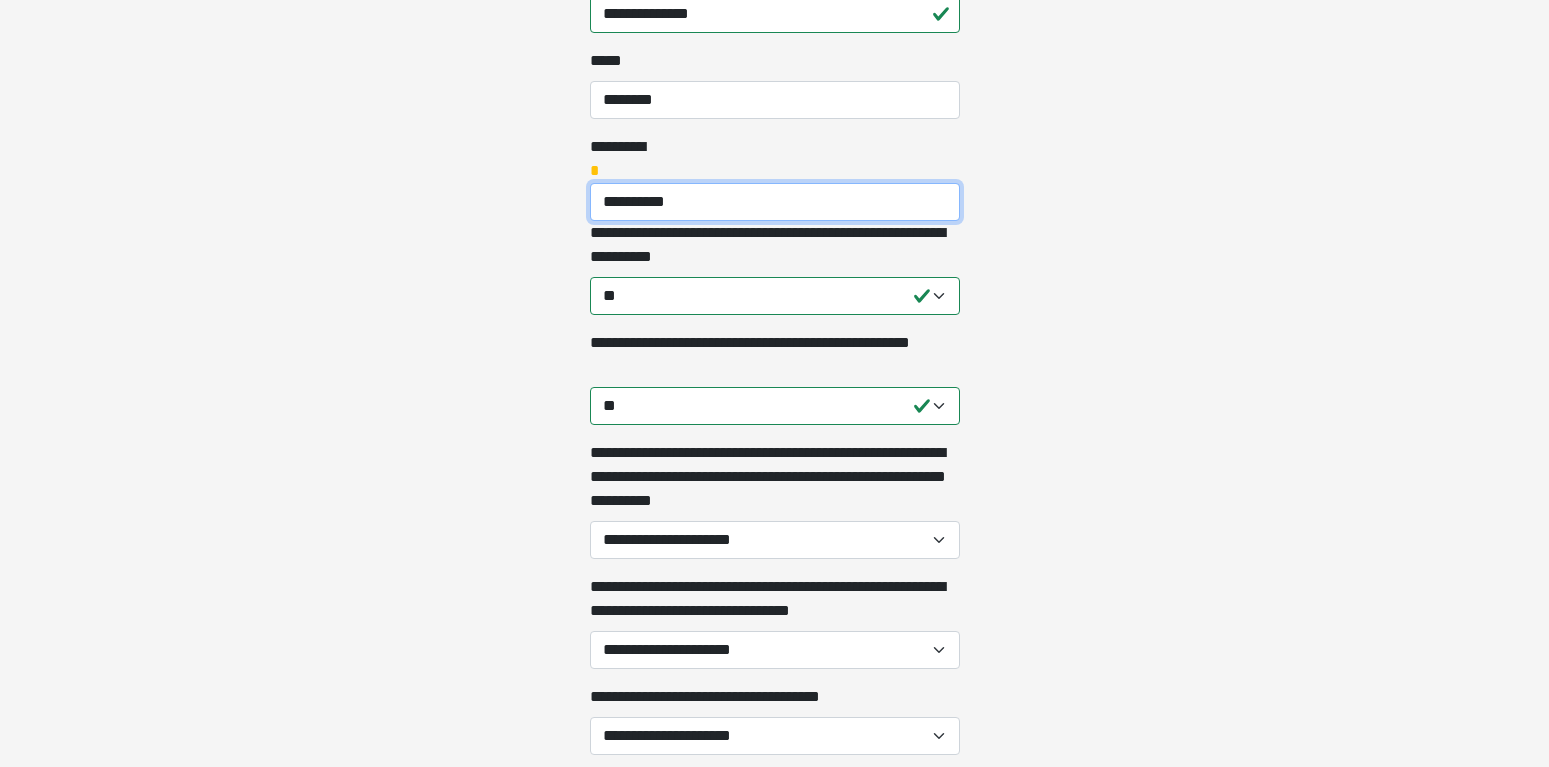 type on "**********" 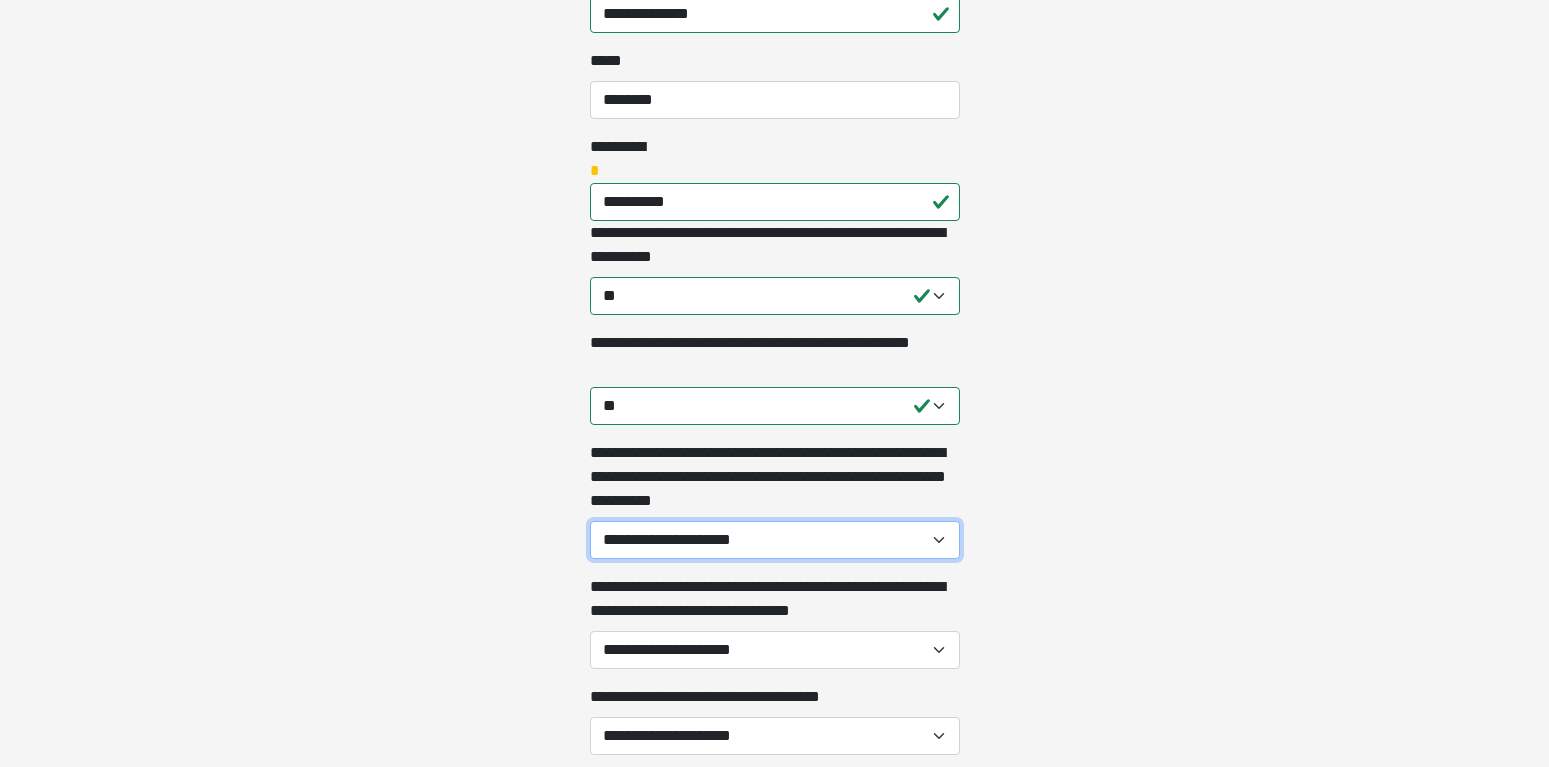 click on "**********" at bounding box center [775, 540] 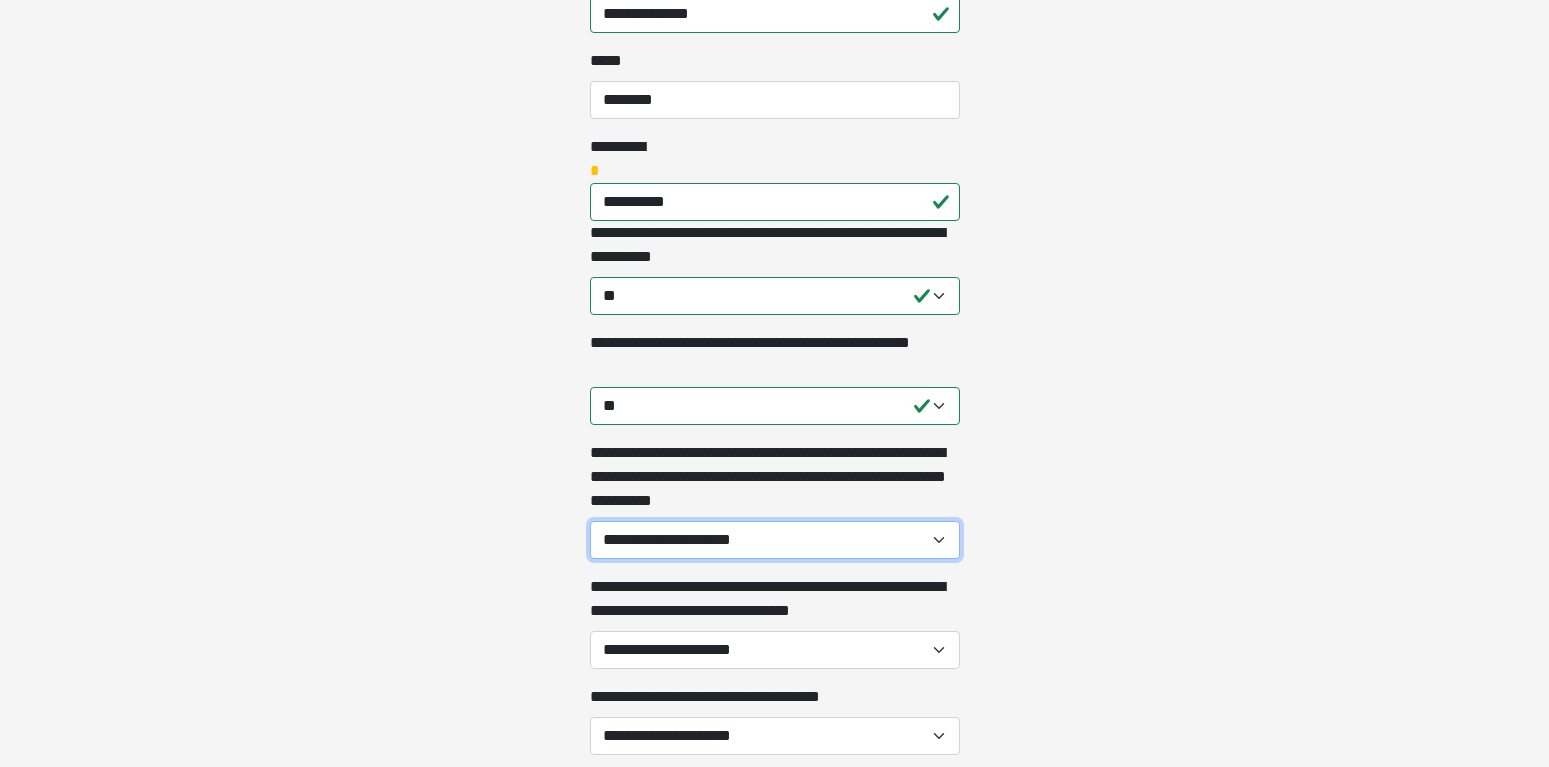 select on "**" 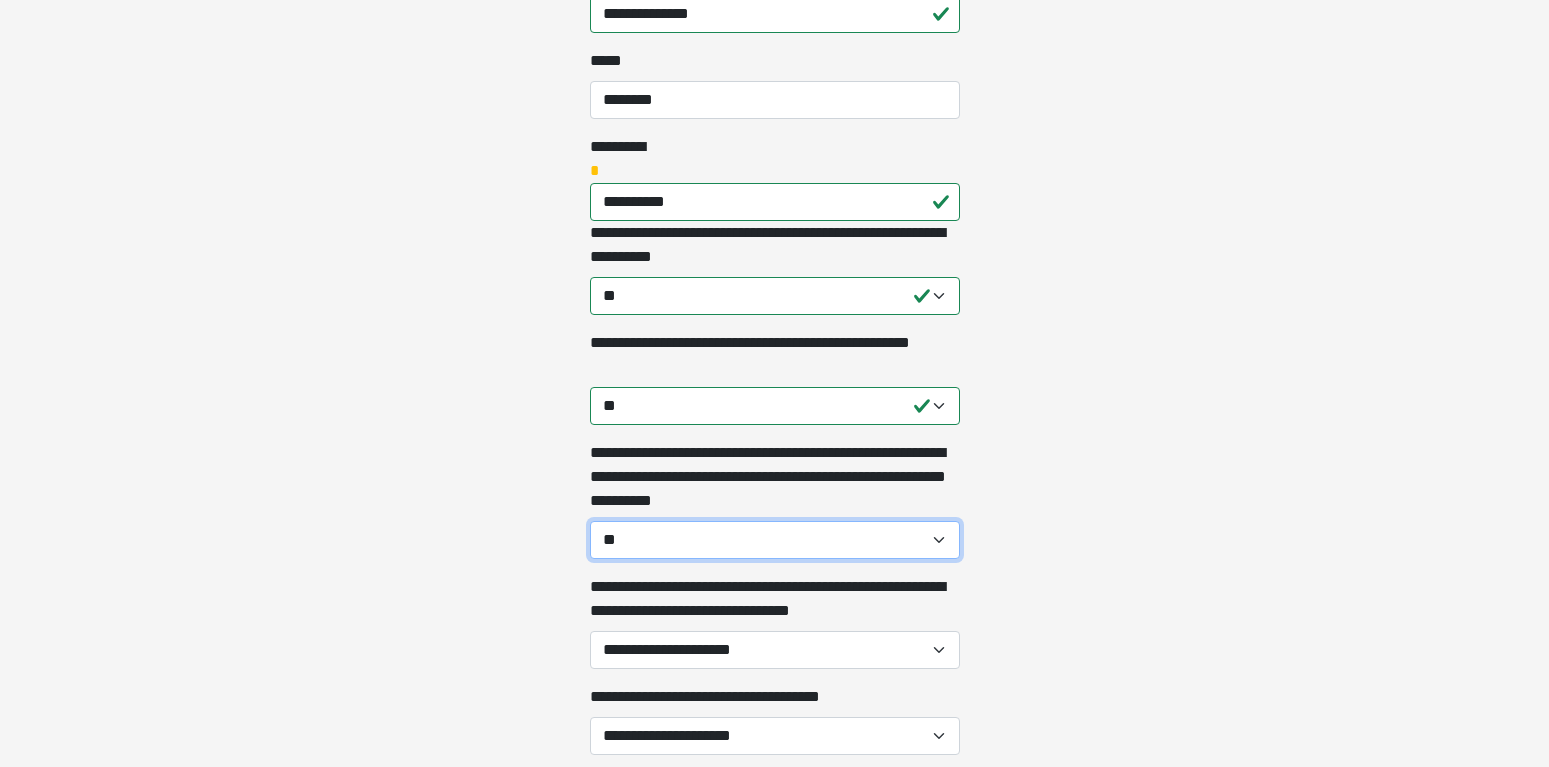 click on "**" at bounding box center (0, 0) 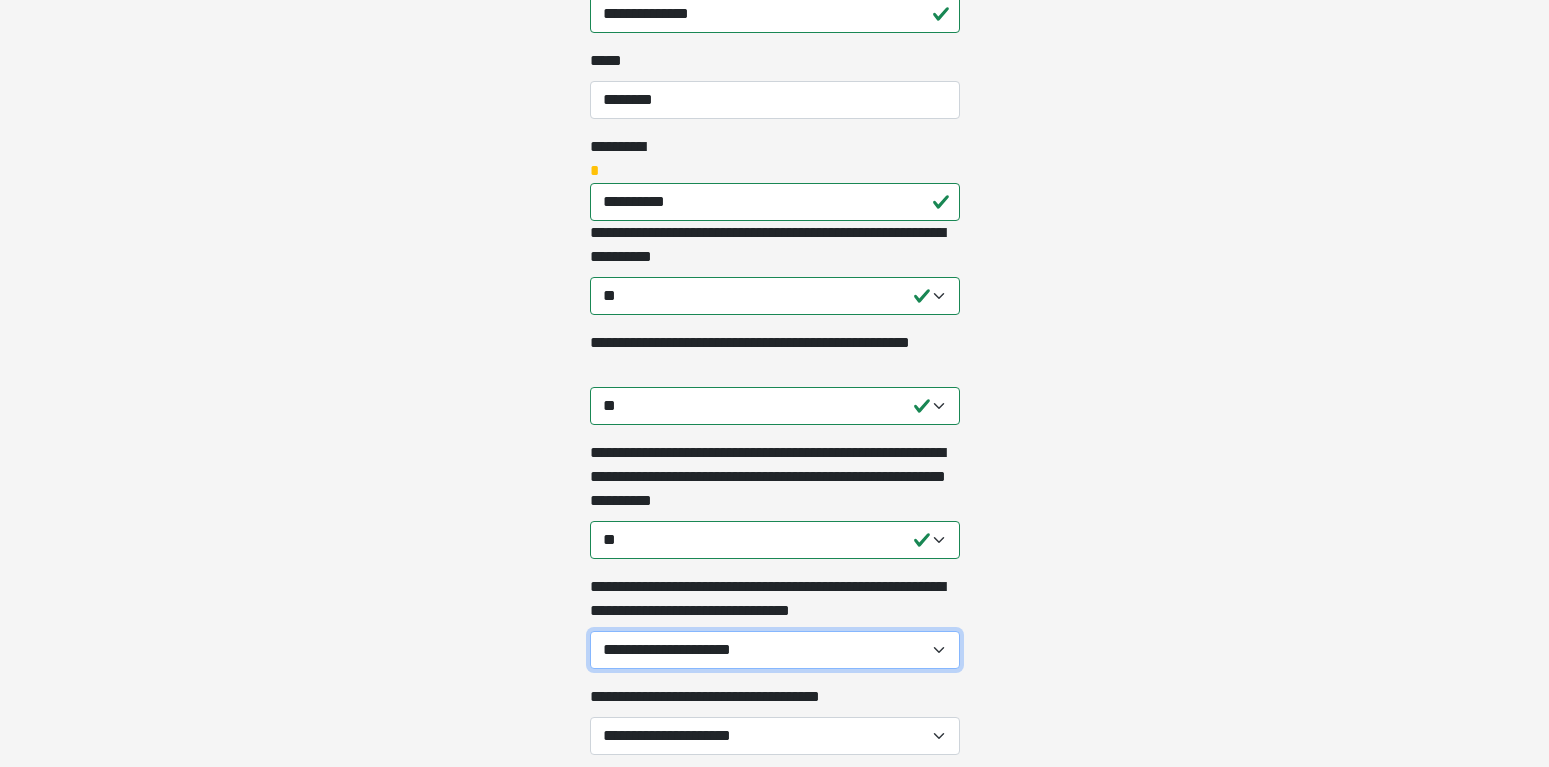 click on "**********" at bounding box center (775, 650) 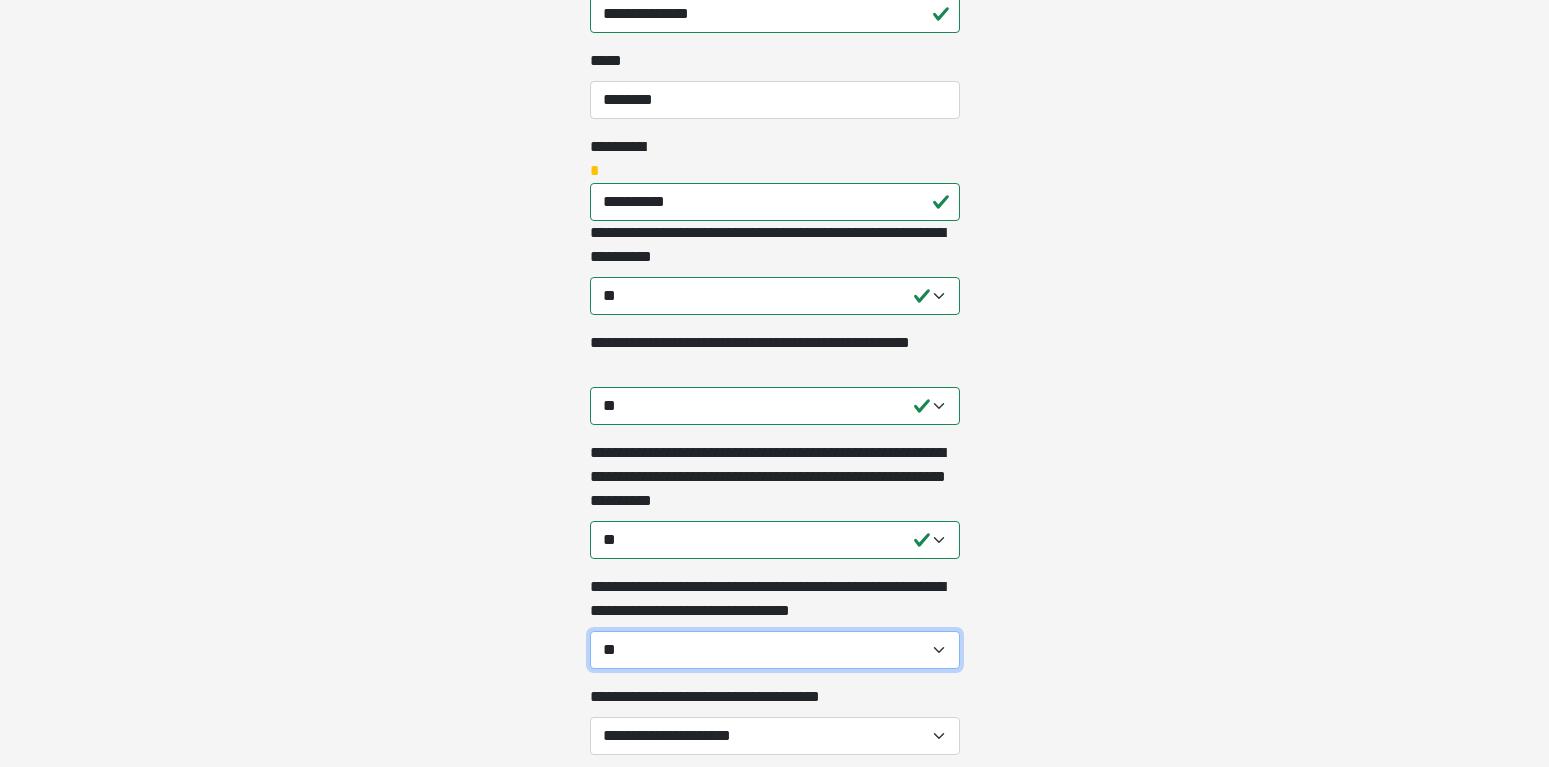 click on "**" at bounding box center (0, 0) 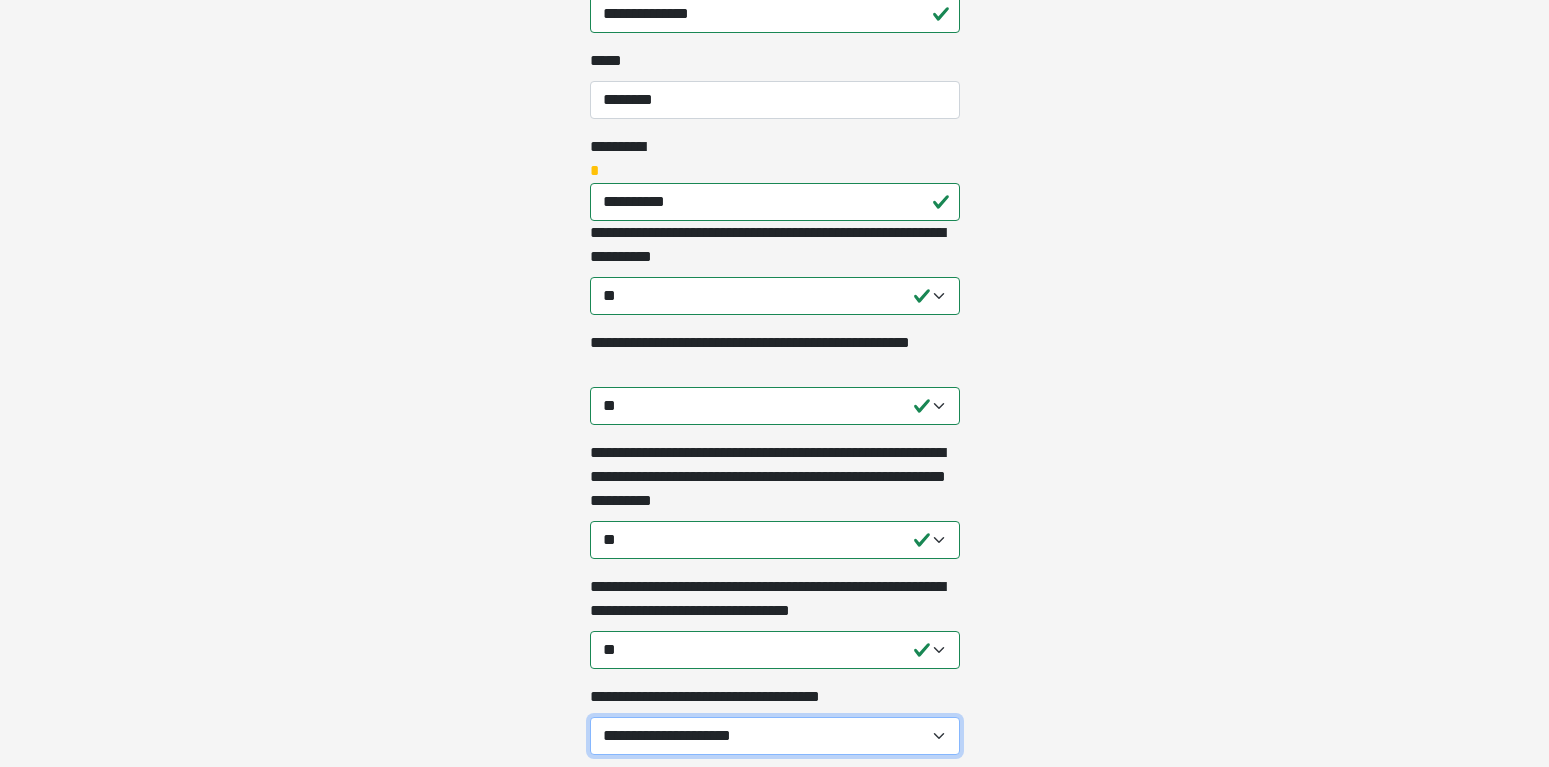 click on "**********" at bounding box center [775, 736] 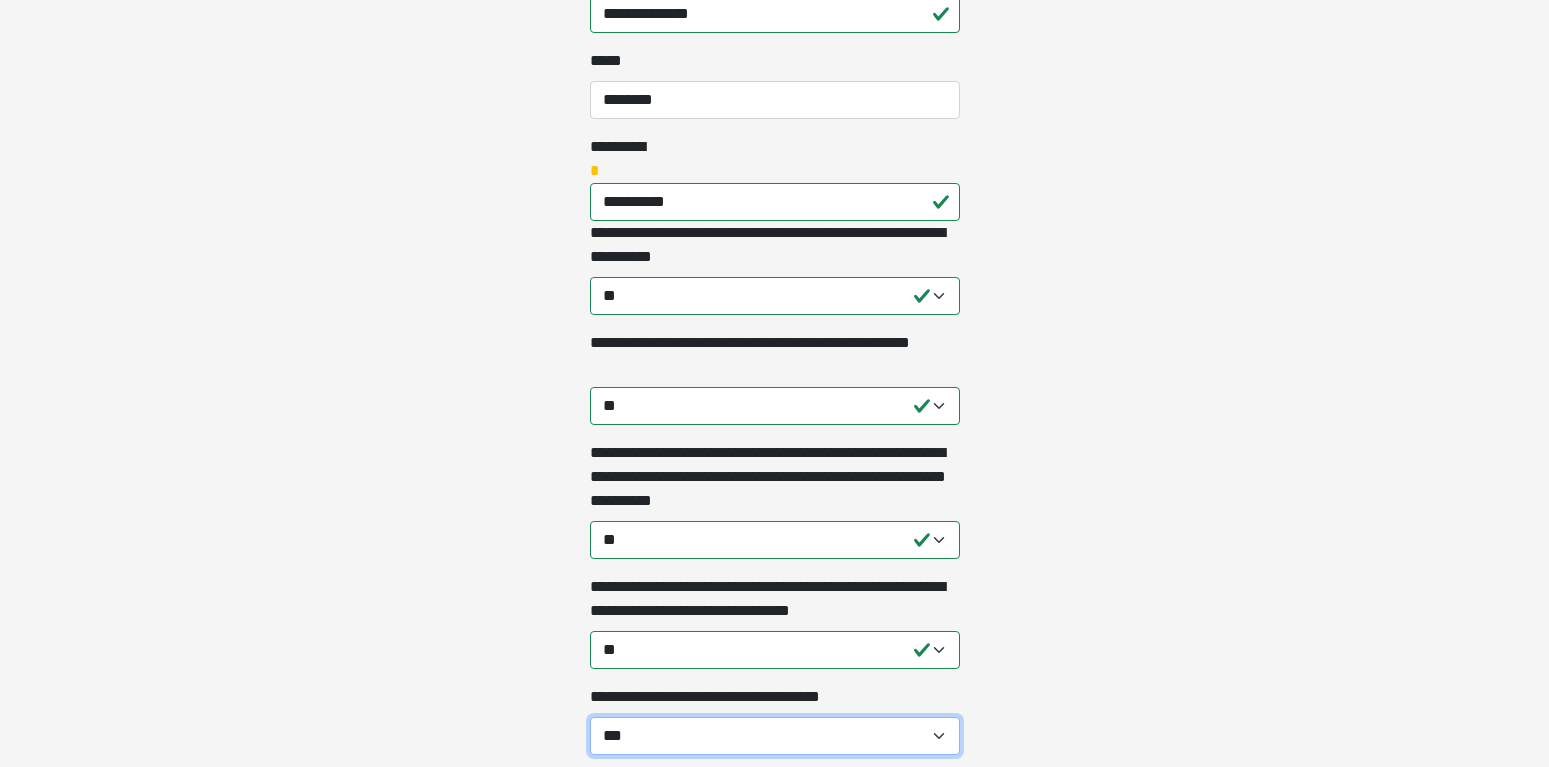 click on "***" at bounding box center (0, 0) 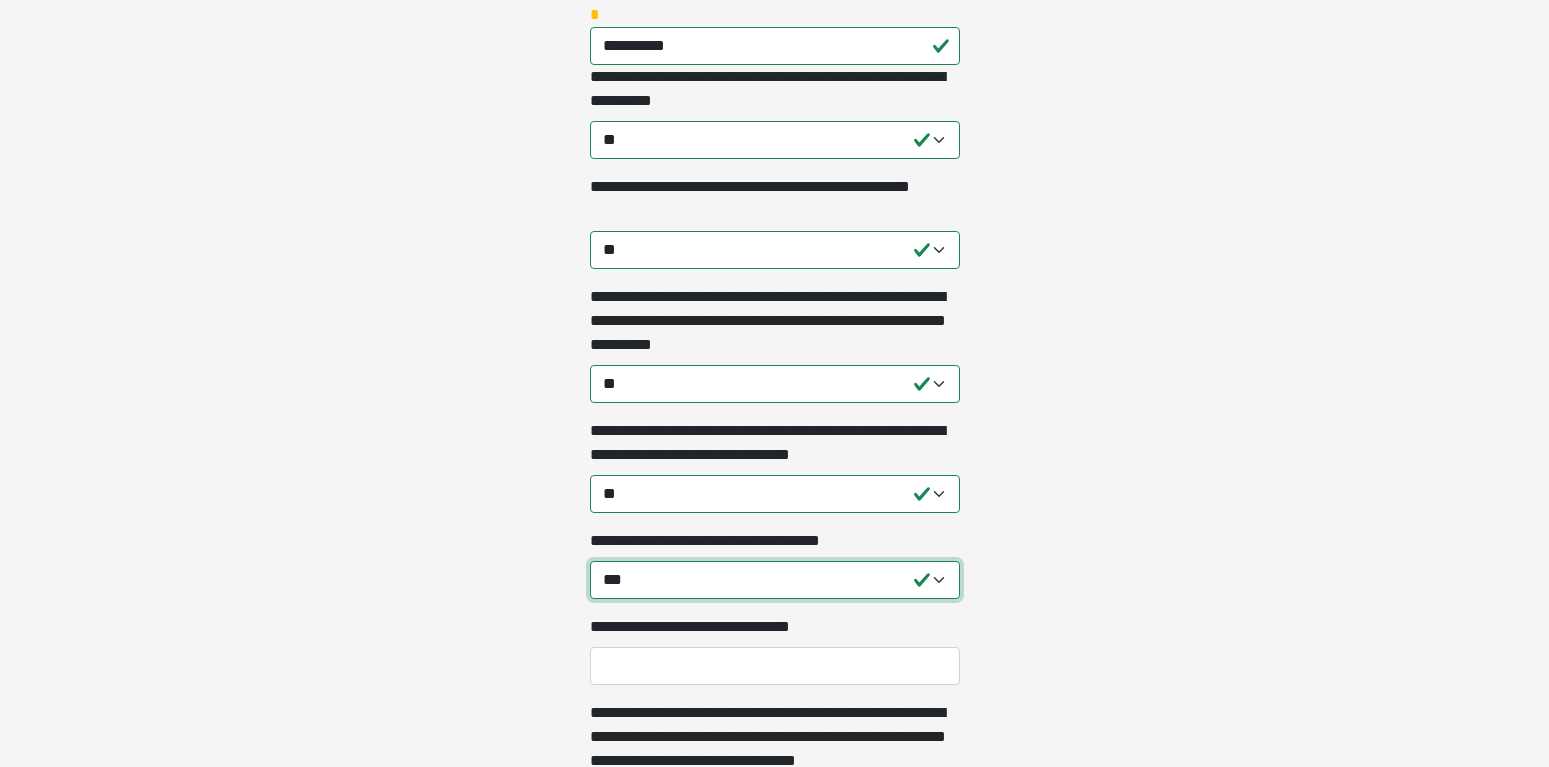scroll, scrollTop: 1632, scrollLeft: 0, axis: vertical 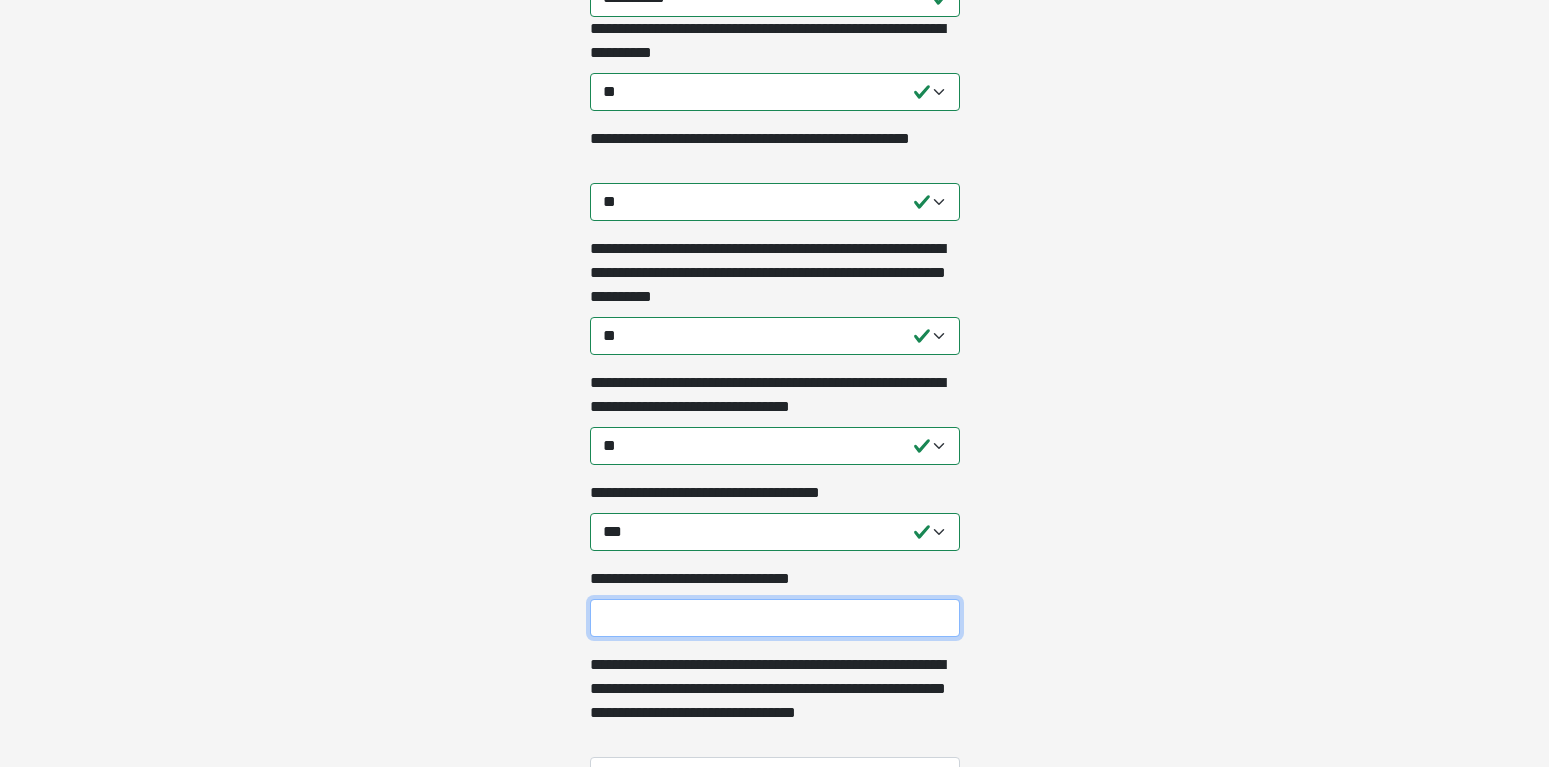 click on "**********" at bounding box center [775, 618] 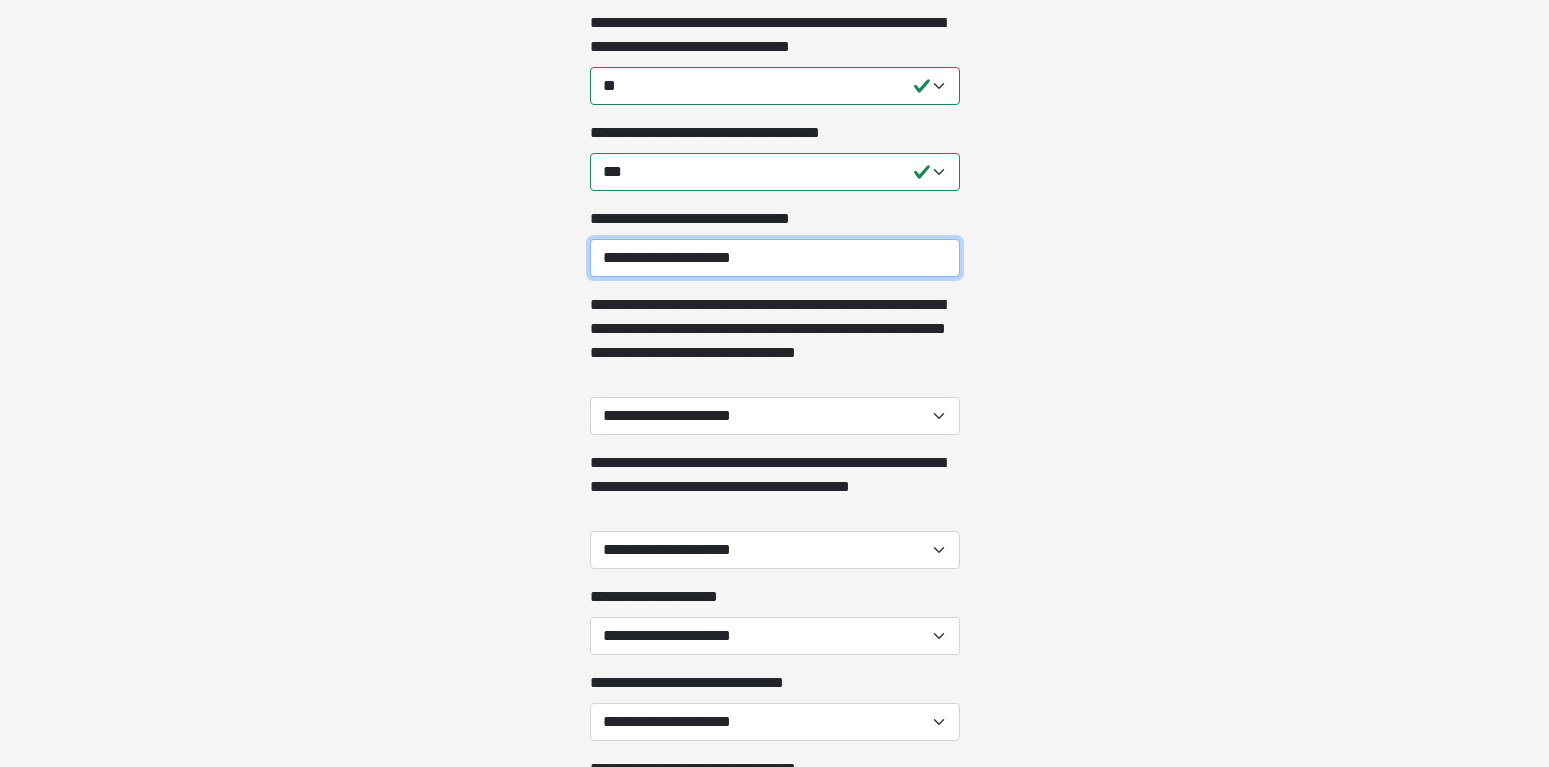 scroll, scrollTop: 2040, scrollLeft: 0, axis: vertical 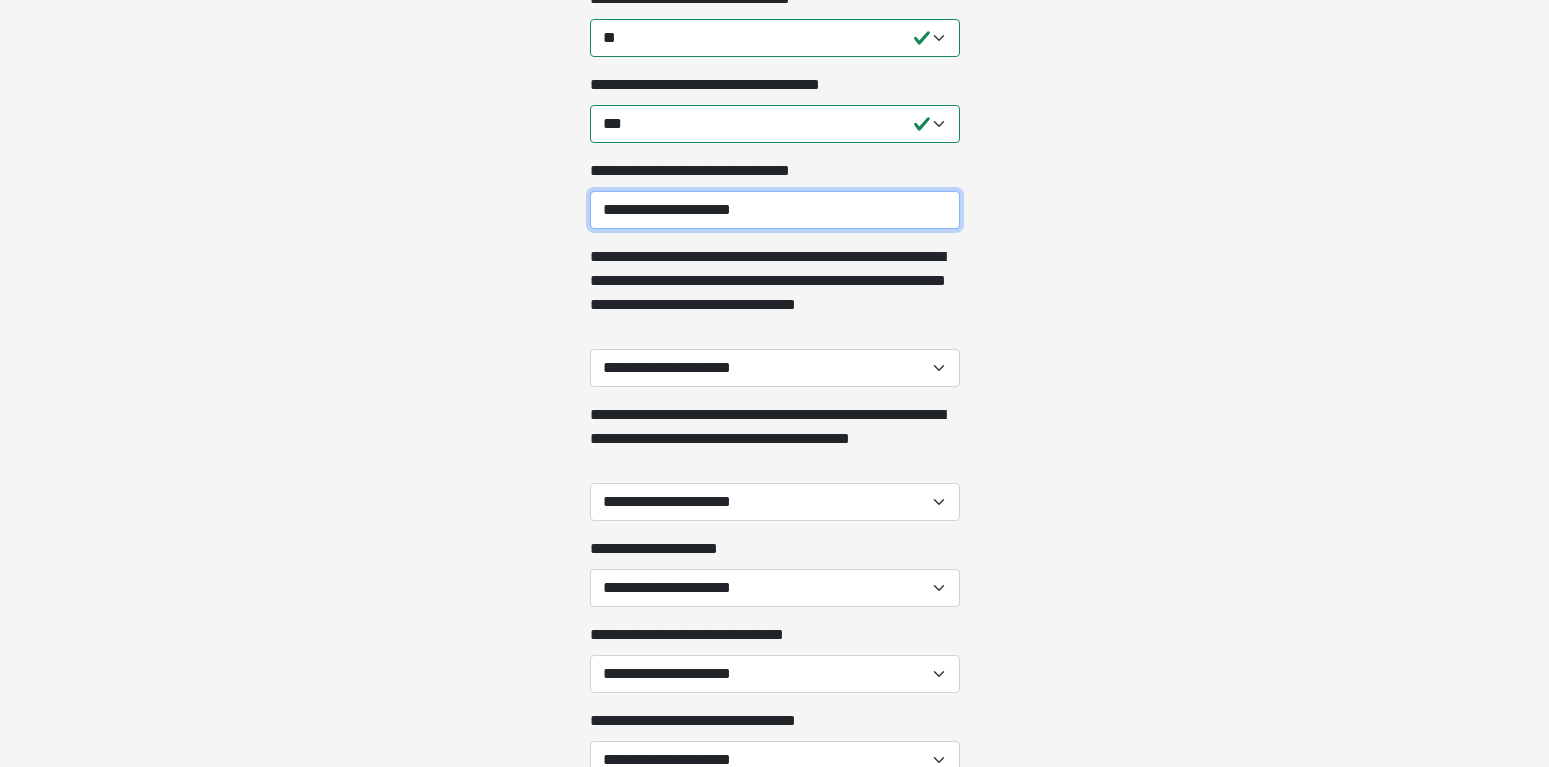 type on "**********" 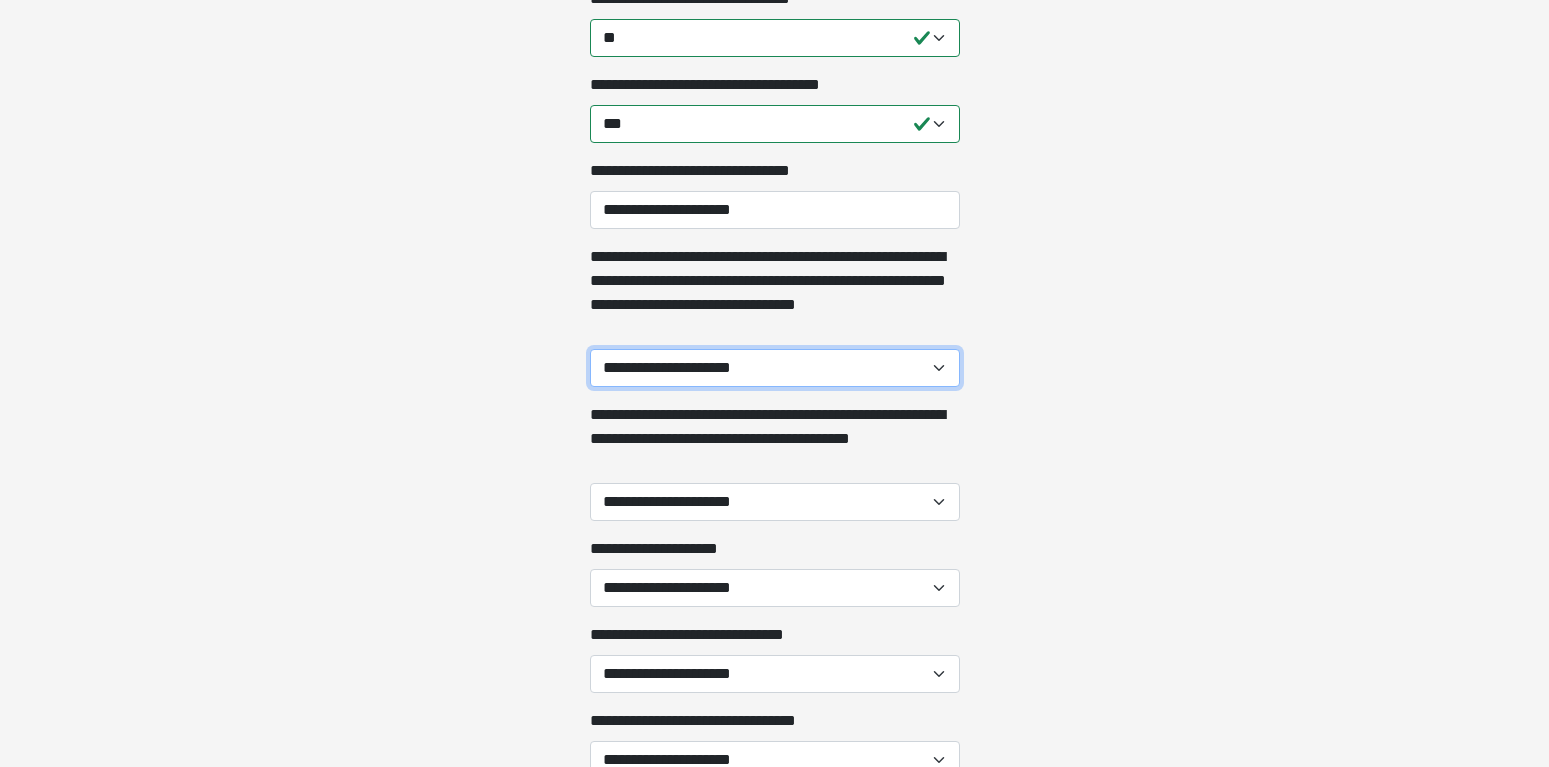 click on "**********" at bounding box center (775, 368) 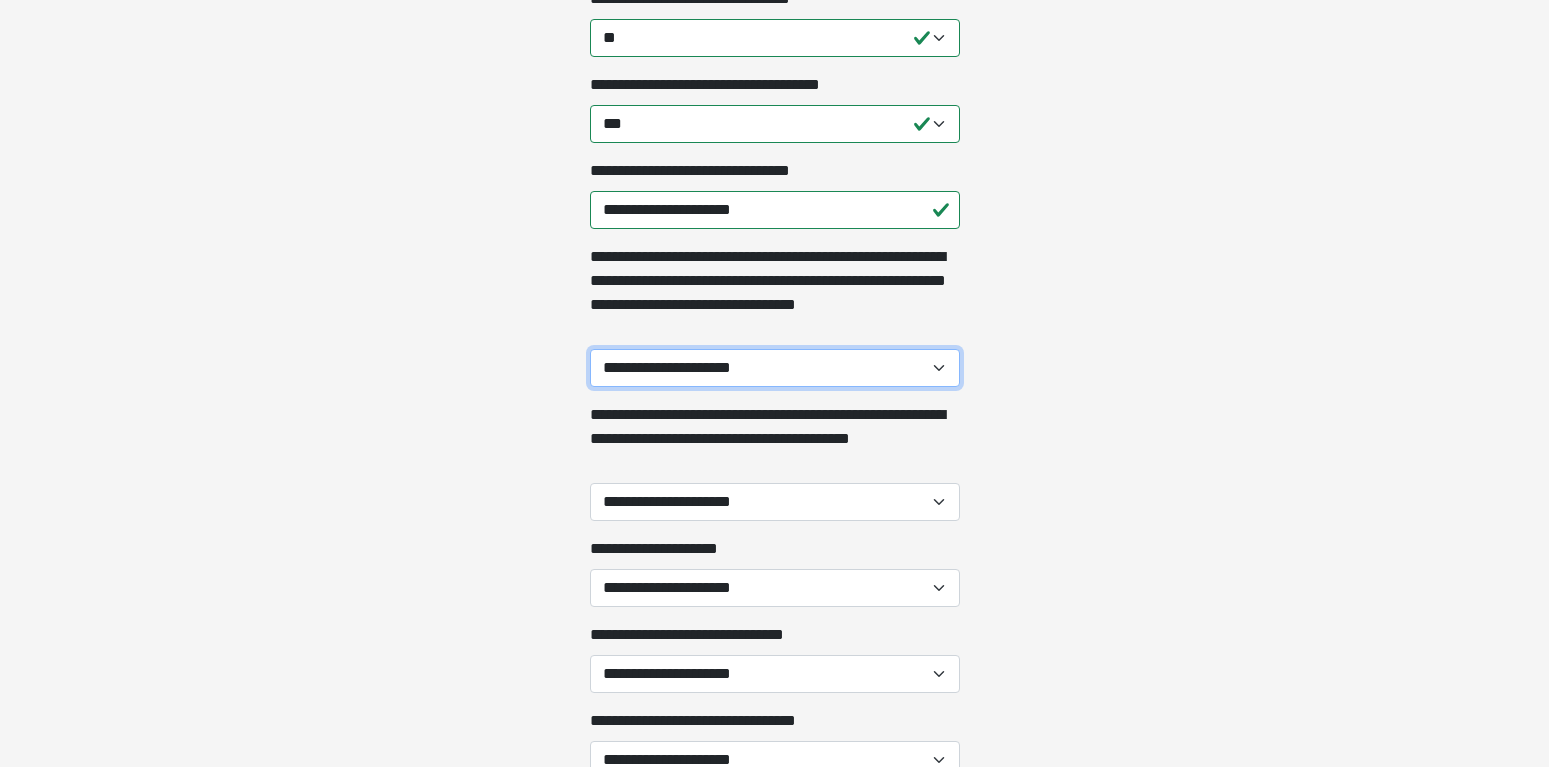 select on "**" 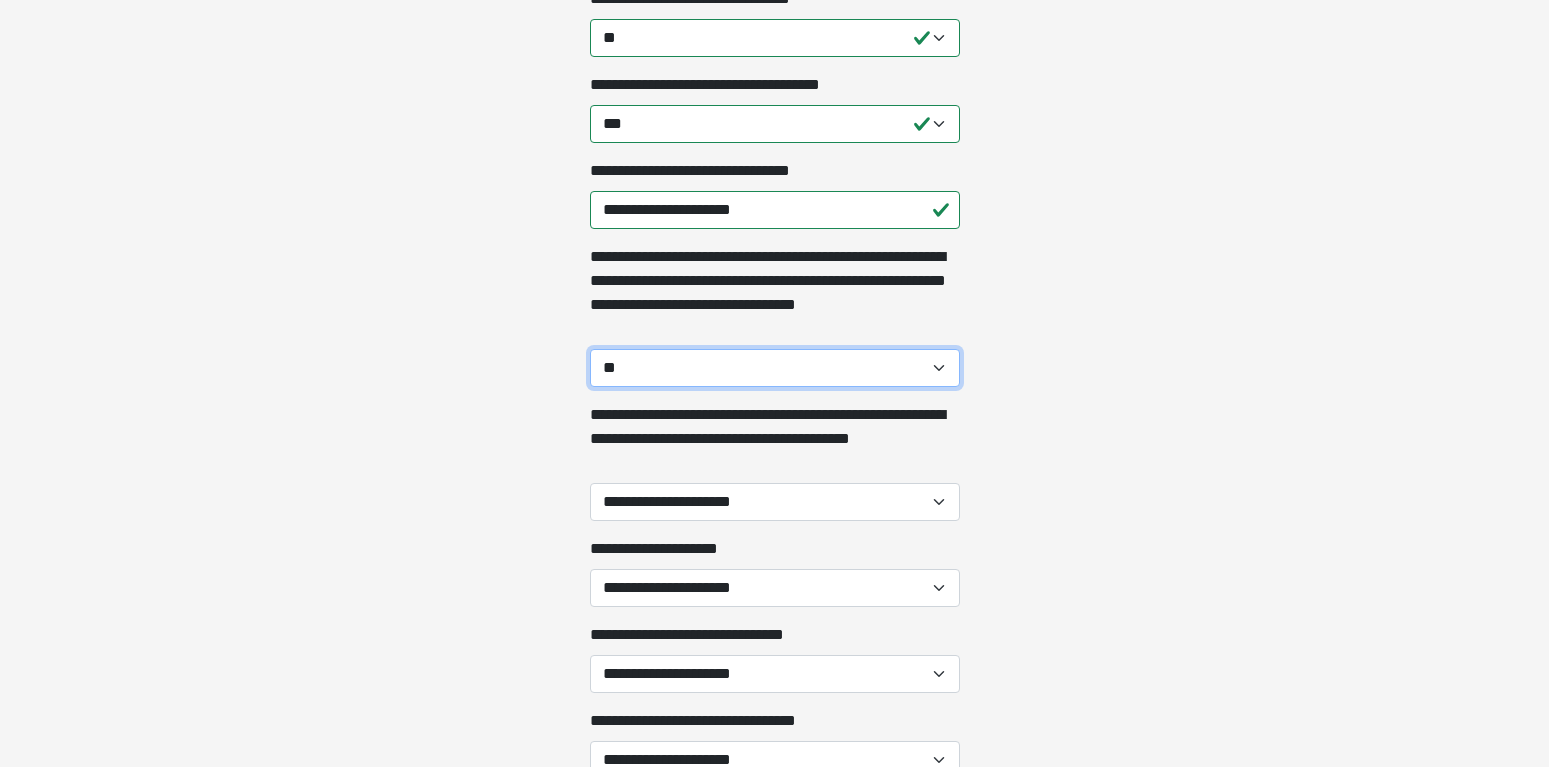 click on "**" at bounding box center (0, 0) 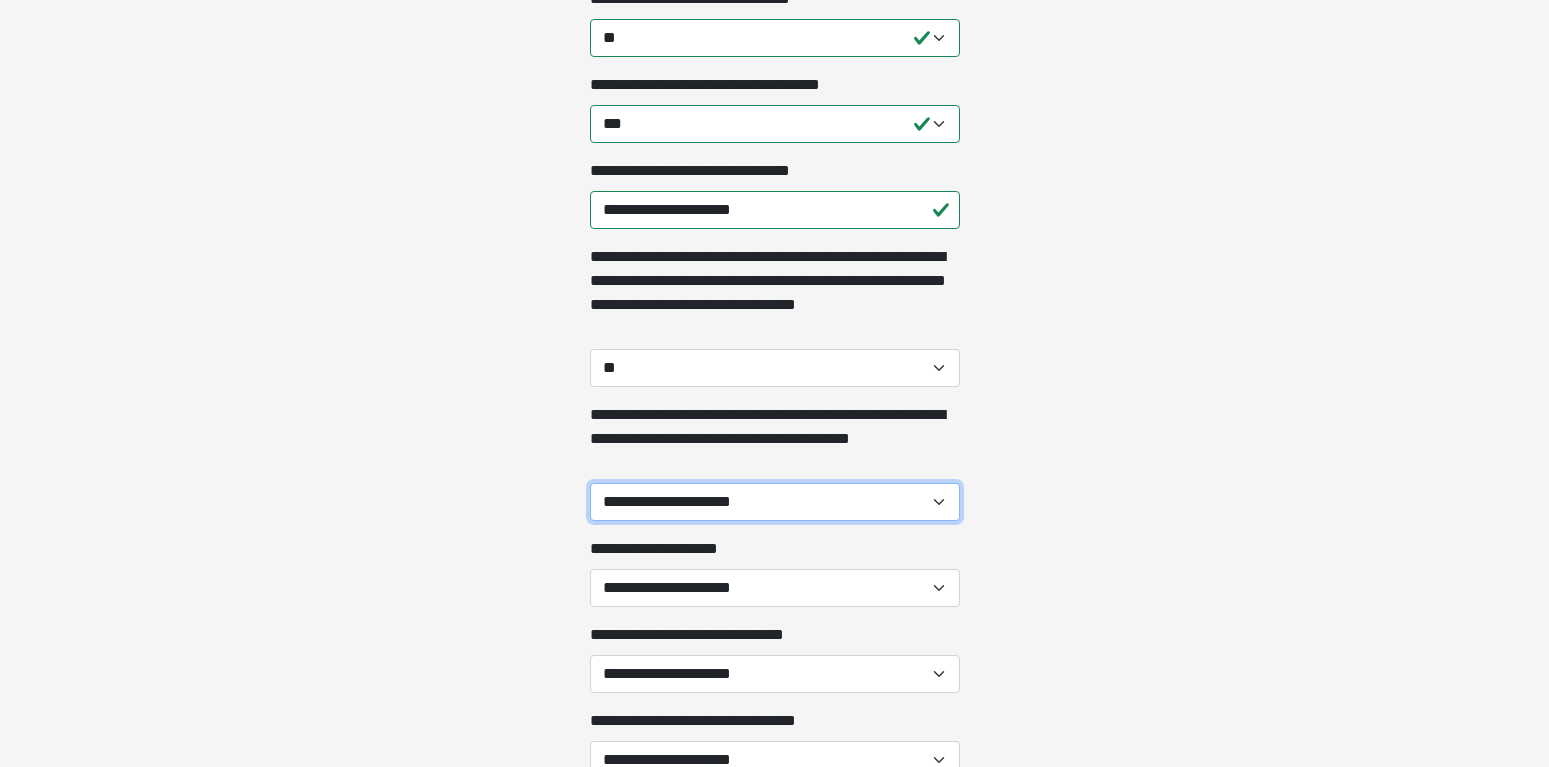 click on "**********" at bounding box center [775, 502] 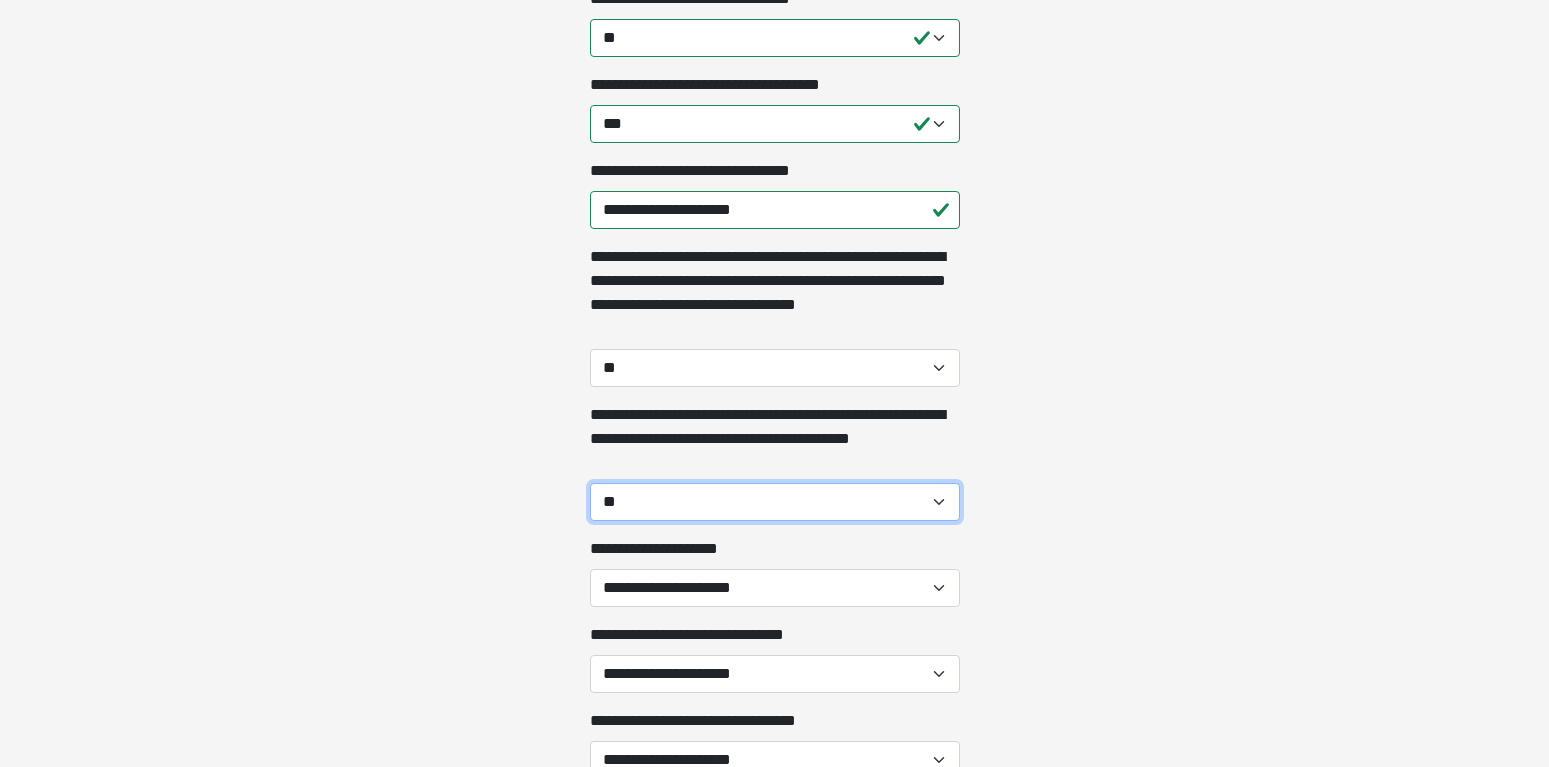 click on "**" at bounding box center (0, 0) 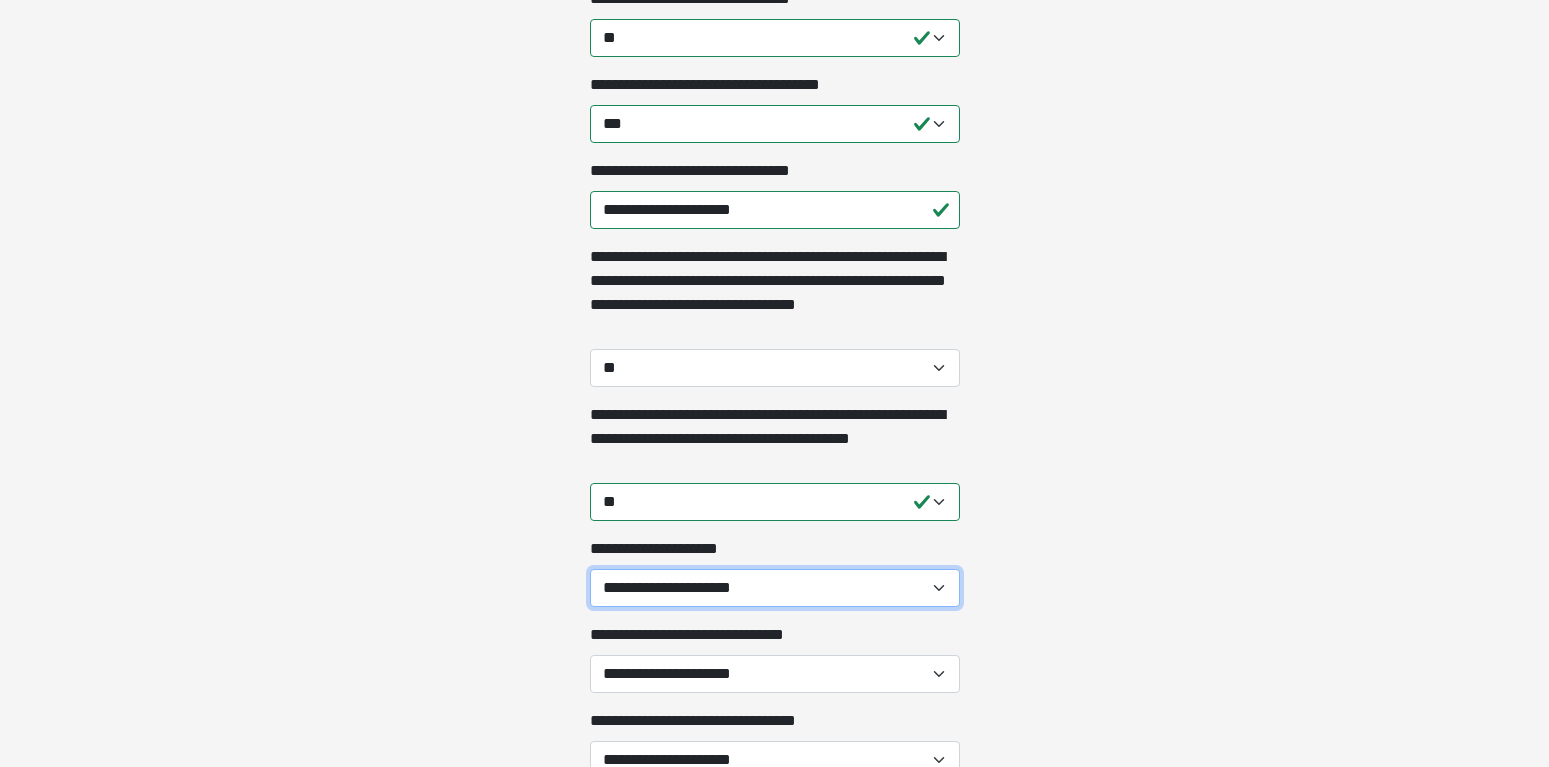 click on "**********" at bounding box center [775, 588] 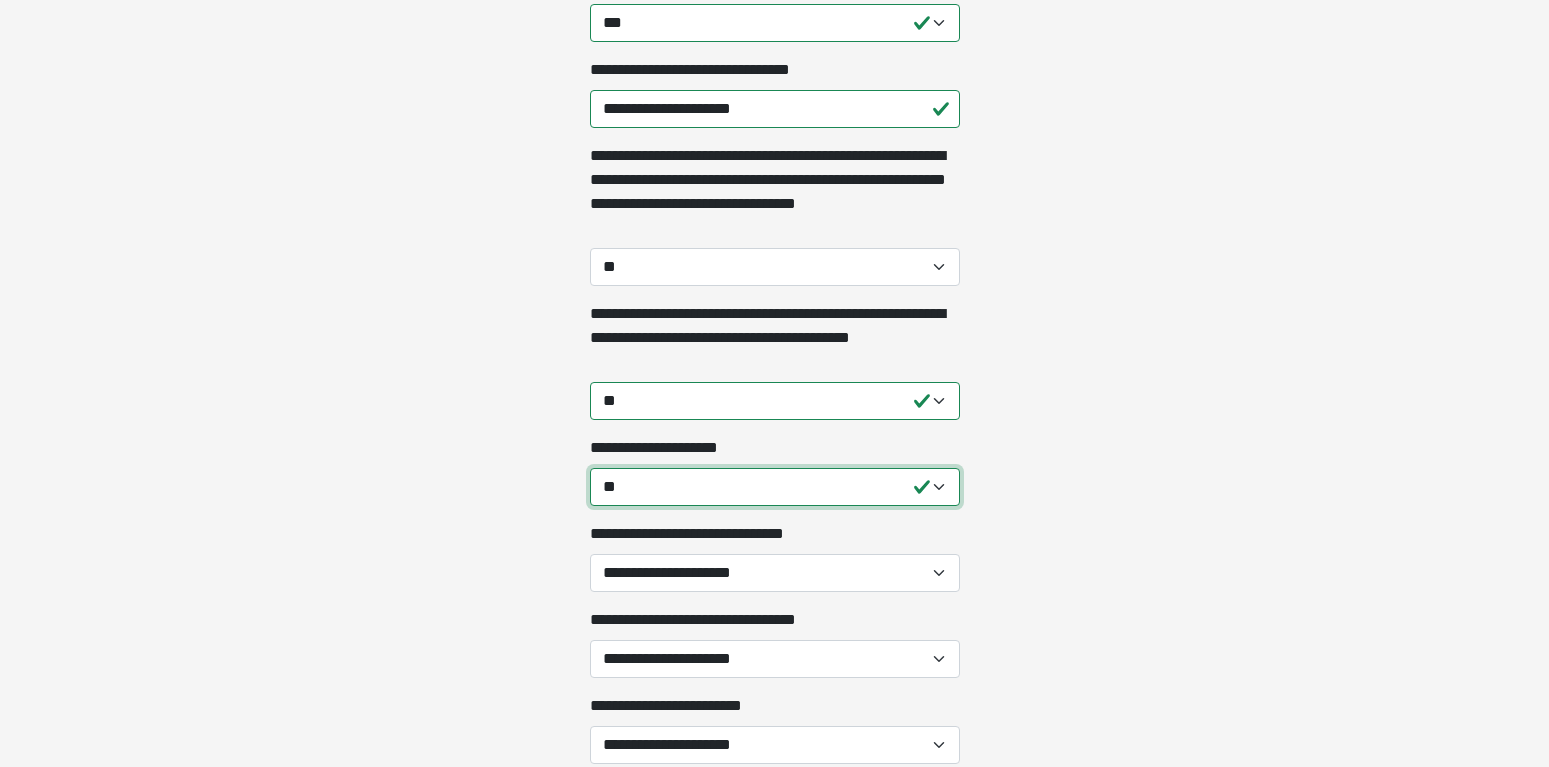 scroll, scrollTop: 2142, scrollLeft: 0, axis: vertical 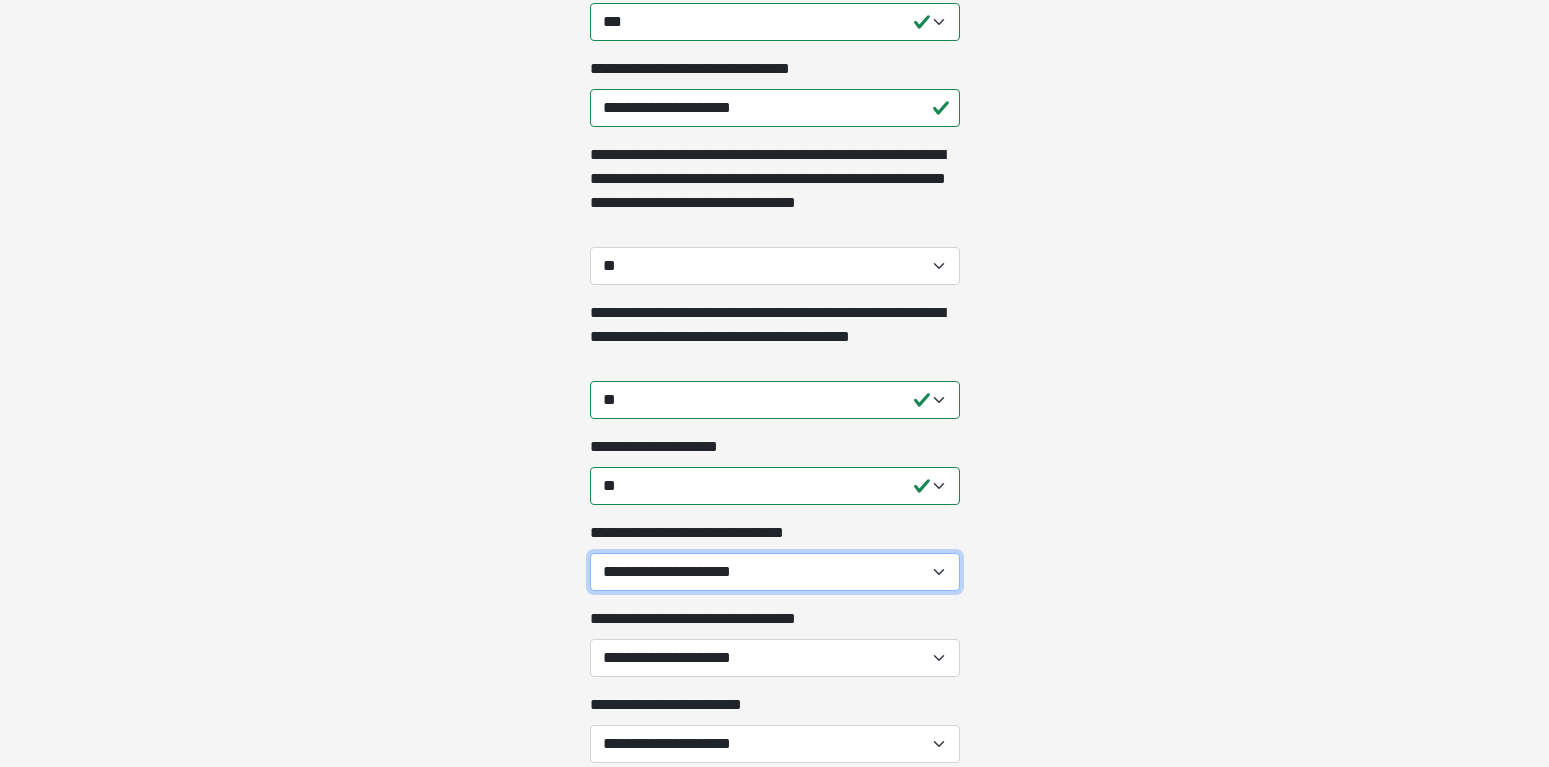click on "**********" at bounding box center (775, 572) 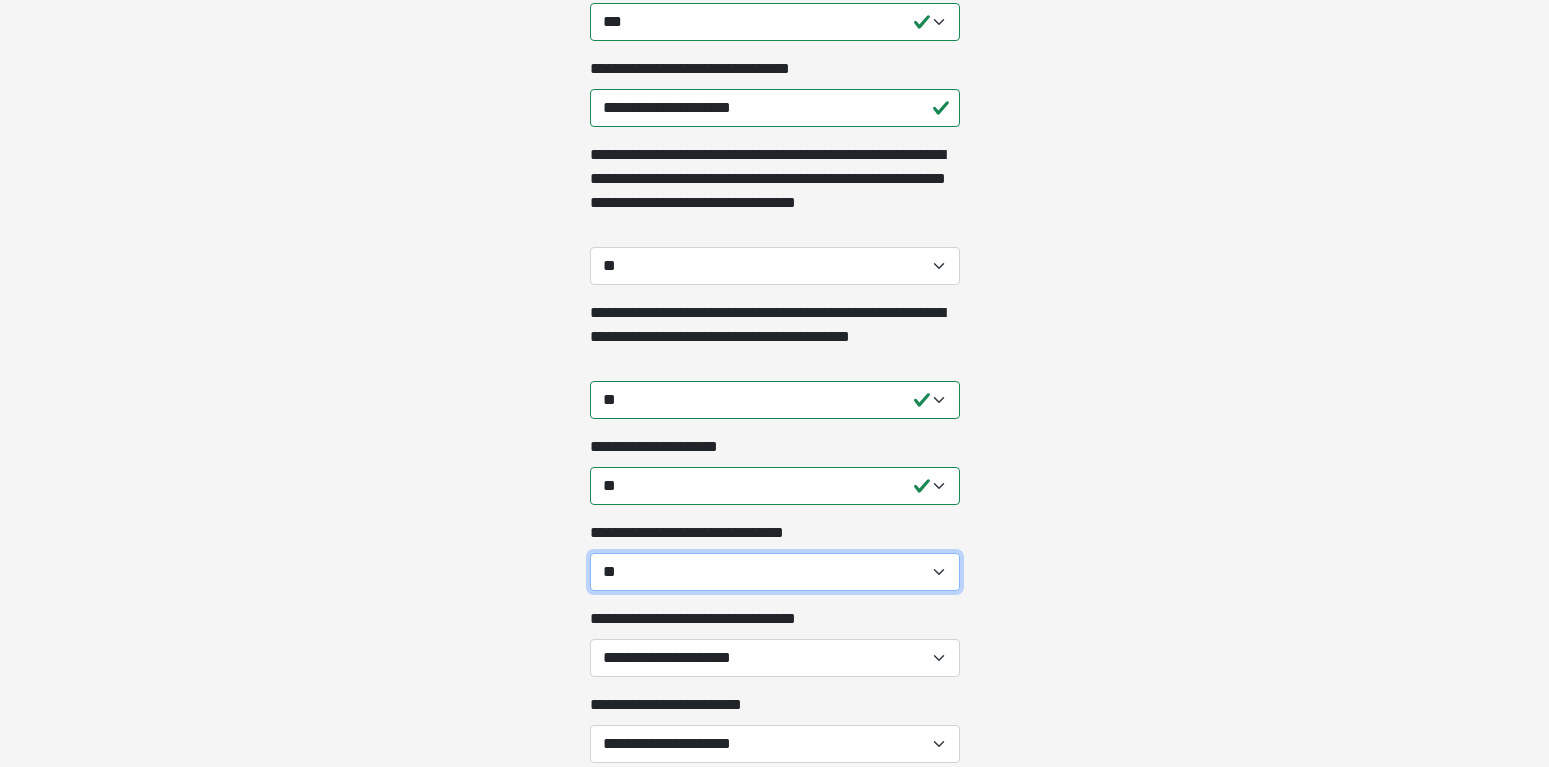 click on "**" at bounding box center (0, 0) 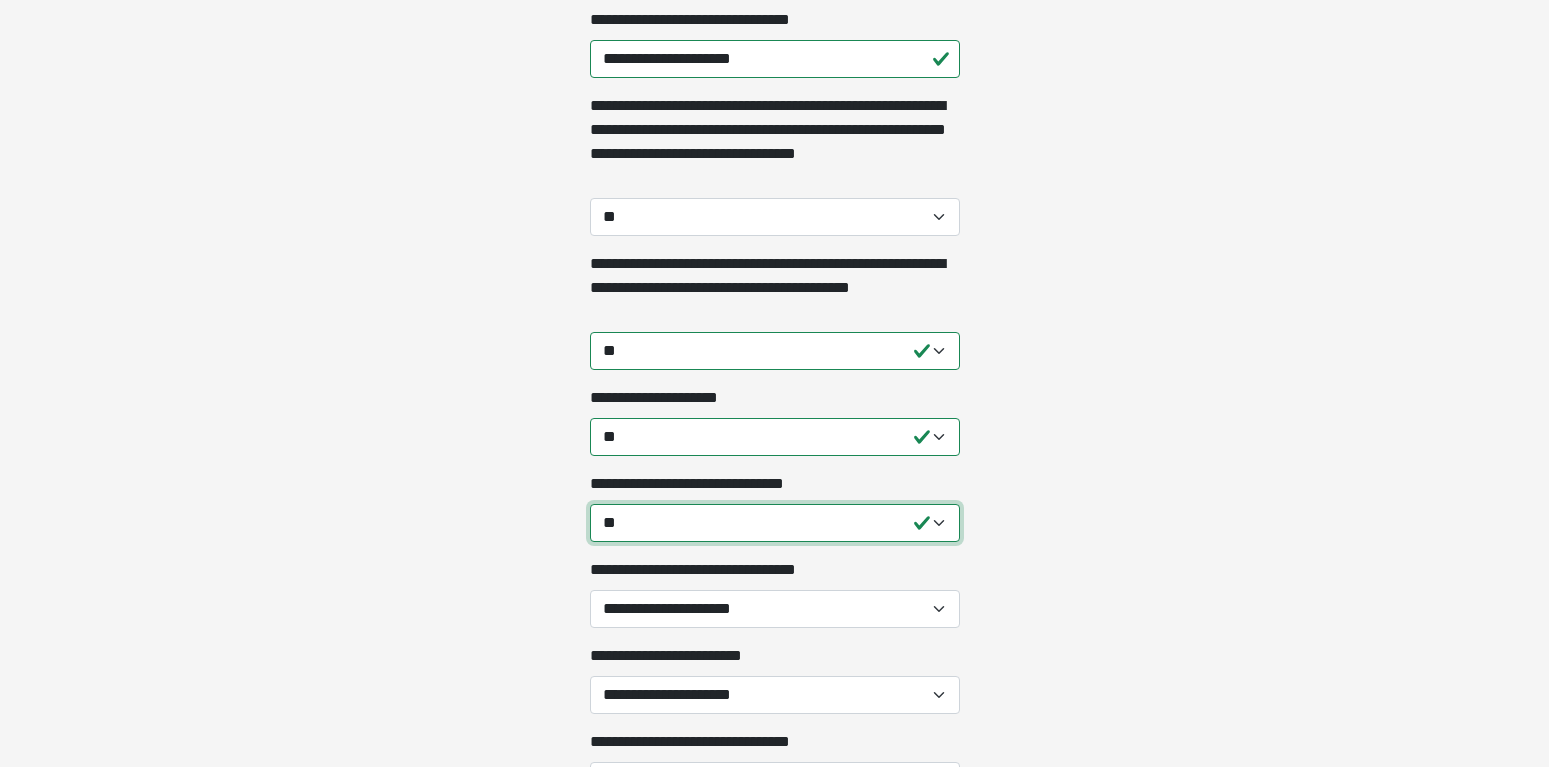scroll, scrollTop: 2244, scrollLeft: 0, axis: vertical 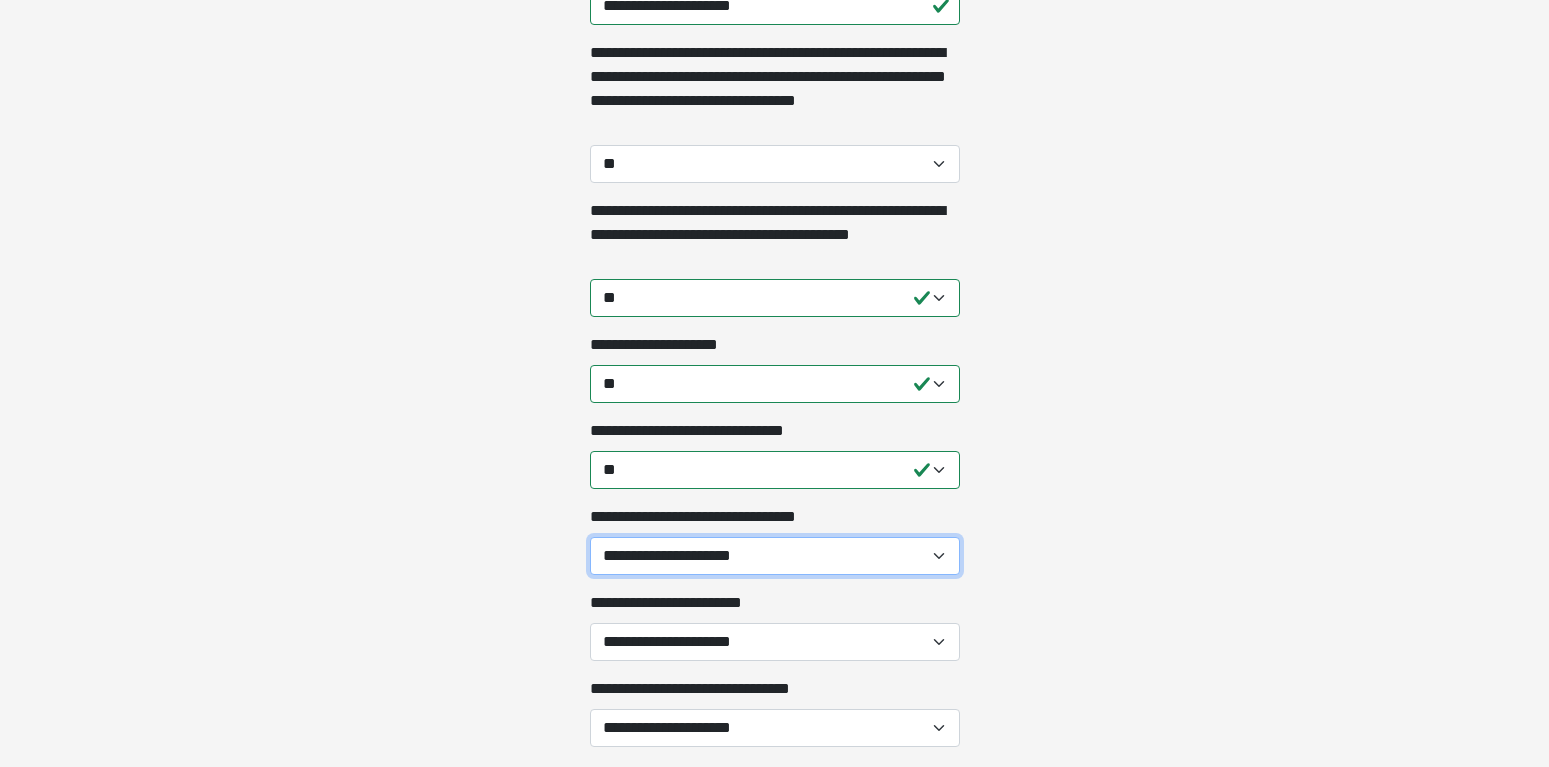 click on "**********" at bounding box center [775, 556] 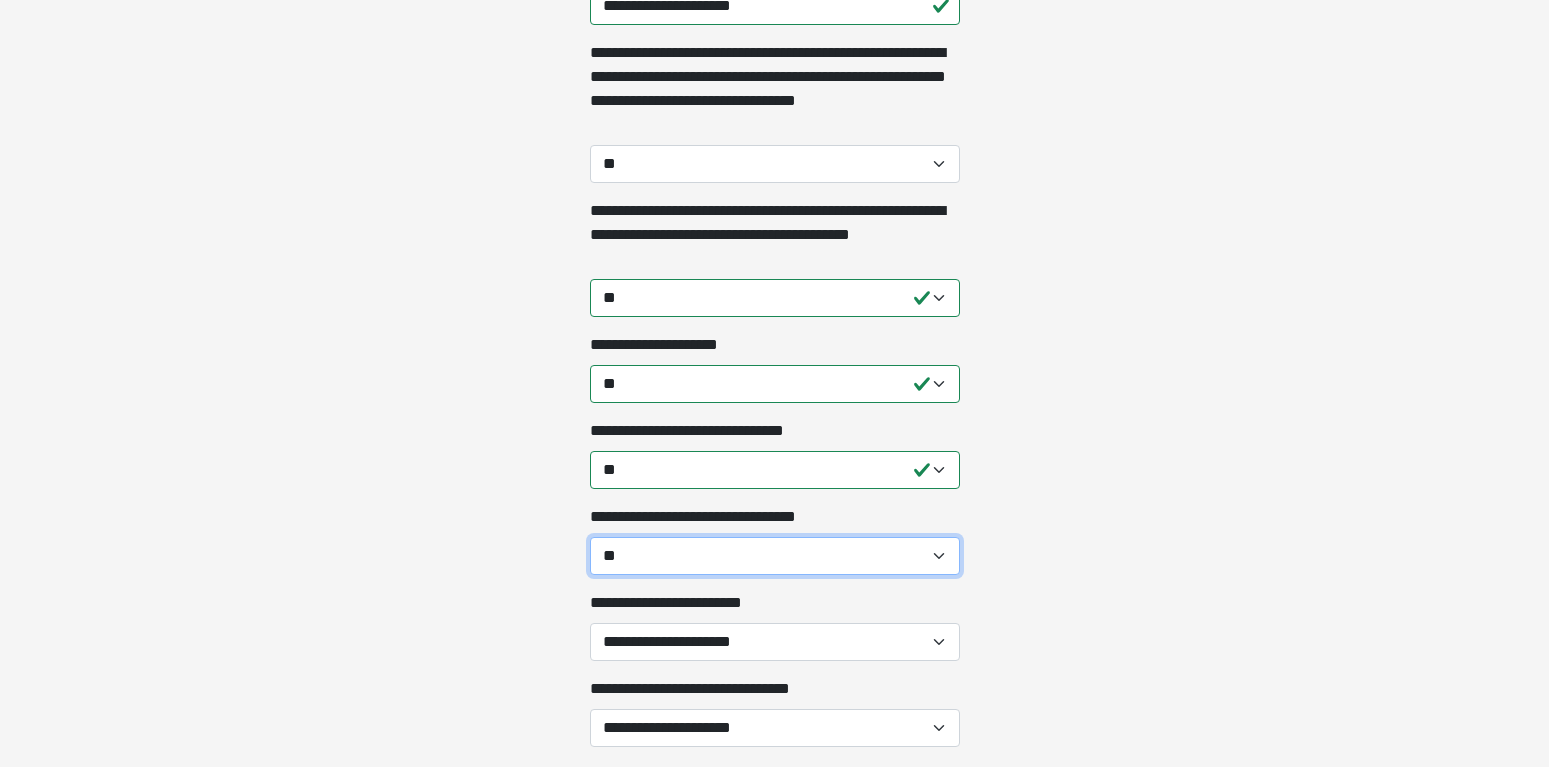 click on "**" at bounding box center (0, 0) 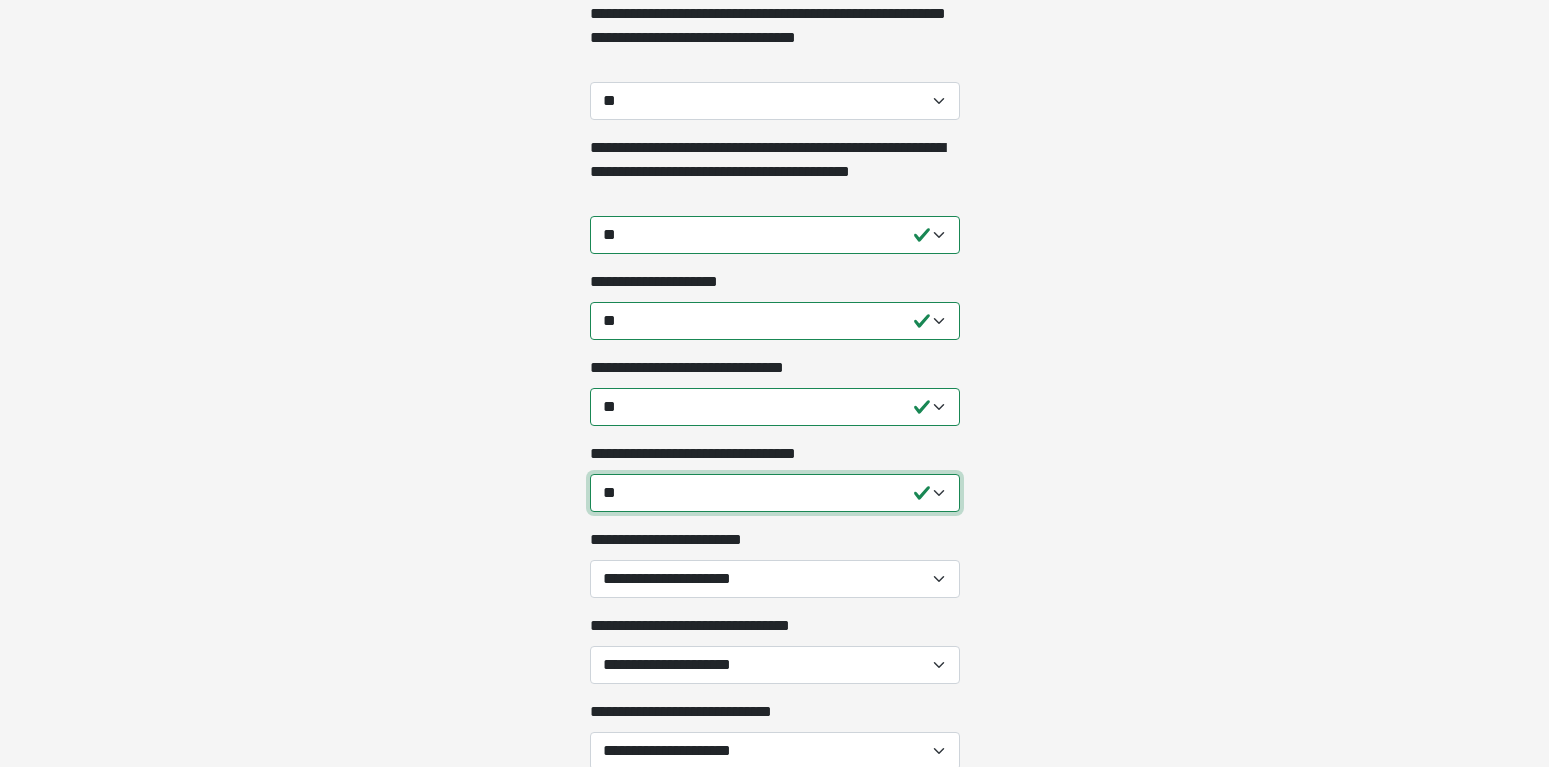 scroll, scrollTop: 2346, scrollLeft: 0, axis: vertical 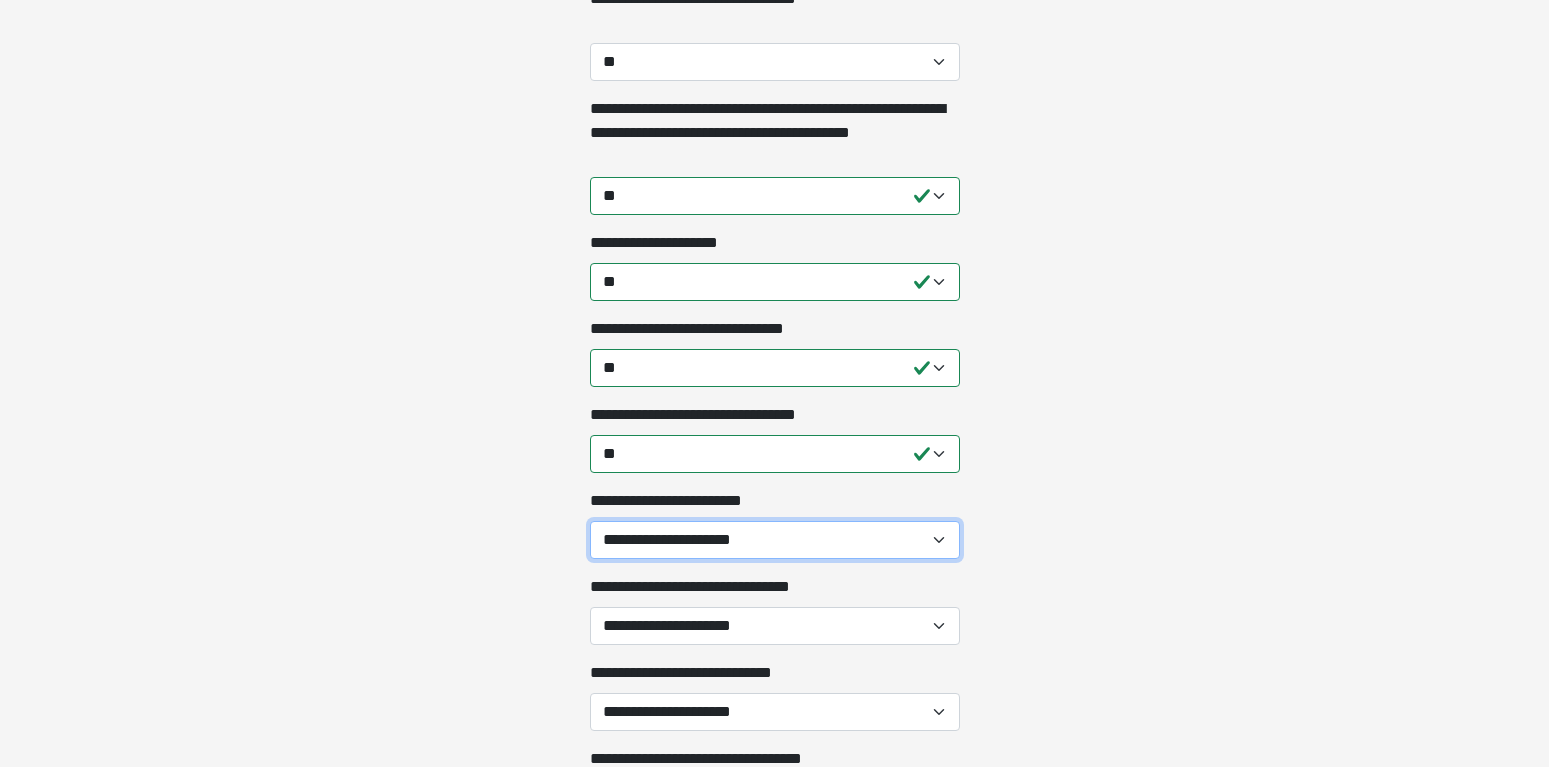 click on "**********" at bounding box center [775, 540] 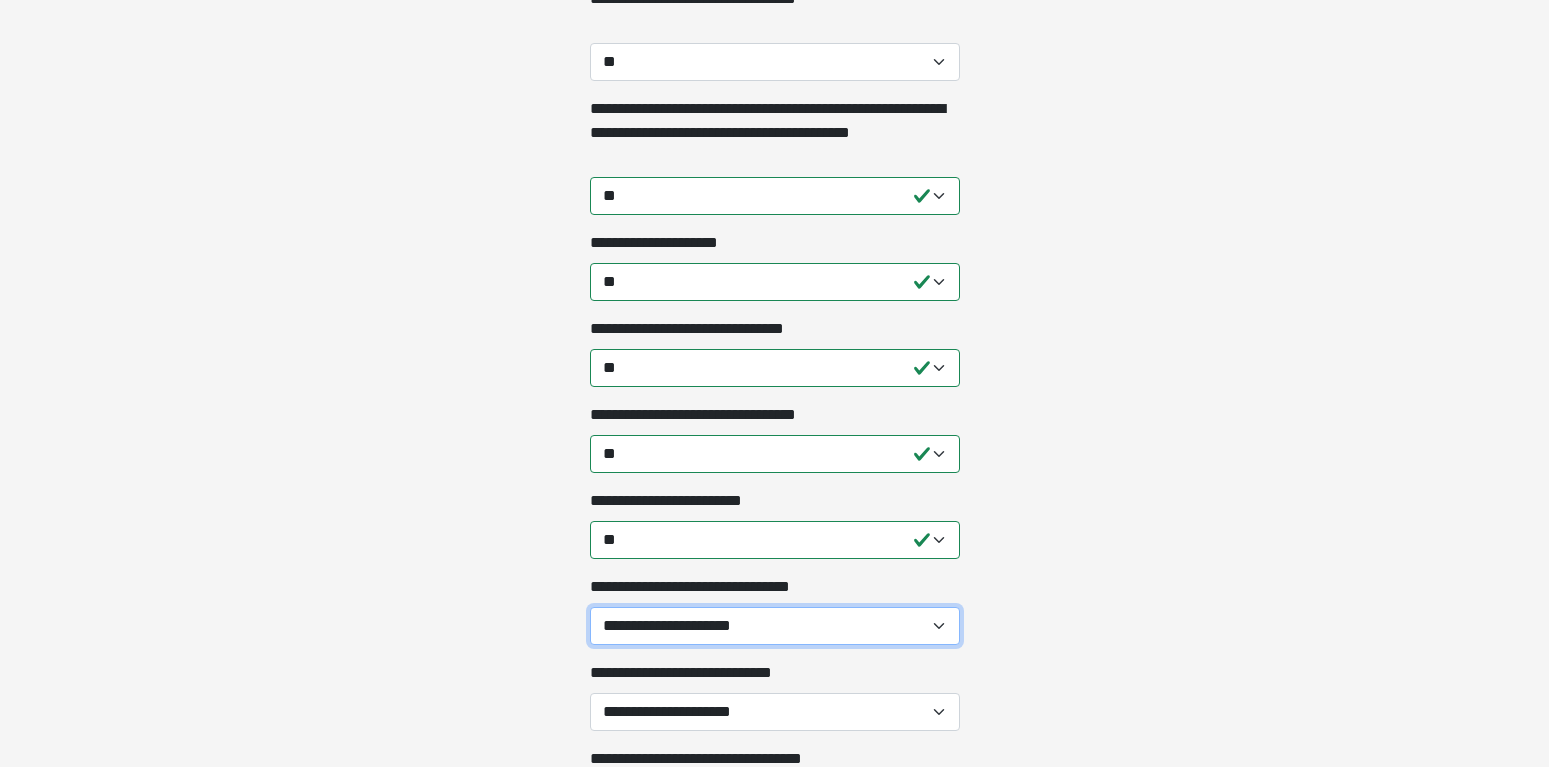 click on "**********" at bounding box center [775, 626] 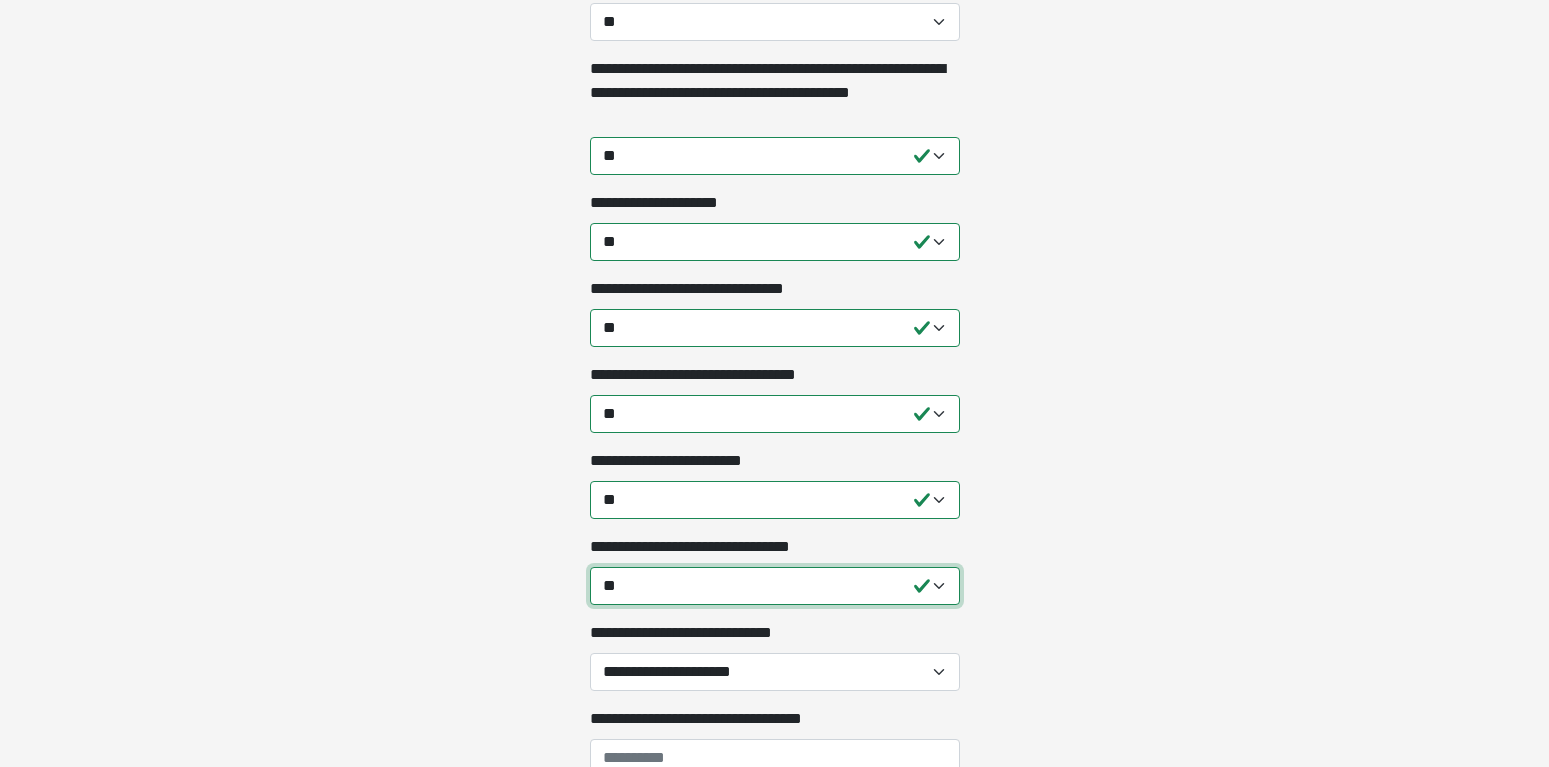 scroll, scrollTop: 2448, scrollLeft: 0, axis: vertical 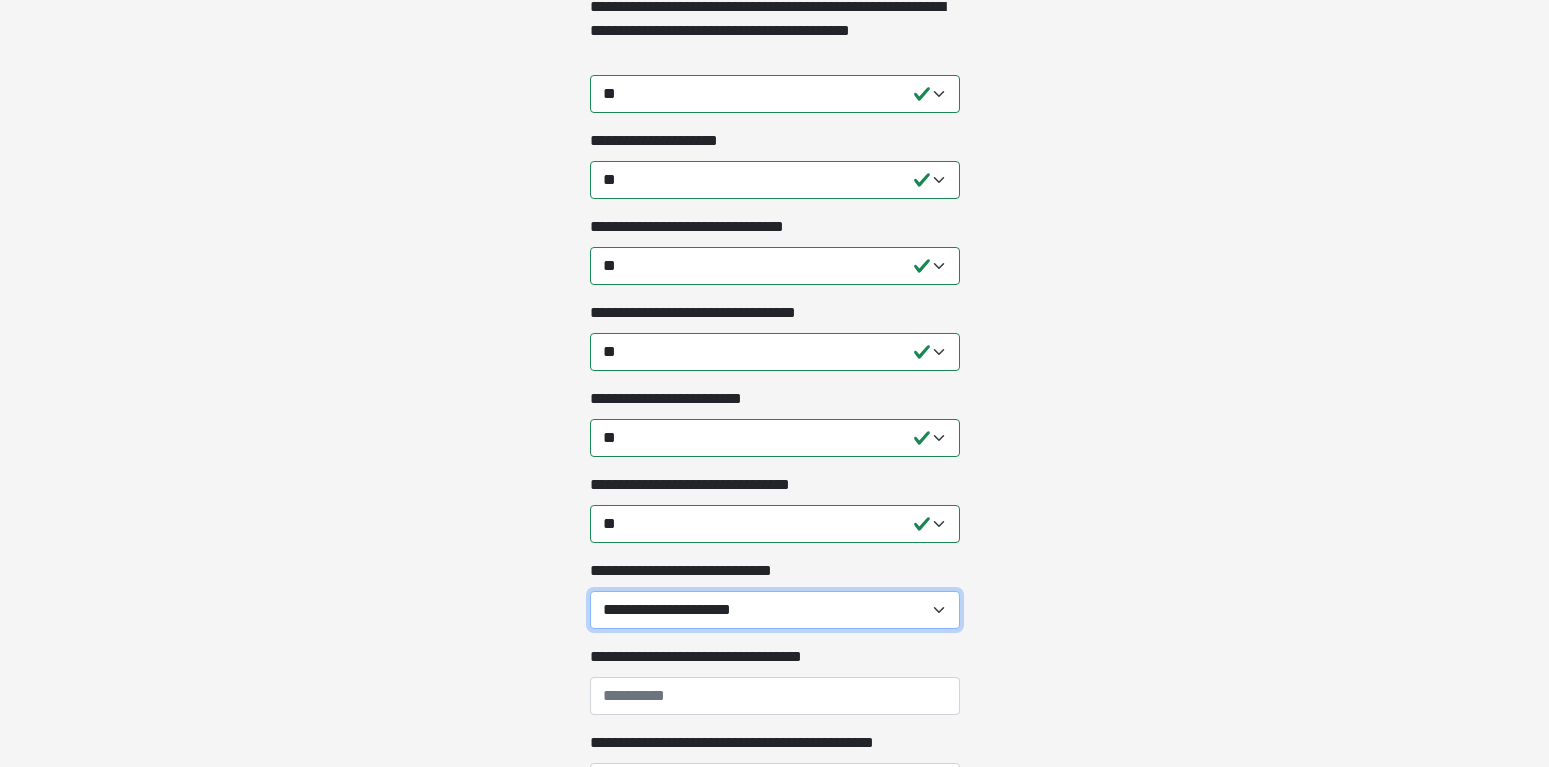 click on "**********" at bounding box center [775, 610] 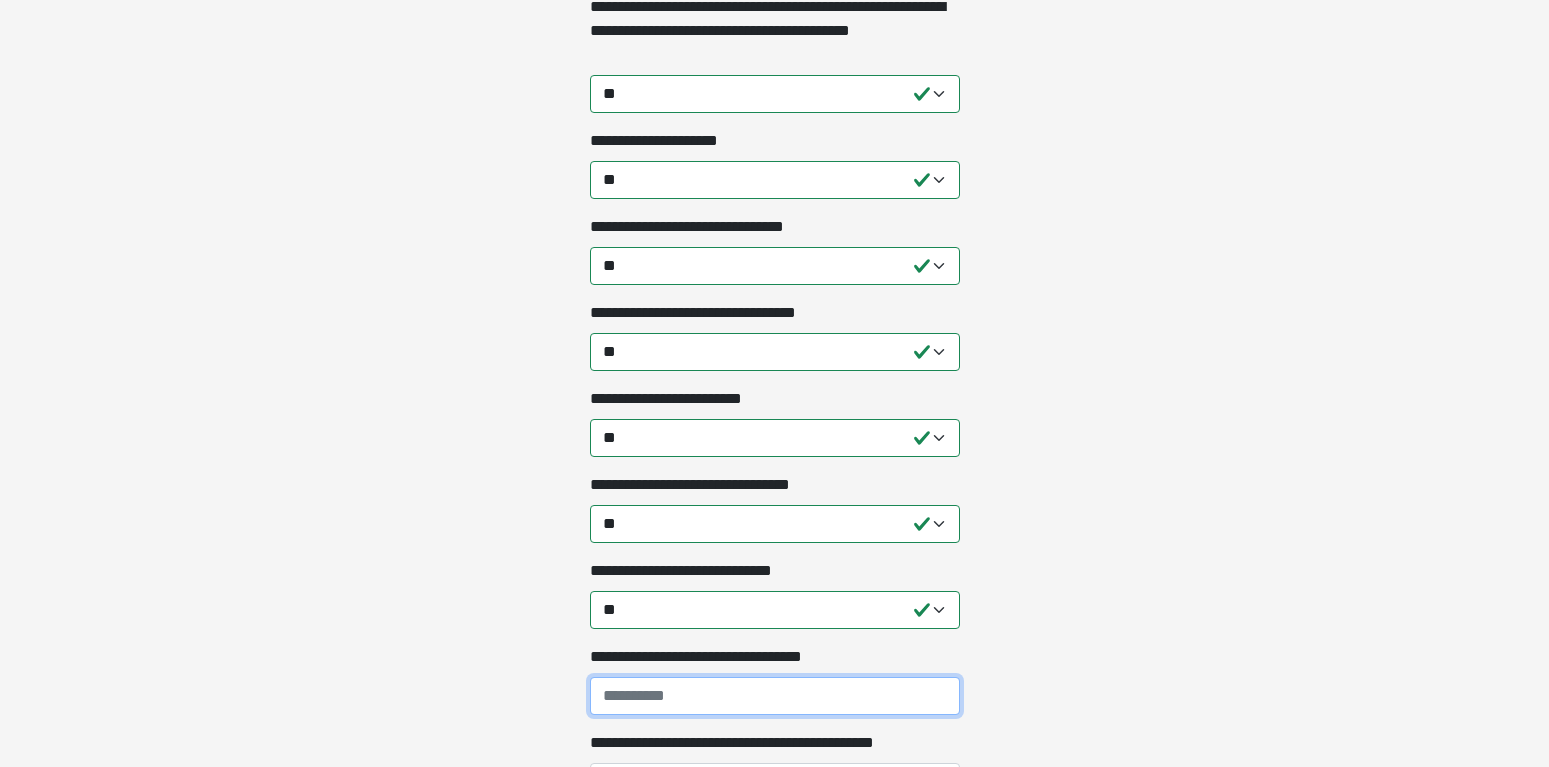 click on "**********" at bounding box center (775, 696) 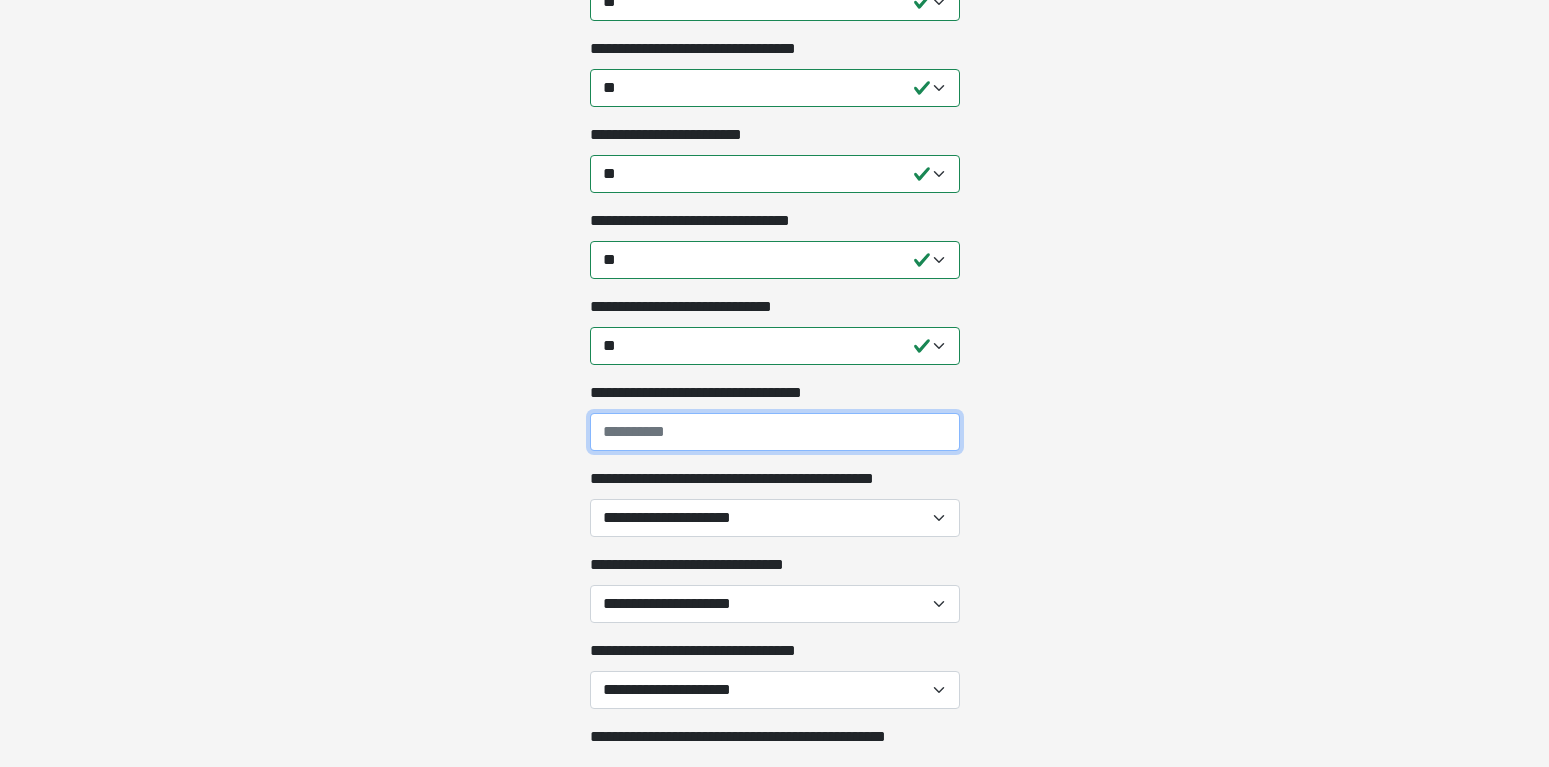 scroll, scrollTop: 2754, scrollLeft: 0, axis: vertical 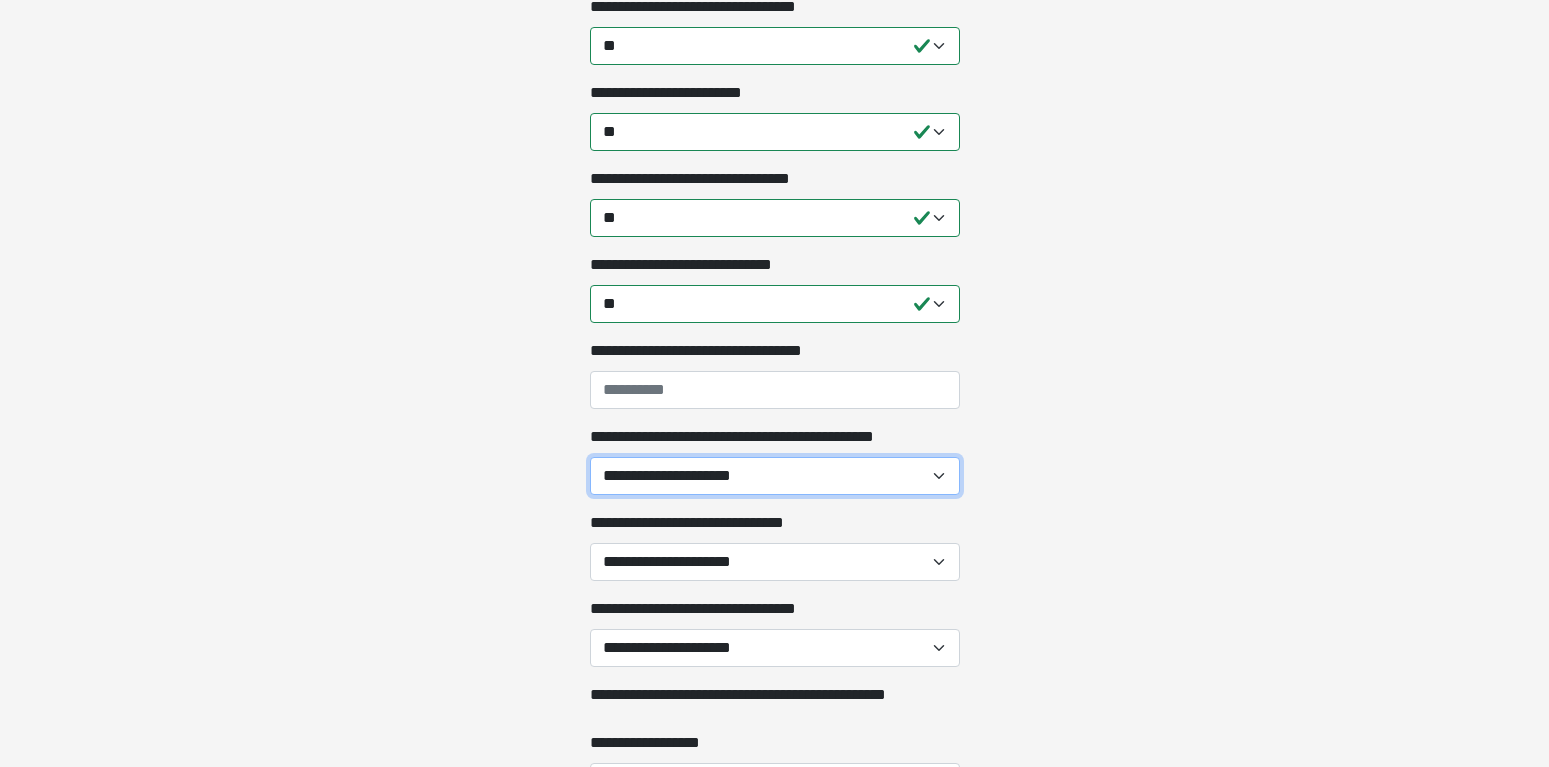 click on "**********" at bounding box center (775, 476) 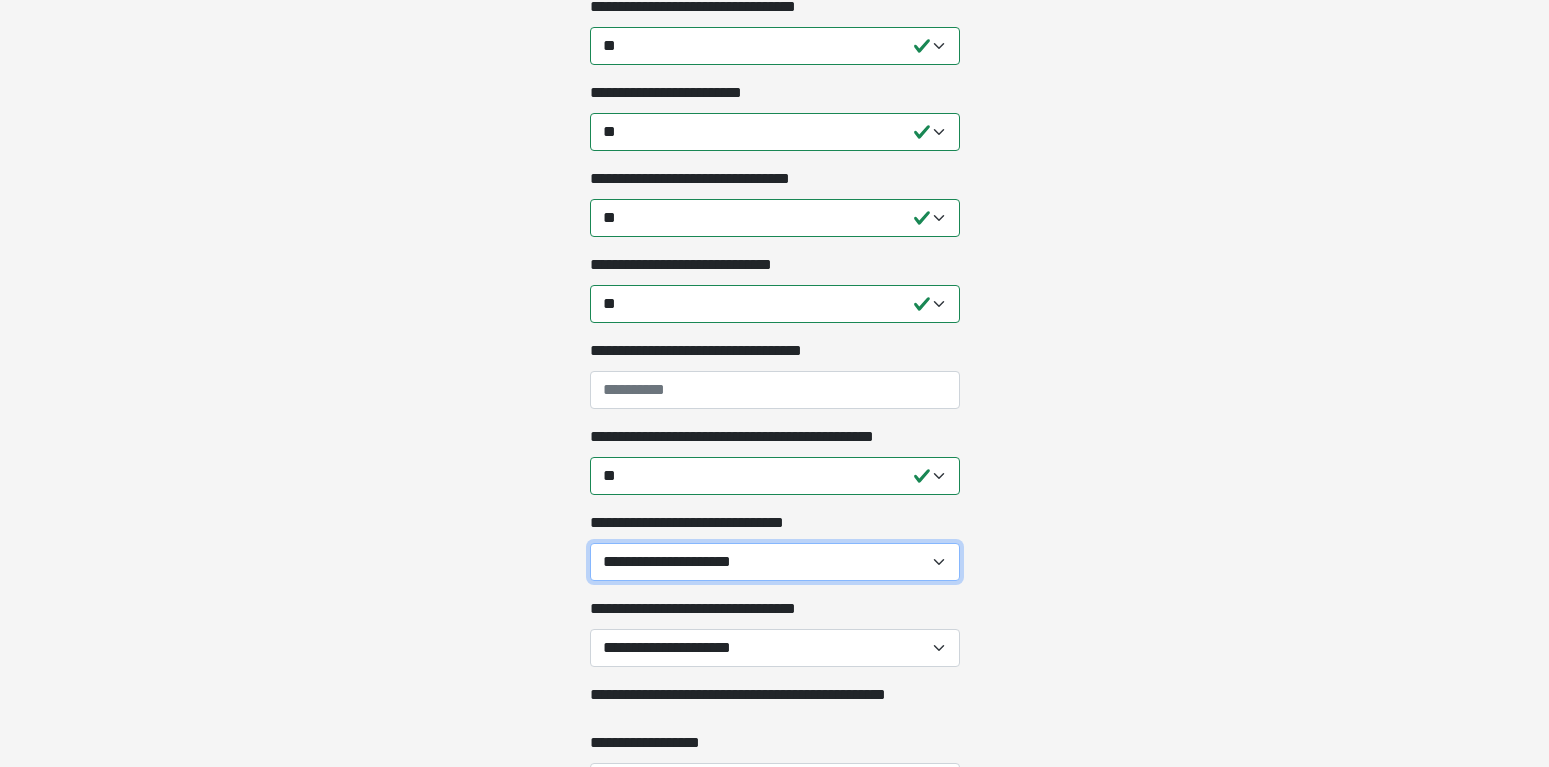 click on "**********" at bounding box center [775, 562] 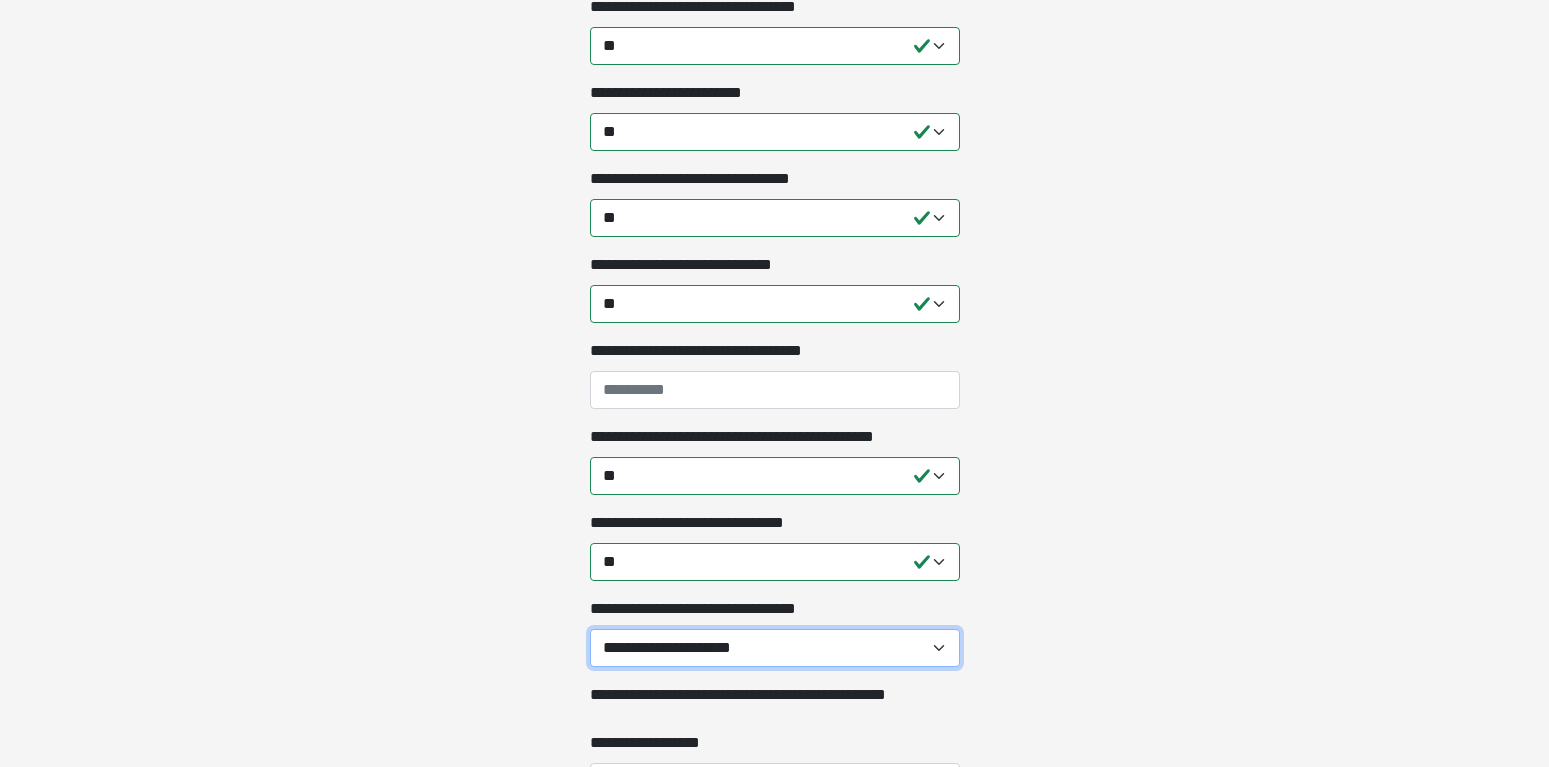 click on "**********" at bounding box center [775, 648] 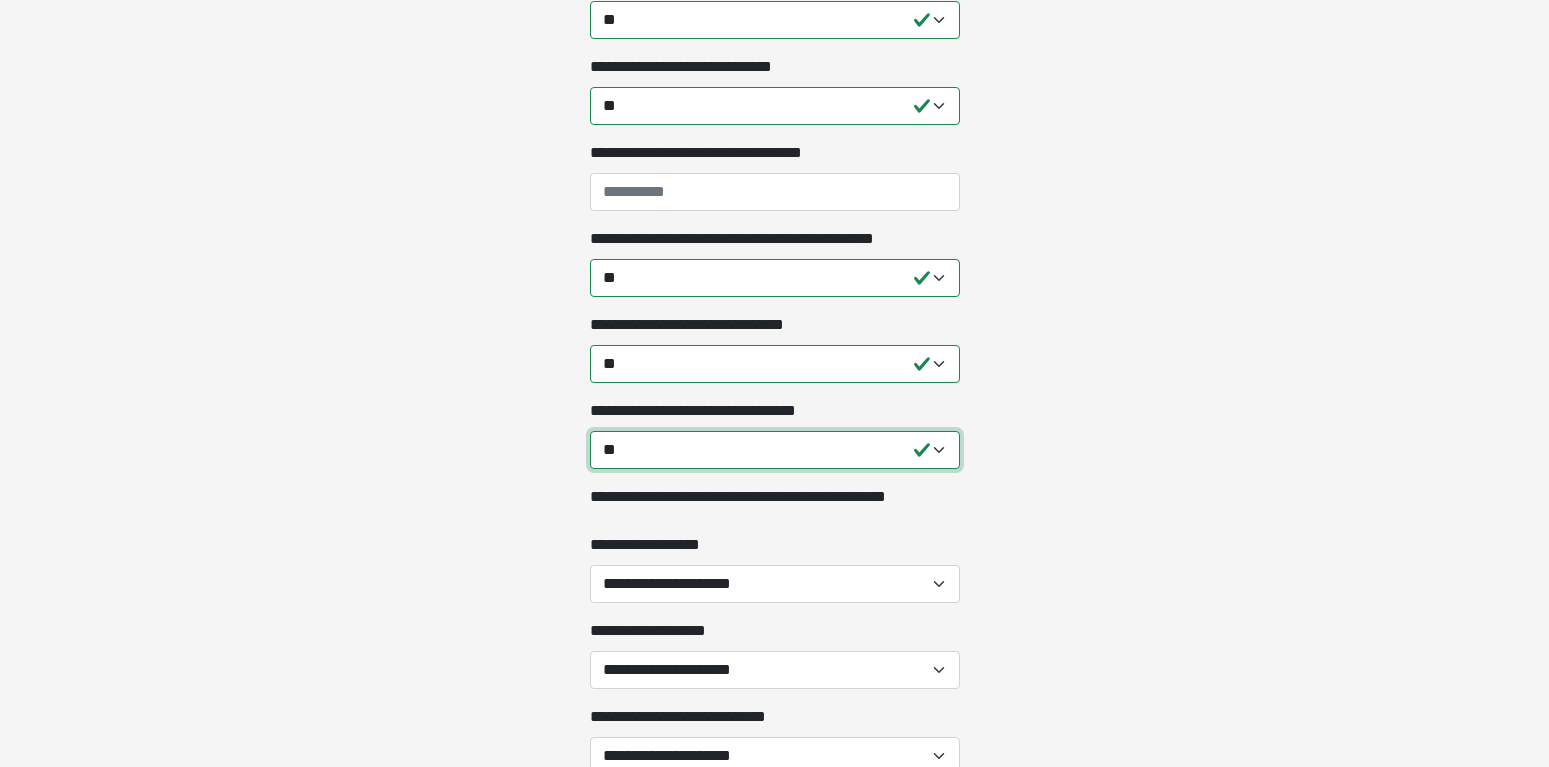 scroll, scrollTop: 2958, scrollLeft: 0, axis: vertical 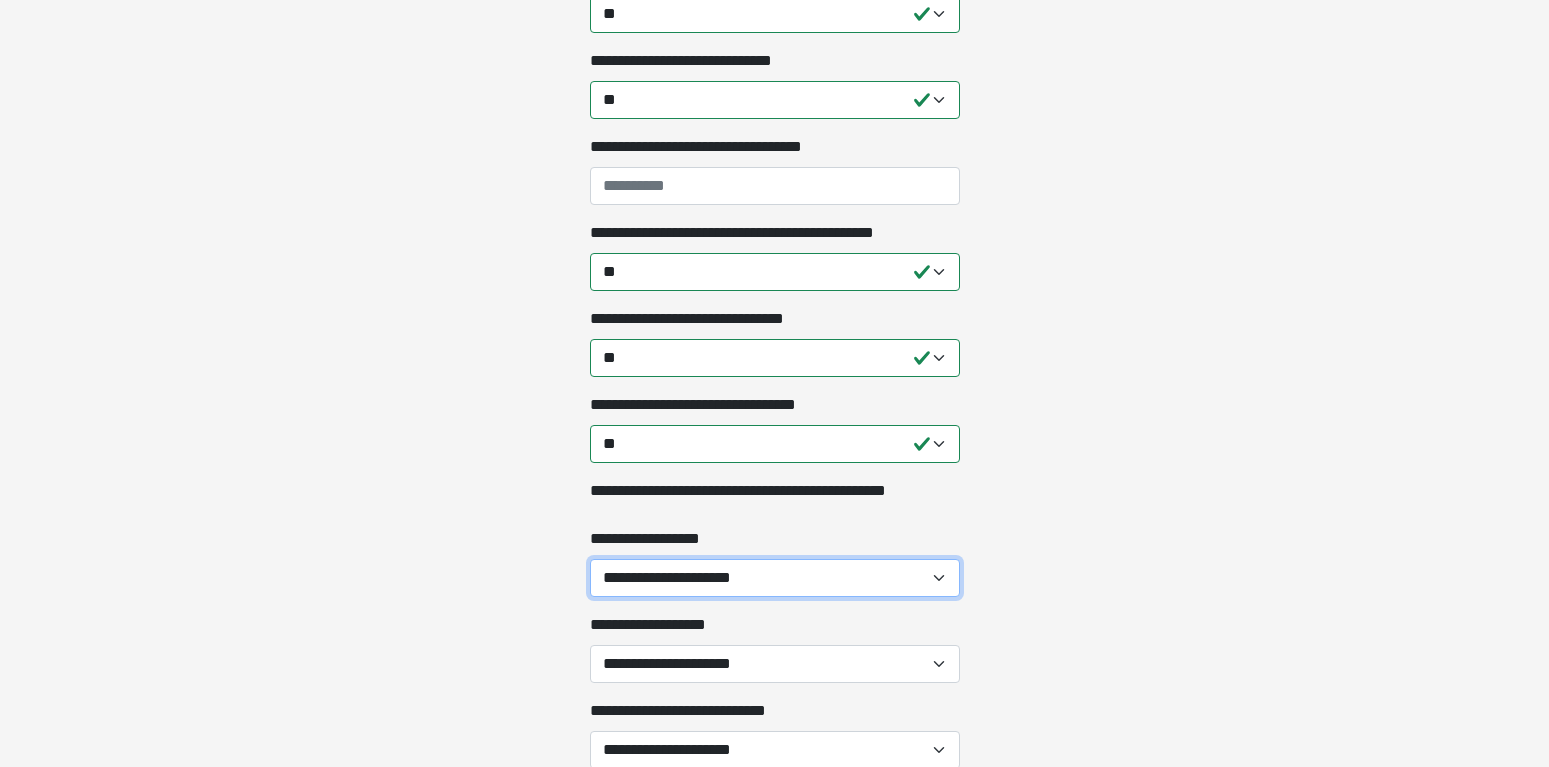 click on "**********" at bounding box center (775, 578) 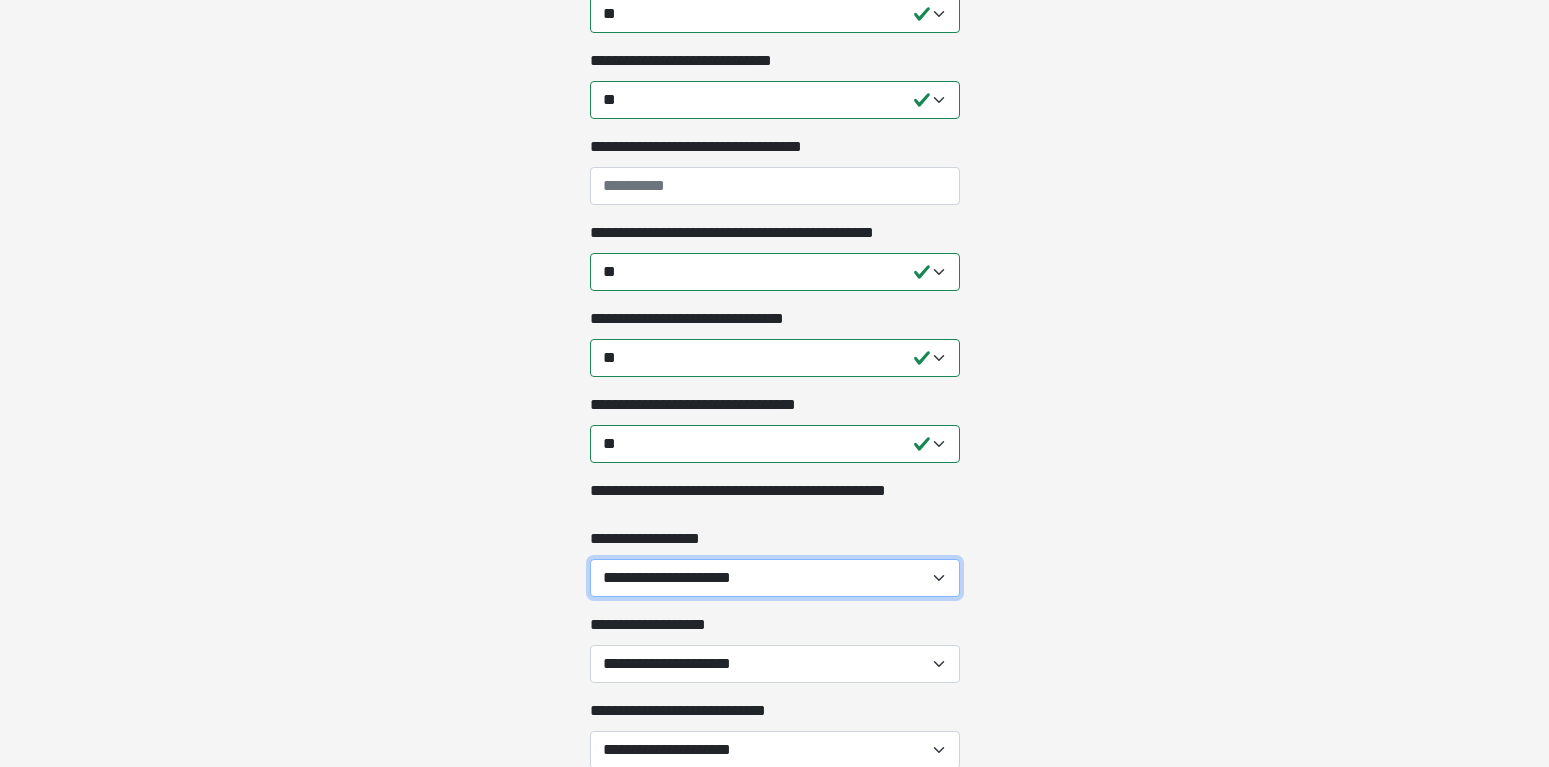 select on "**" 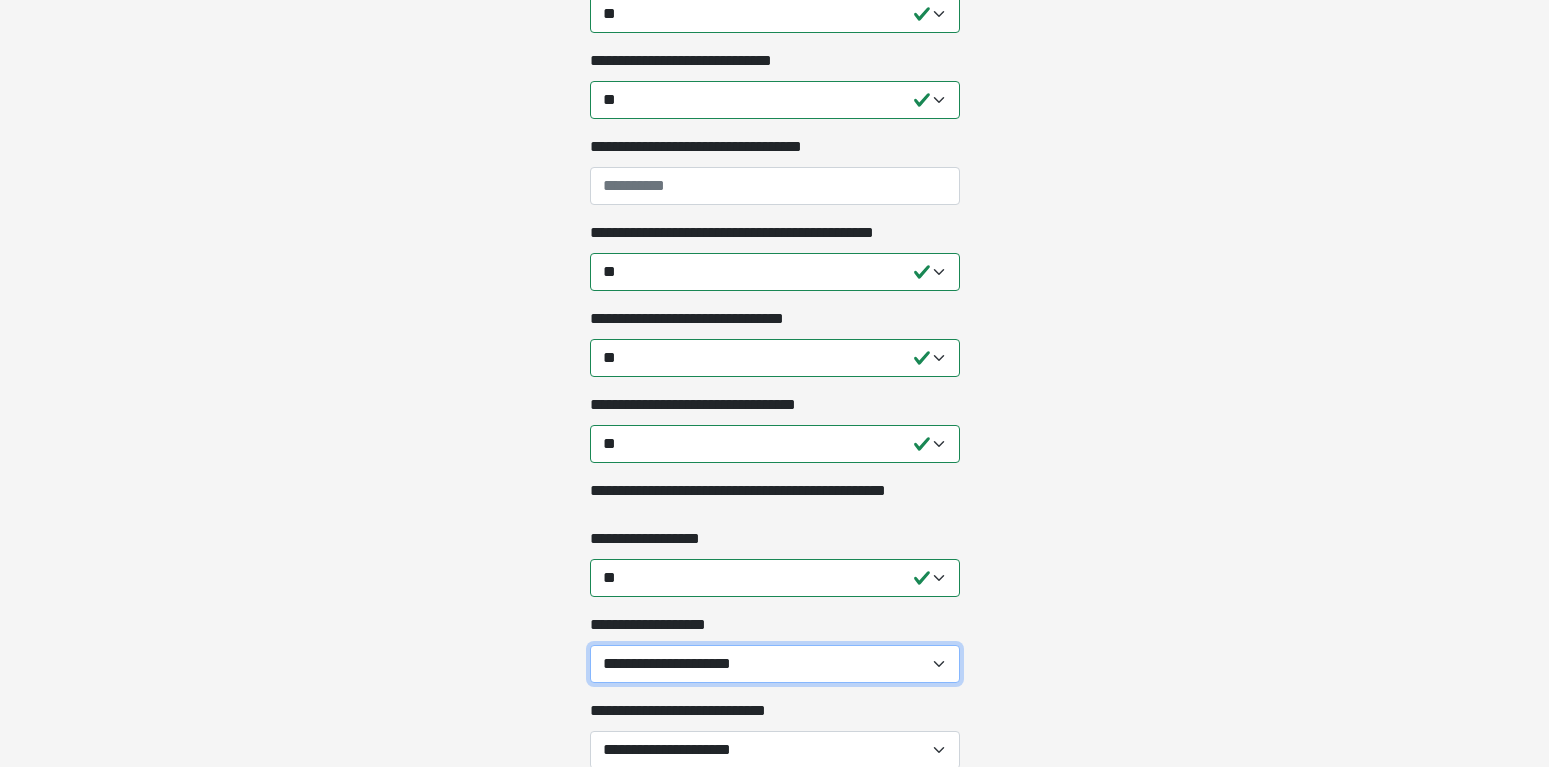 click on "**********" at bounding box center (775, 664) 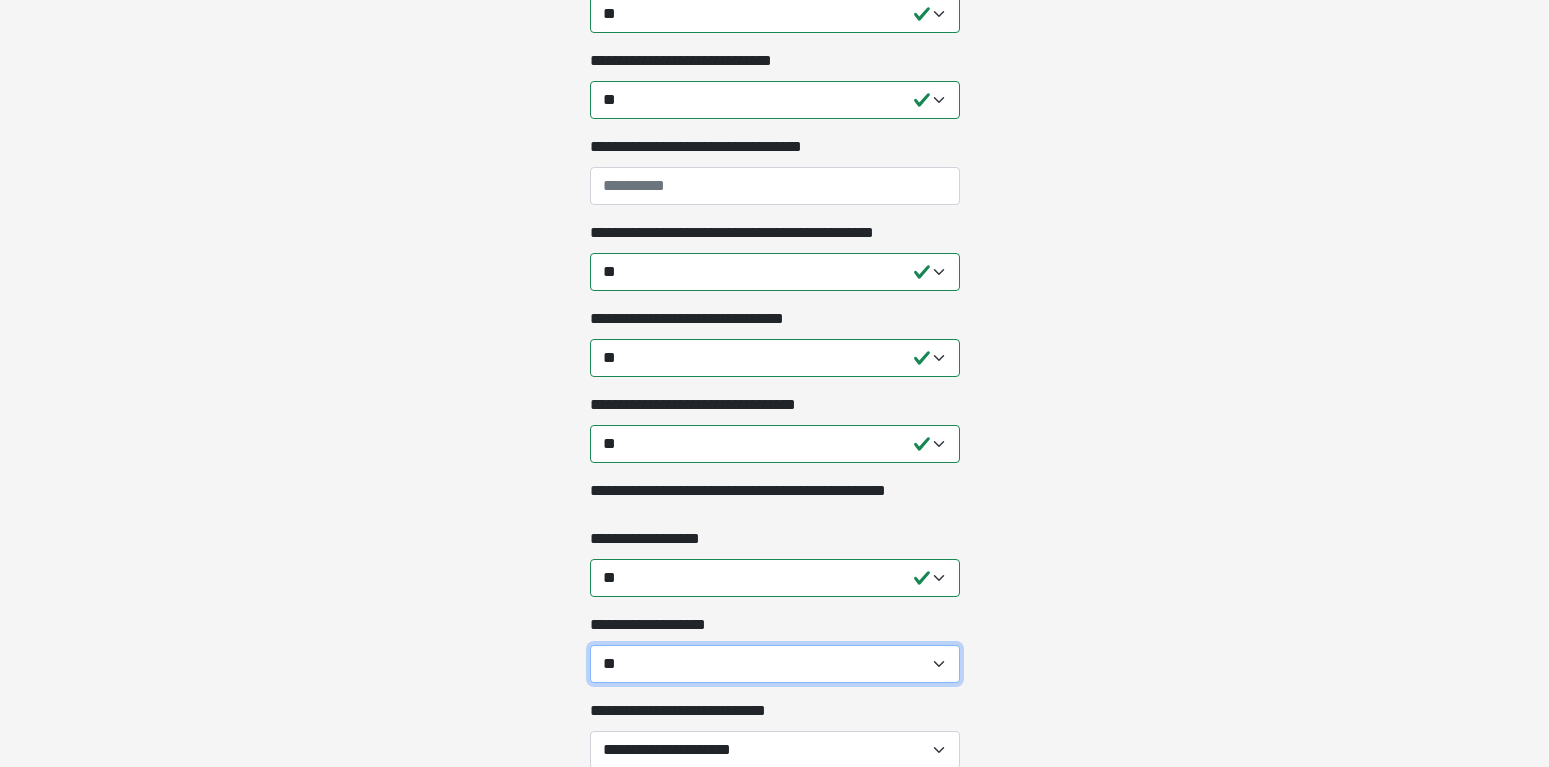 click on "**" at bounding box center (0, 0) 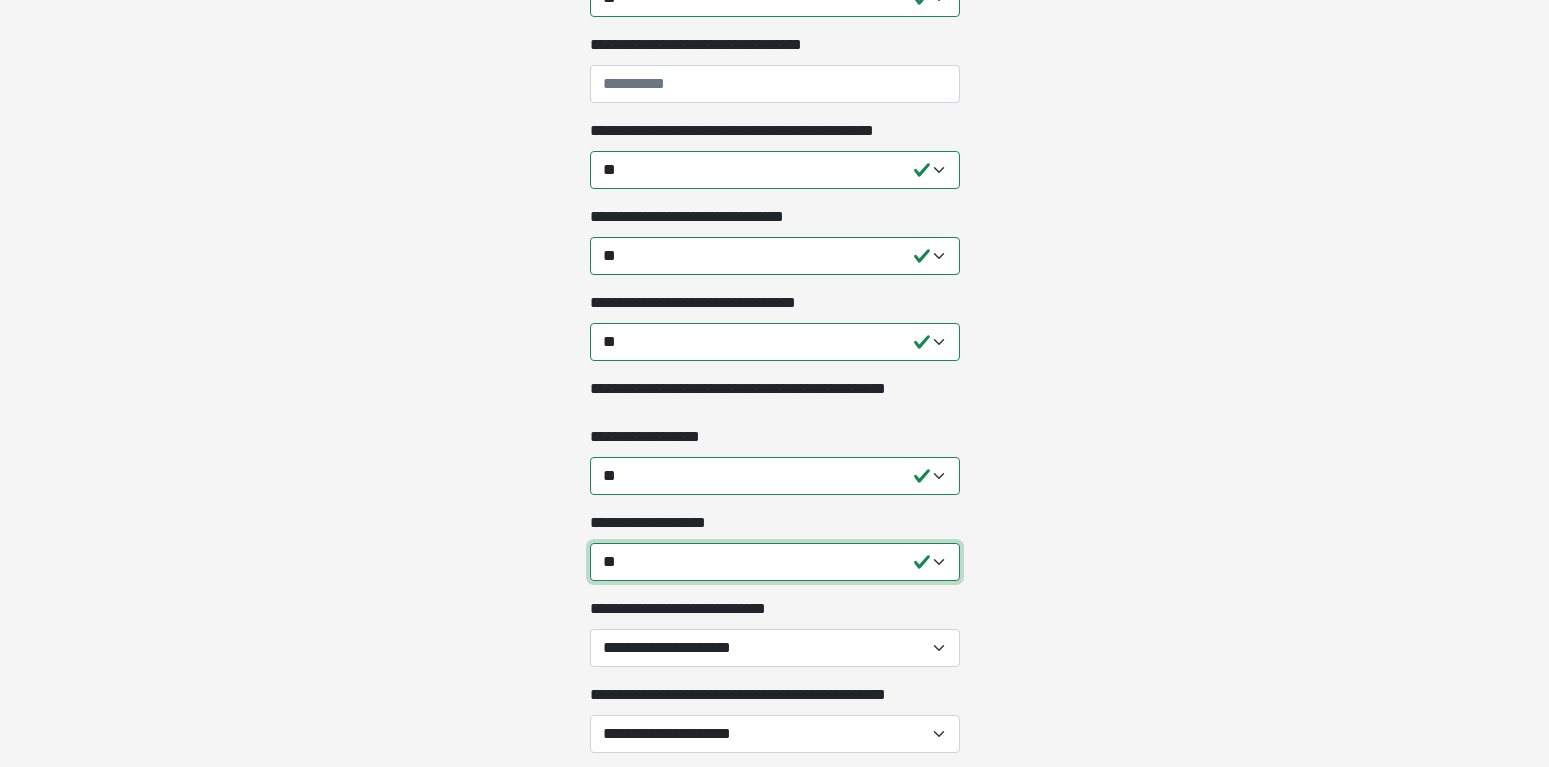 scroll, scrollTop: 3162, scrollLeft: 0, axis: vertical 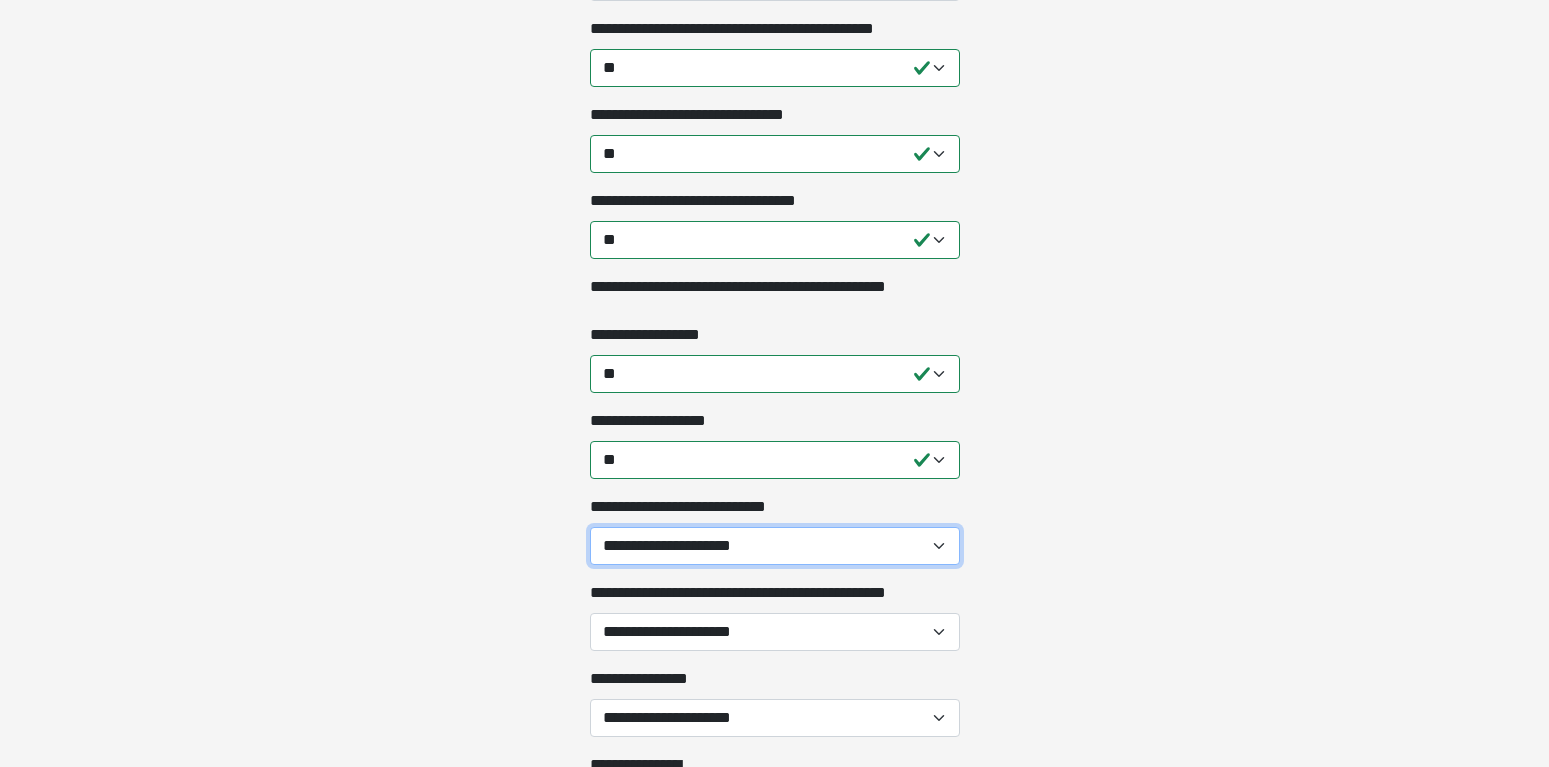 click on "**********" at bounding box center [775, 546] 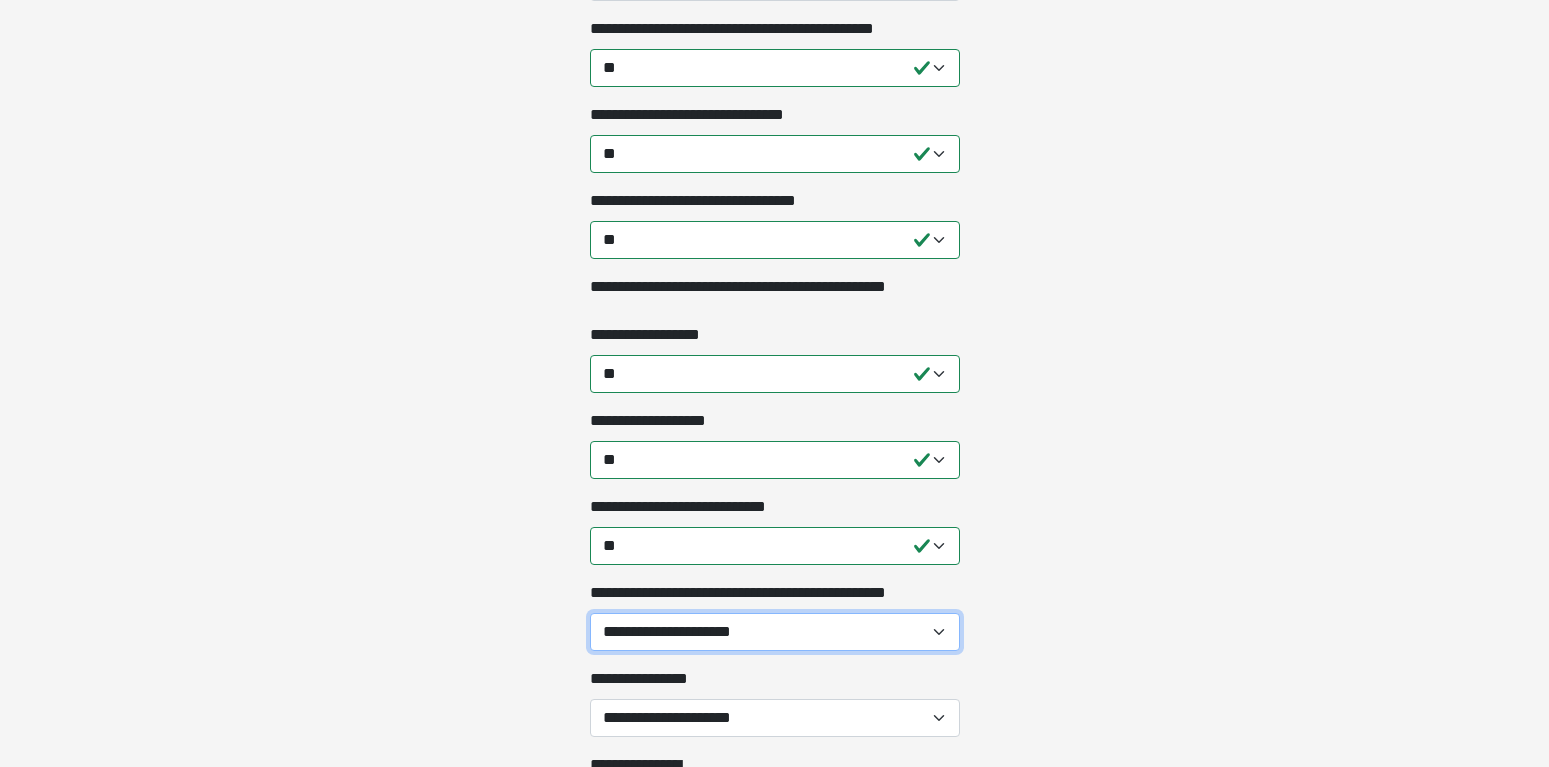 click on "**********" at bounding box center [775, 632] 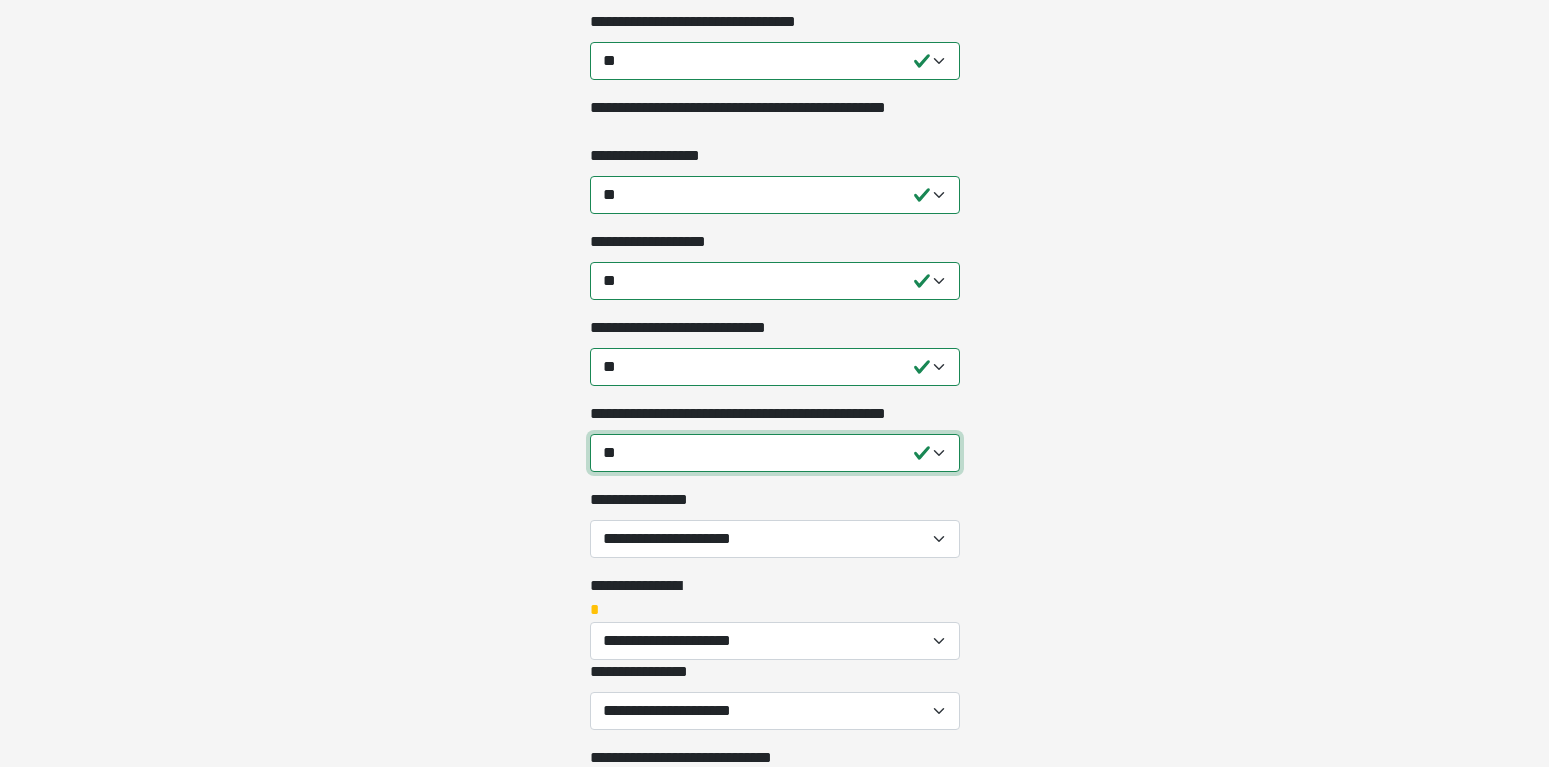 scroll, scrollTop: 3366, scrollLeft: 0, axis: vertical 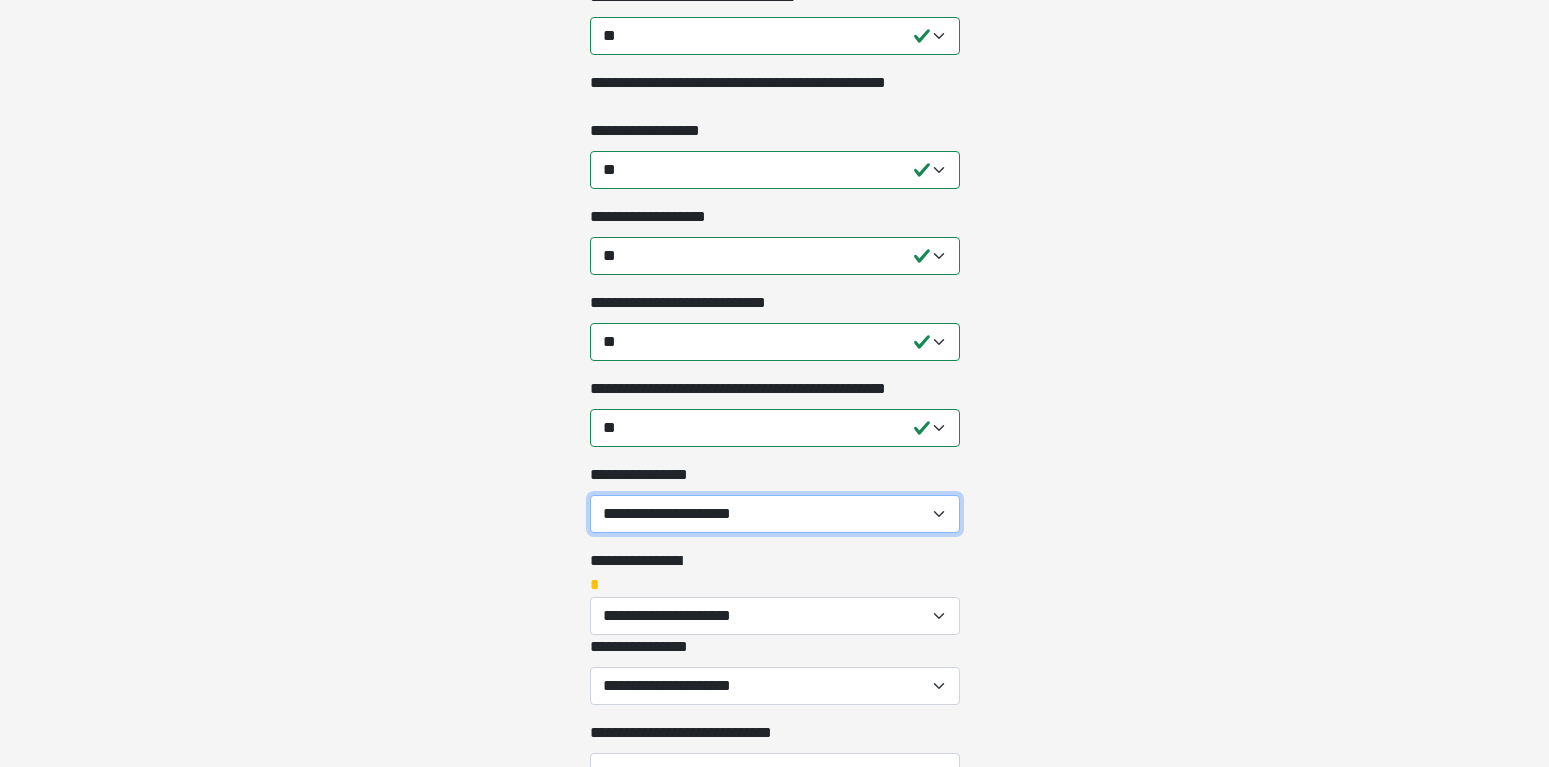 click on "**********" at bounding box center [775, 514] 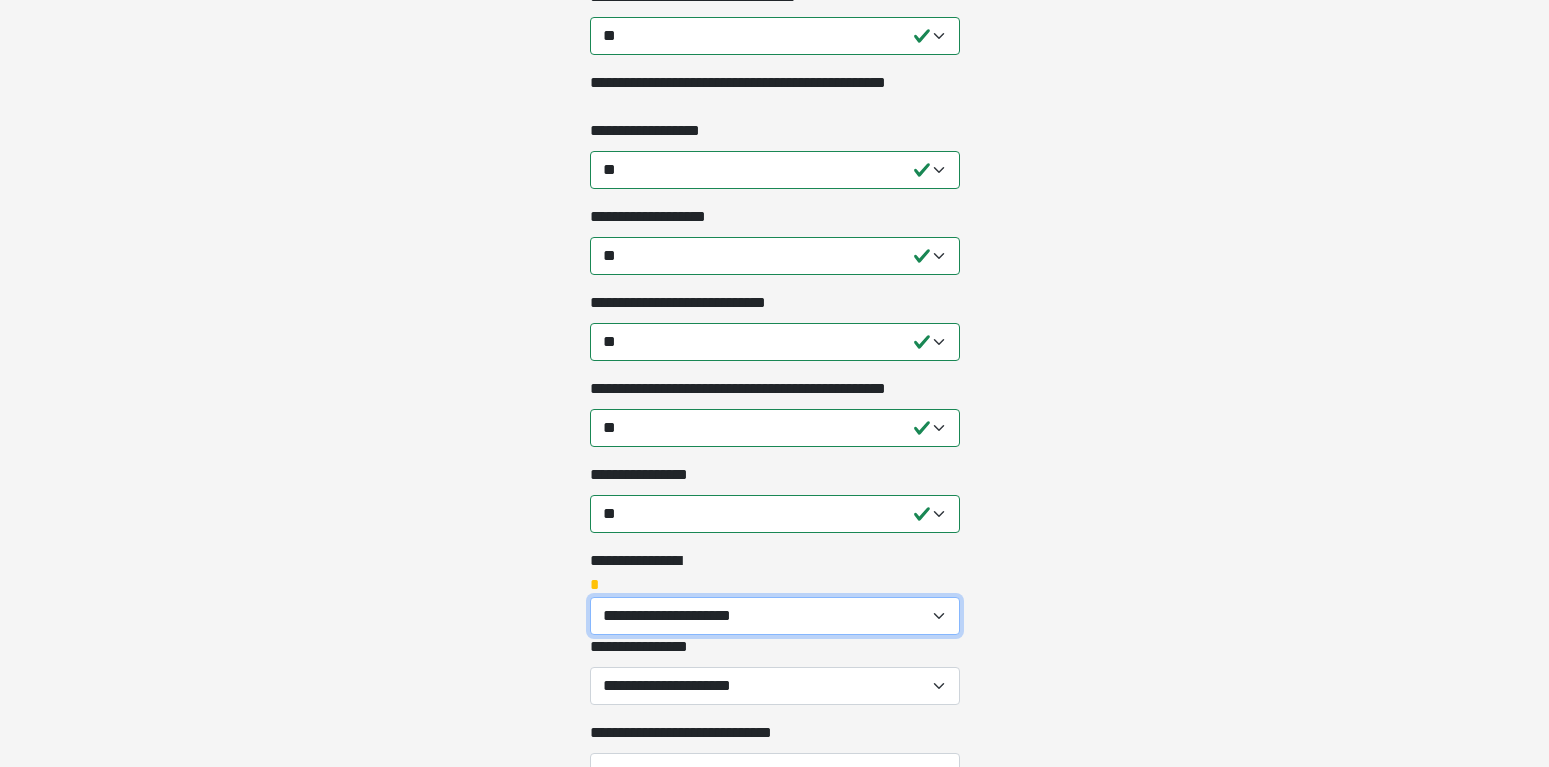 click on "**********" at bounding box center [775, 616] 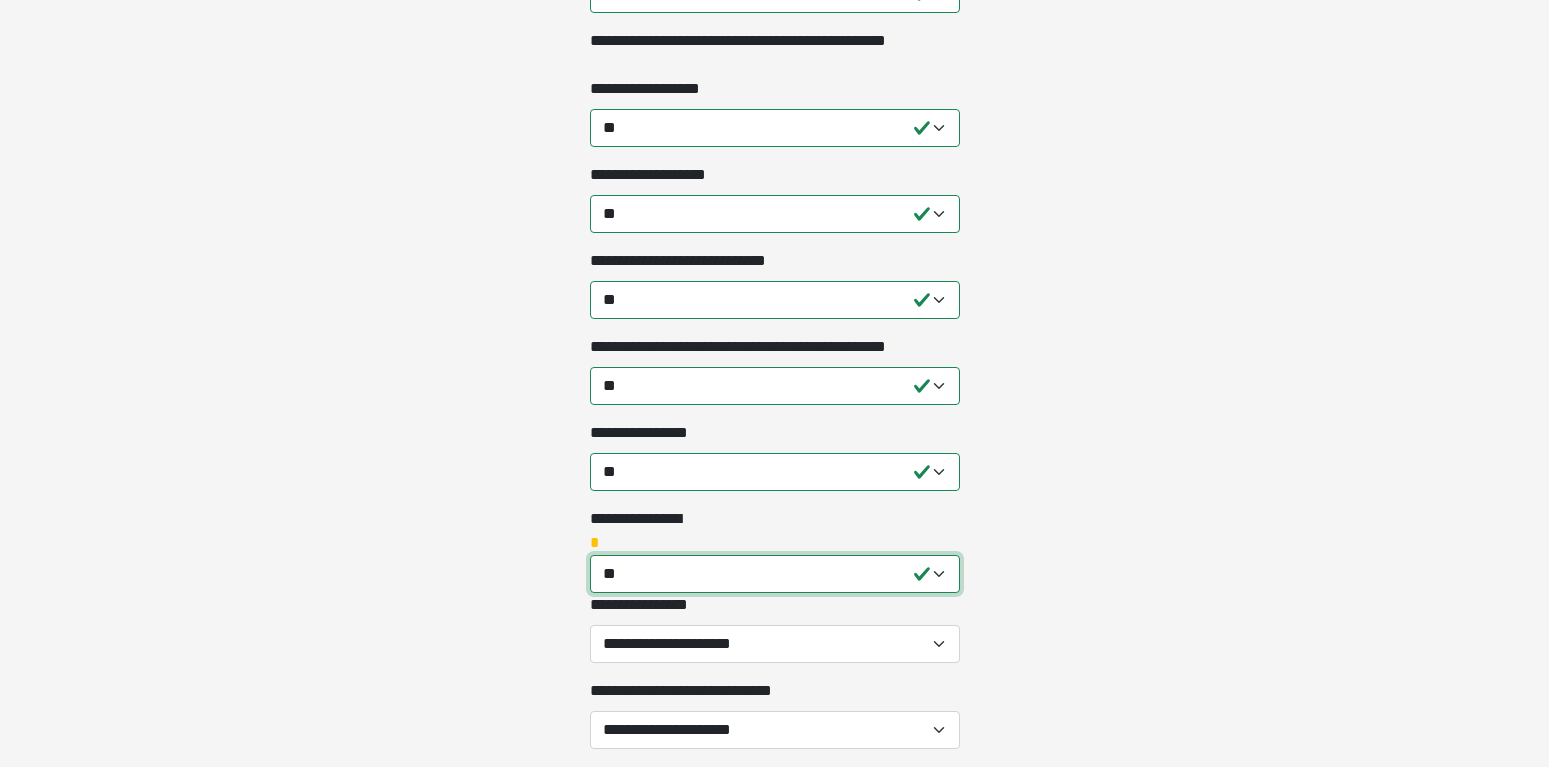 scroll, scrollTop: 3468, scrollLeft: 0, axis: vertical 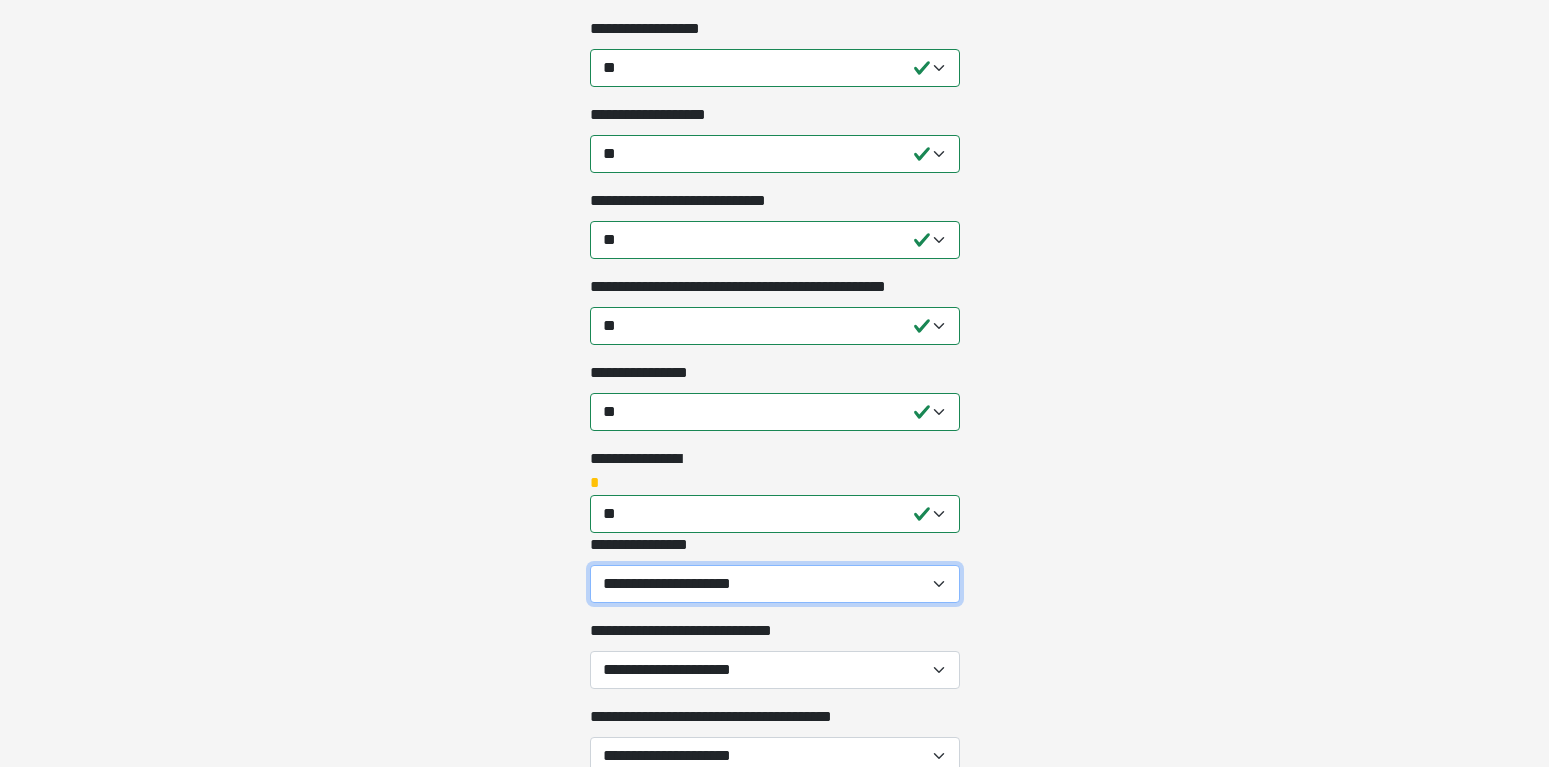 click on "**********" at bounding box center (775, 584) 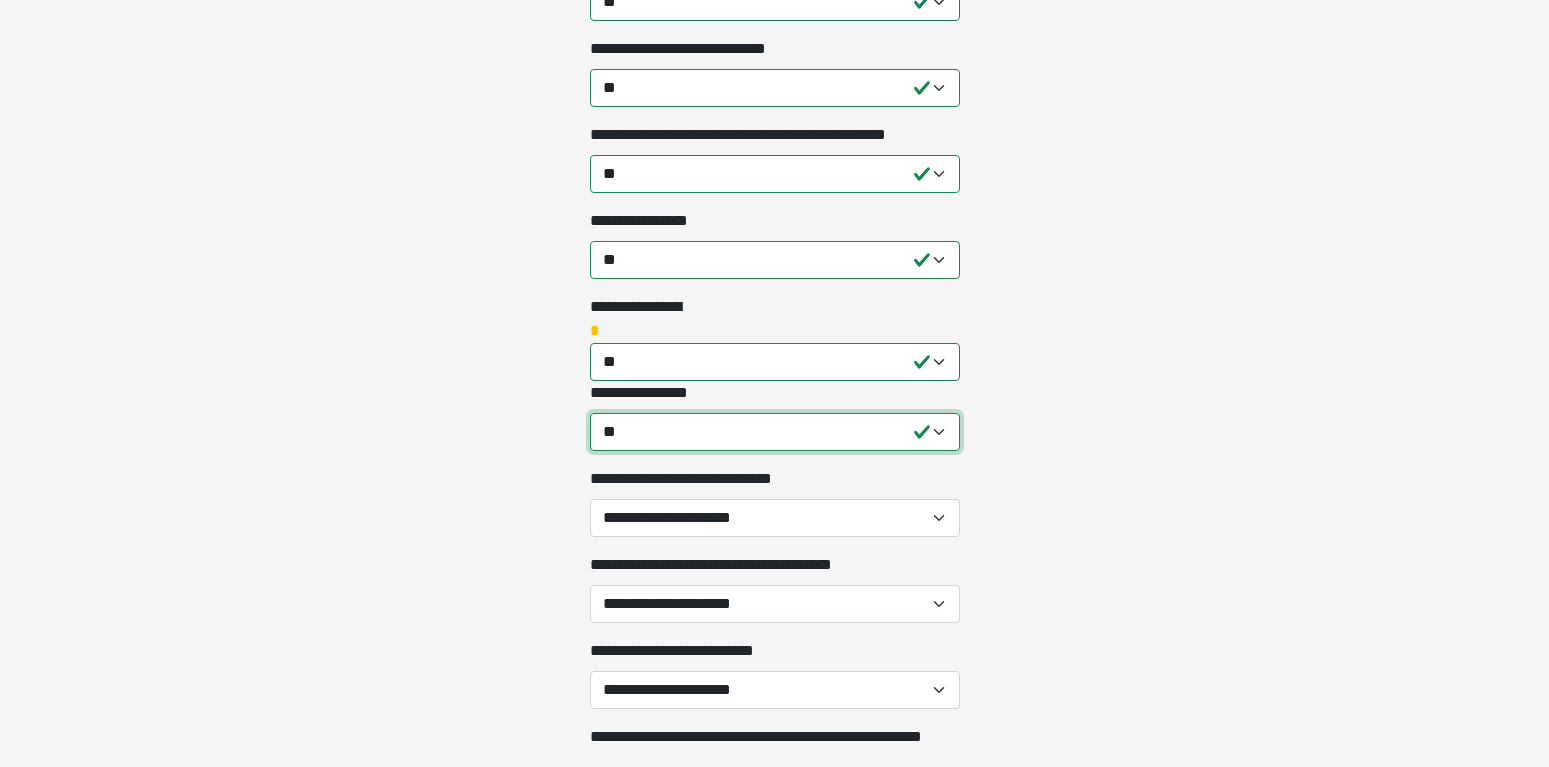 scroll, scrollTop: 3672, scrollLeft: 0, axis: vertical 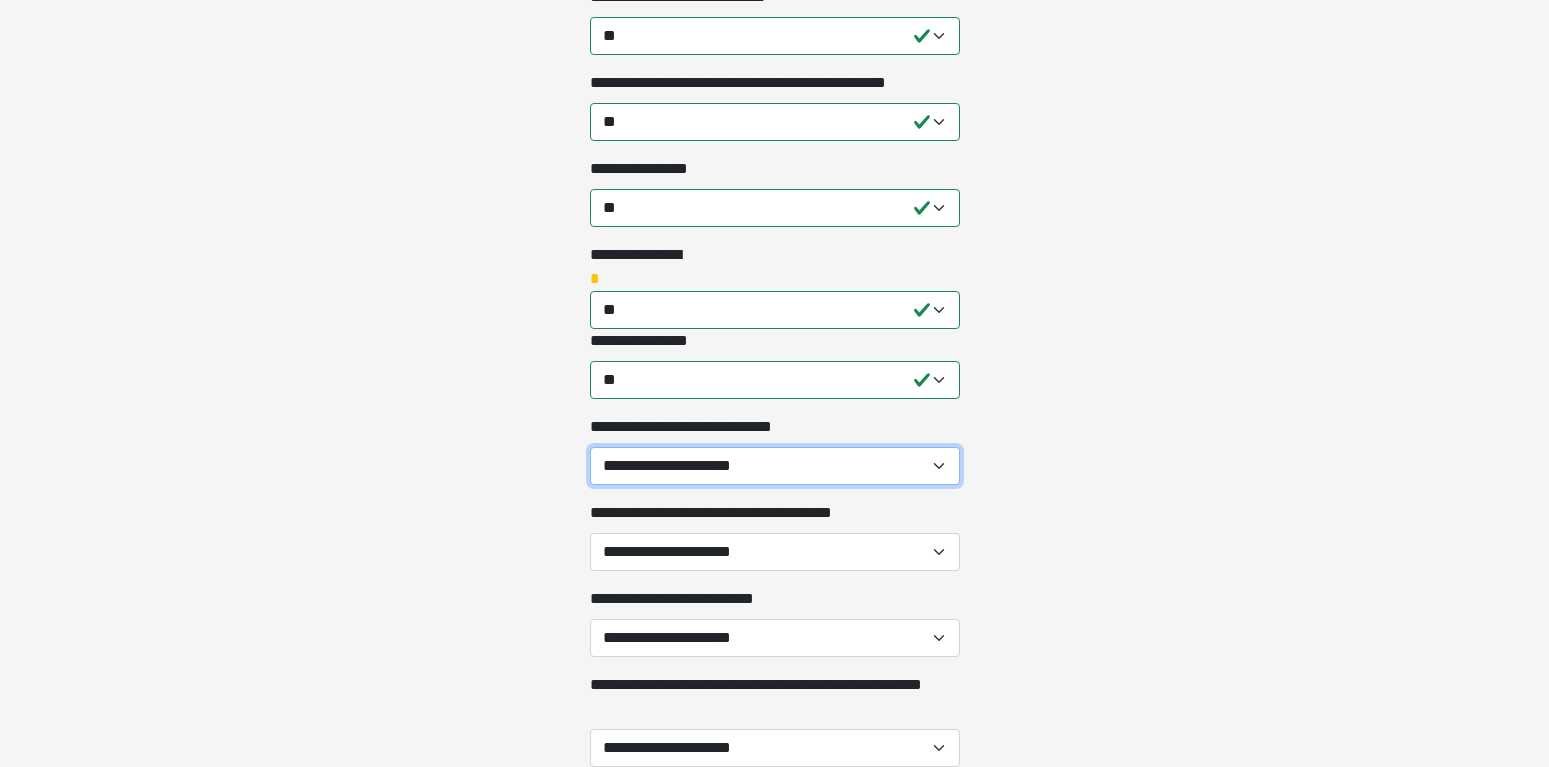 click on "**********" at bounding box center [775, 466] 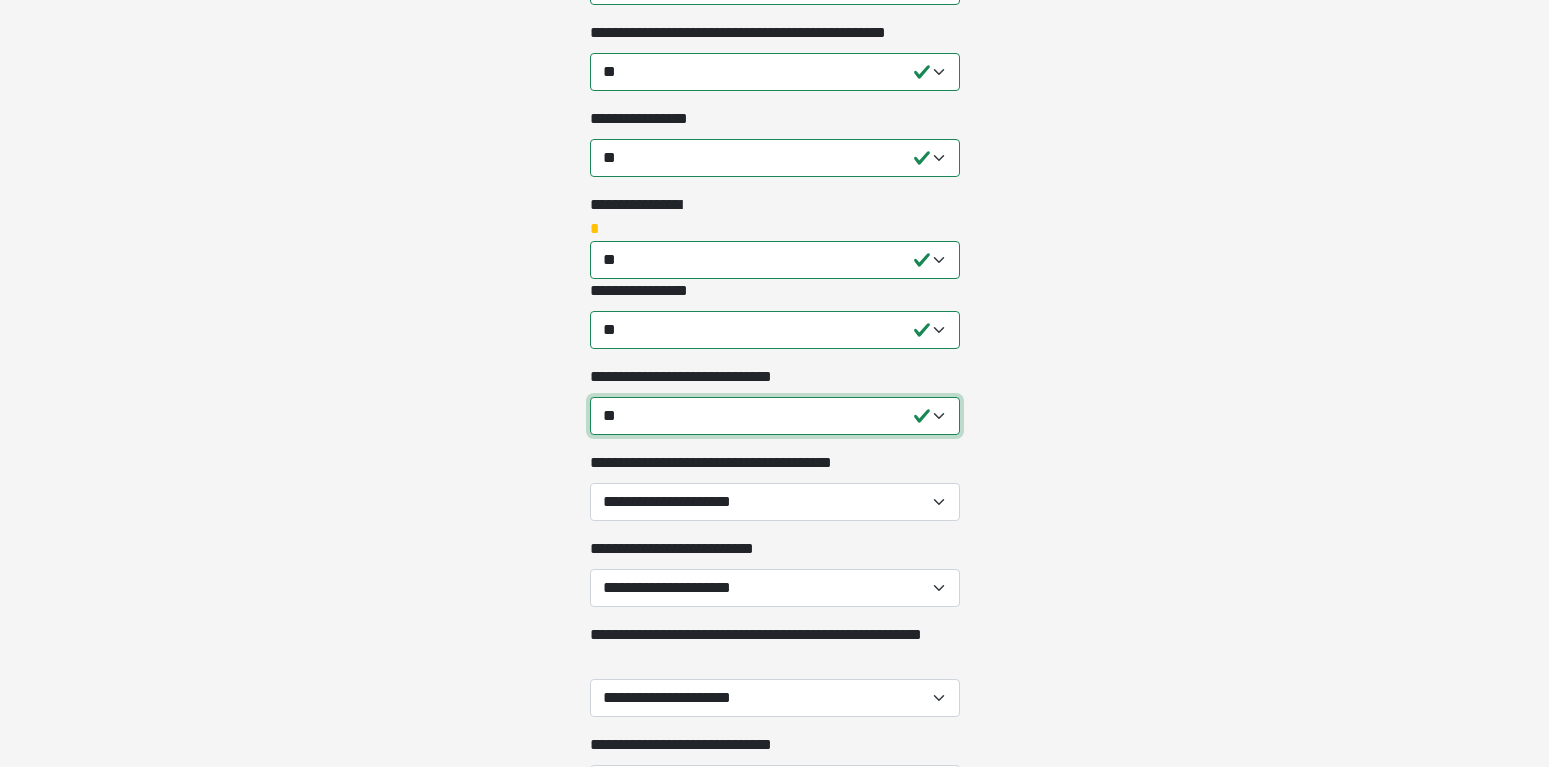 scroll, scrollTop: 3774, scrollLeft: 0, axis: vertical 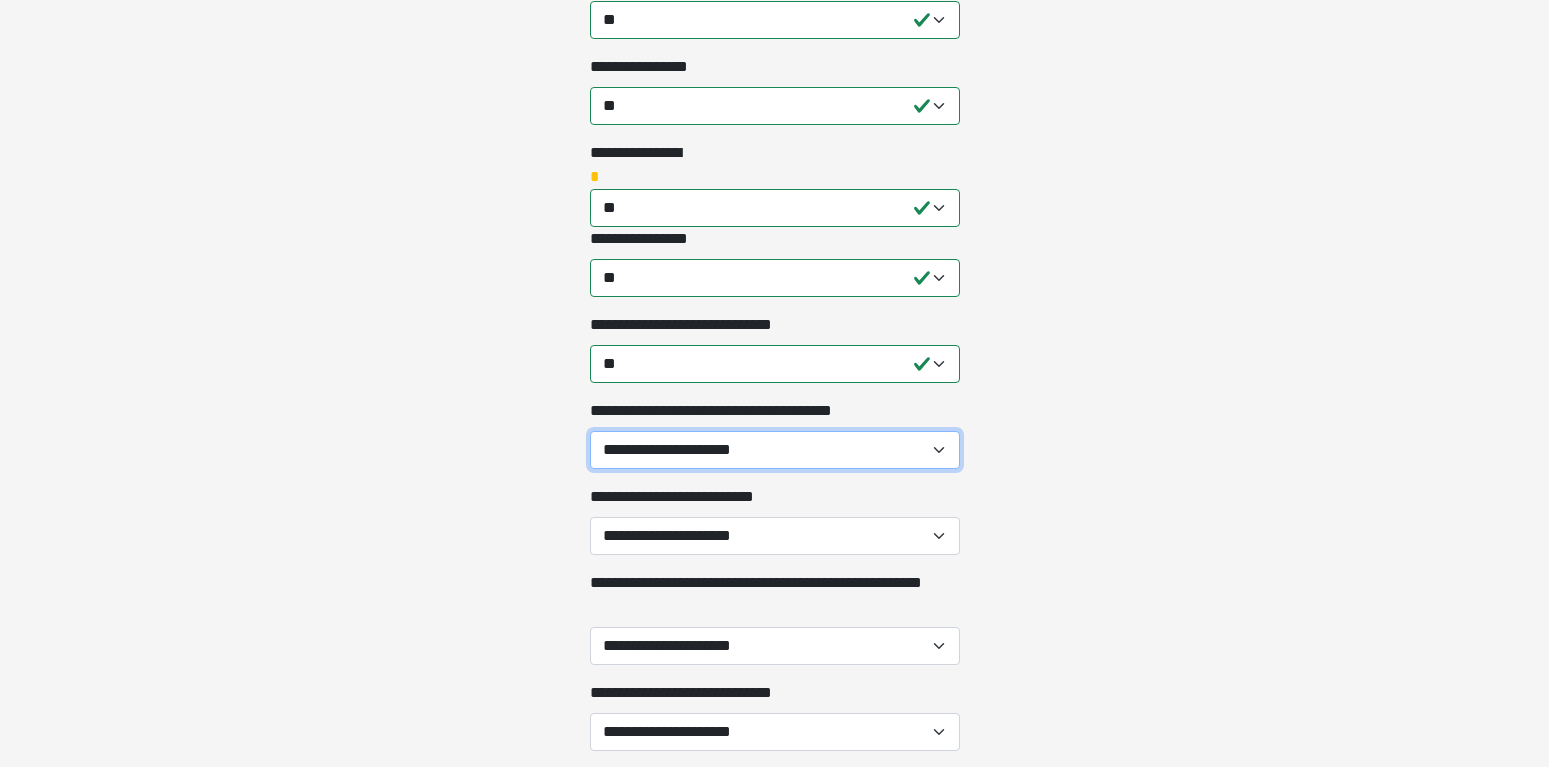 click on "**********" at bounding box center [775, 450] 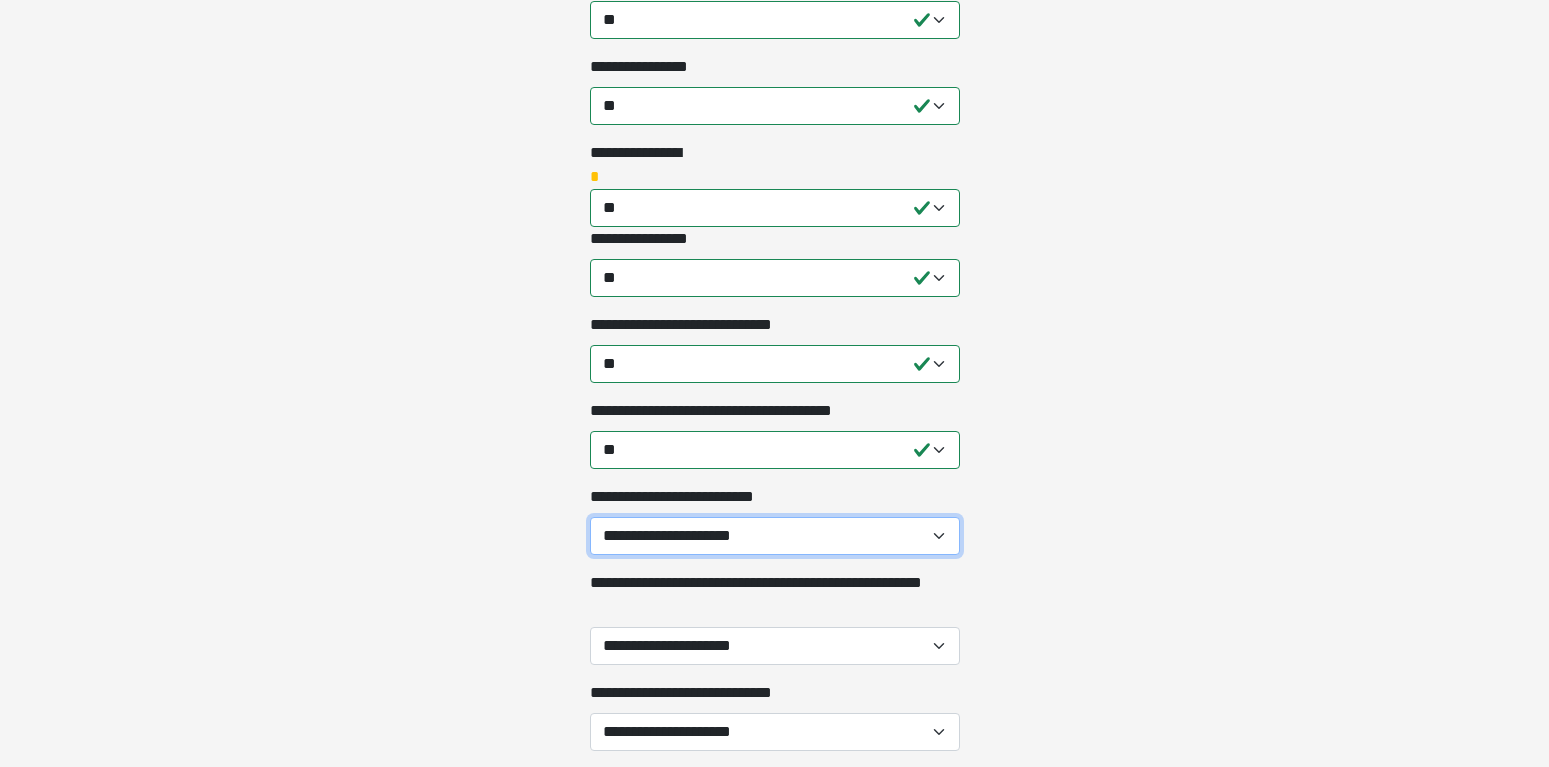click on "**********" at bounding box center (775, 536) 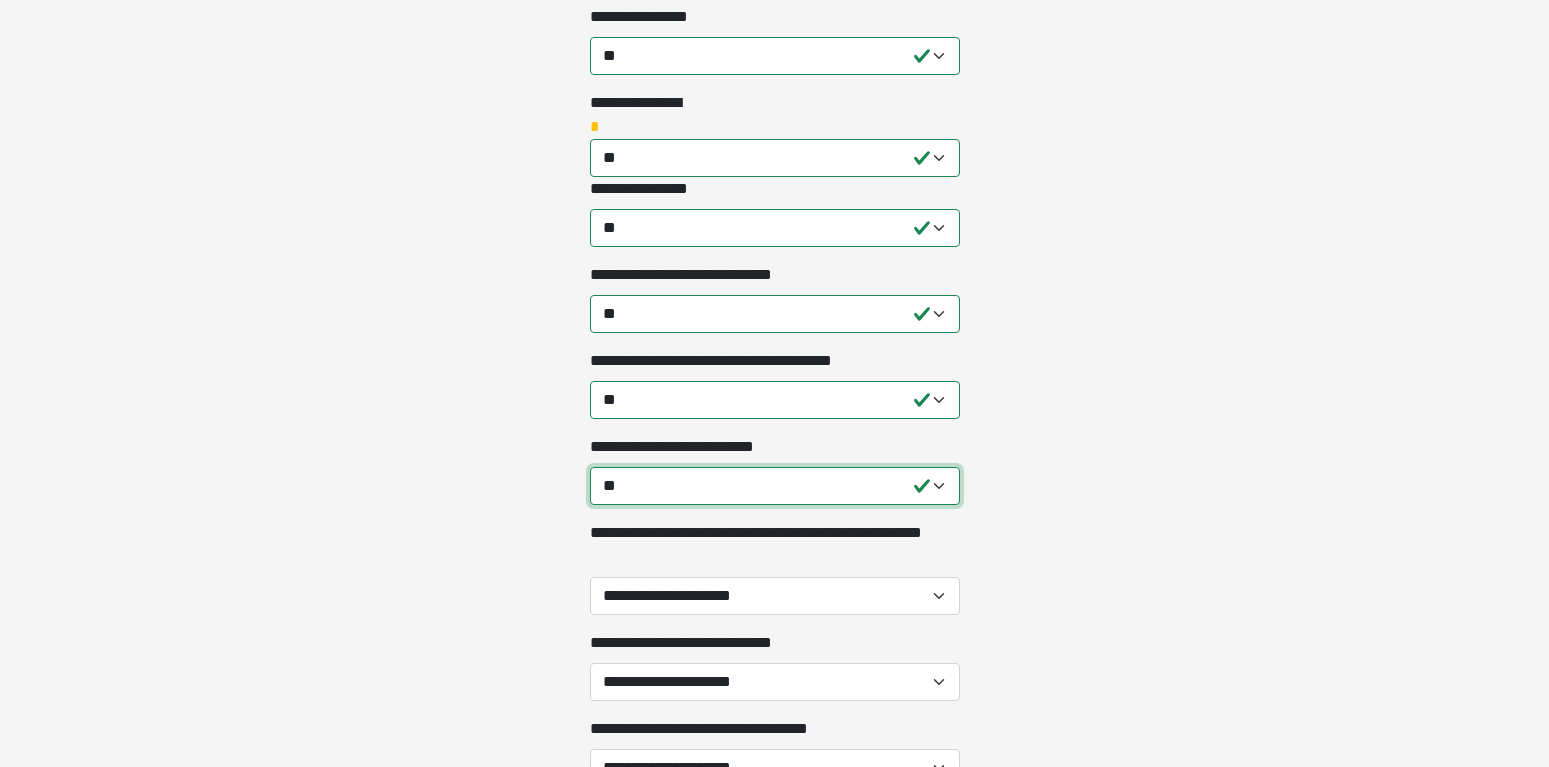 scroll, scrollTop: 3876, scrollLeft: 0, axis: vertical 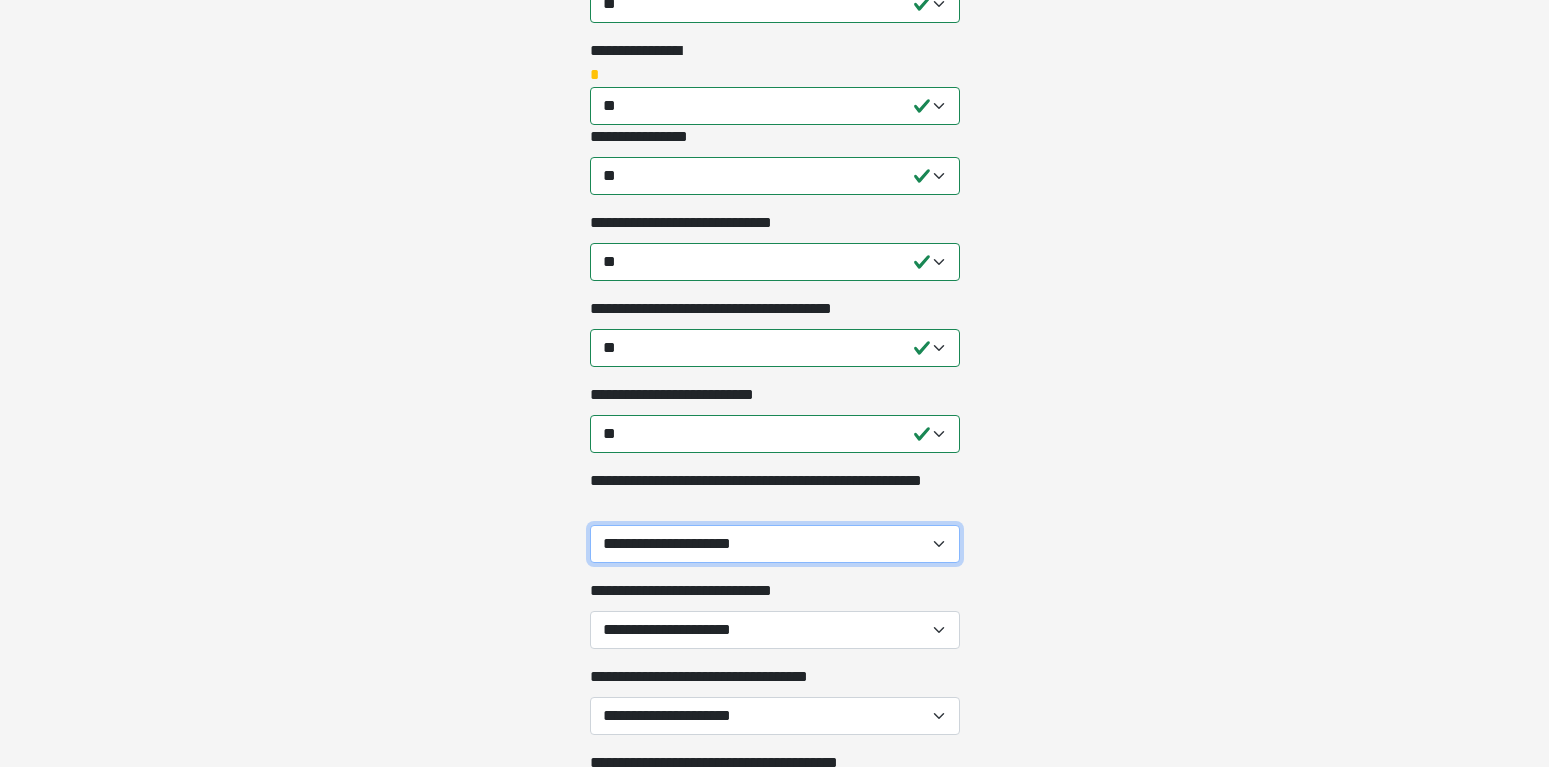 click on "**********" at bounding box center [775, 544] 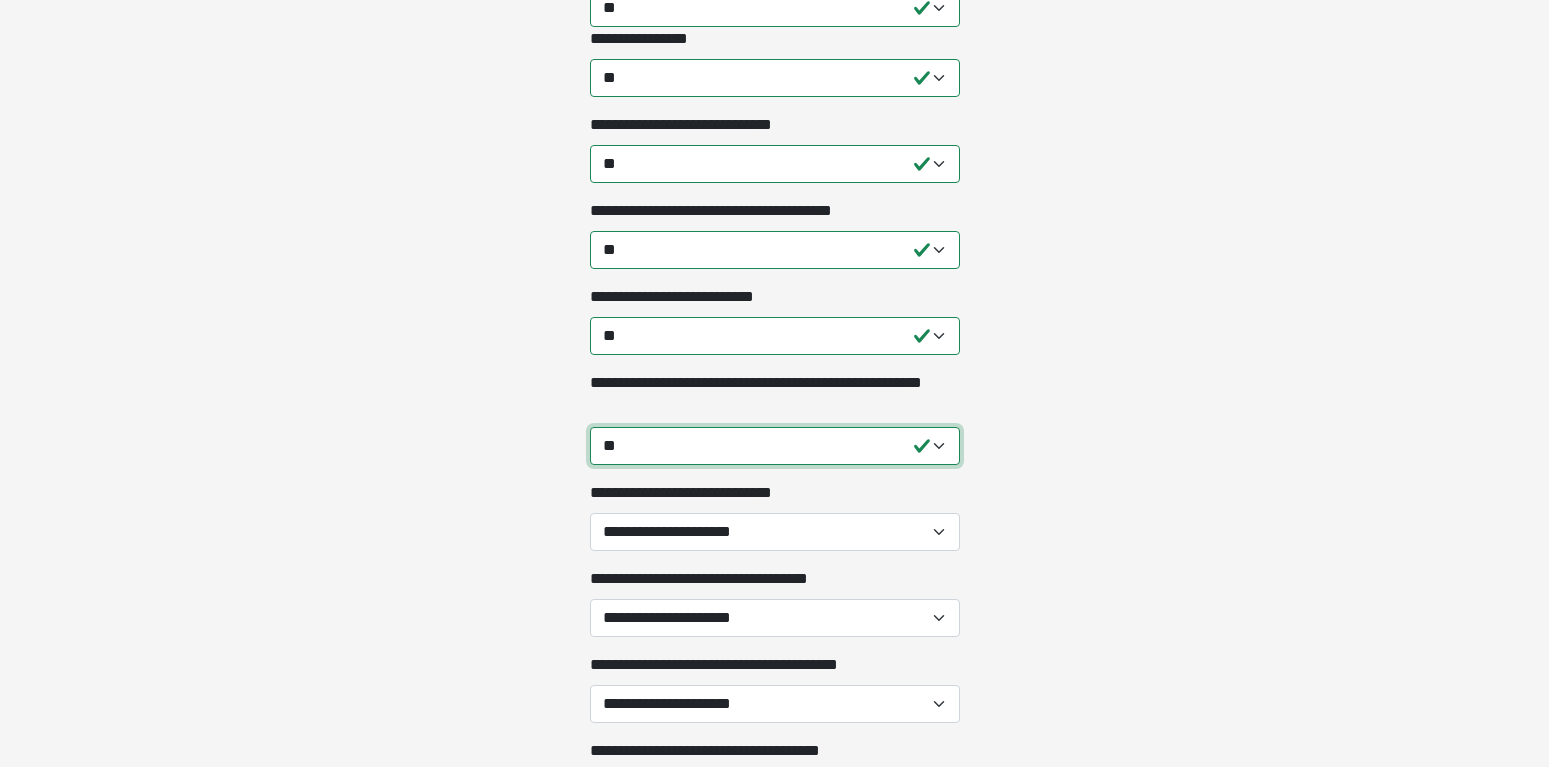 scroll, scrollTop: 3978, scrollLeft: 0, axis: vertical 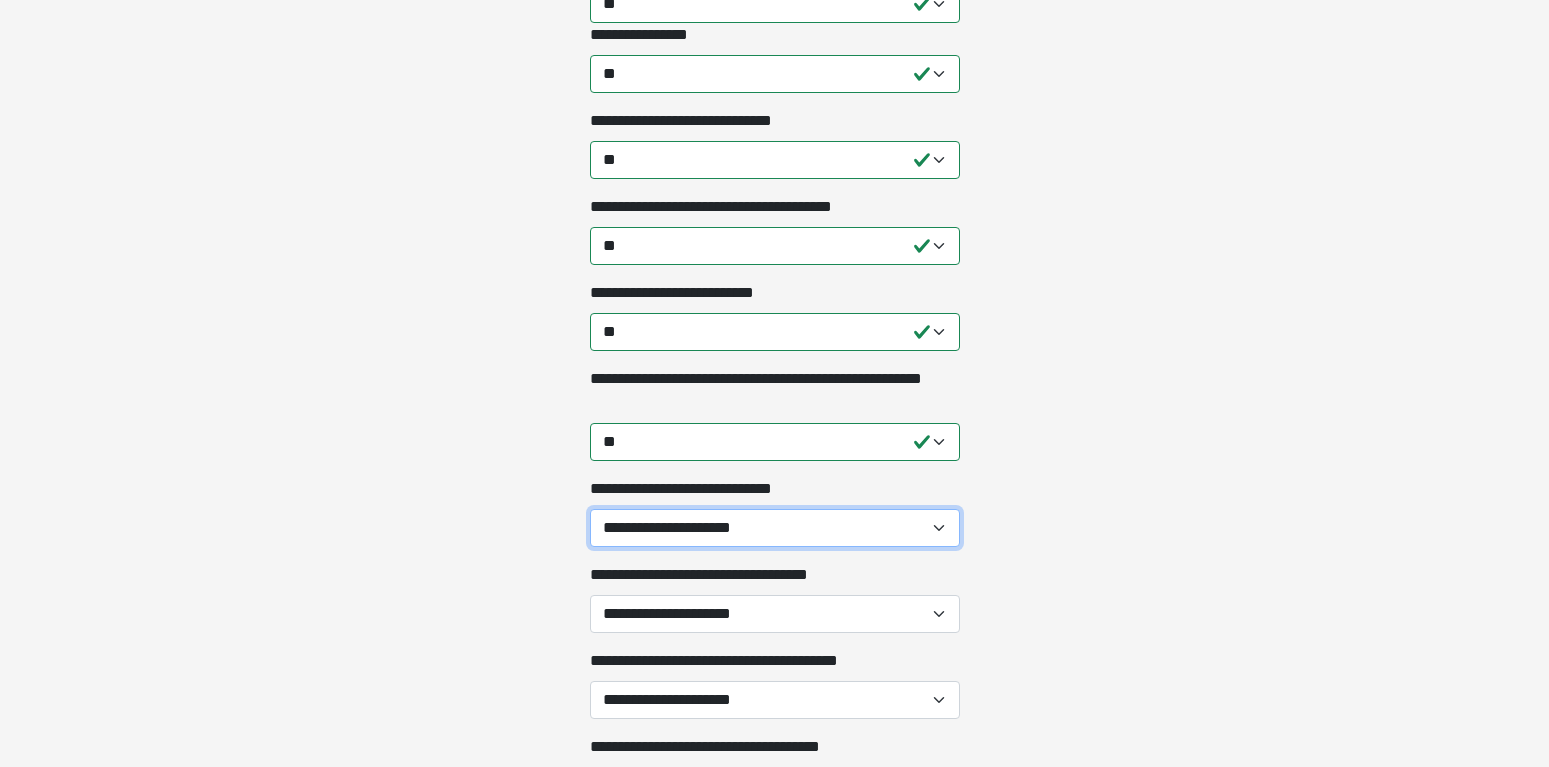 click on "**********" at bounding box center (775, 528) 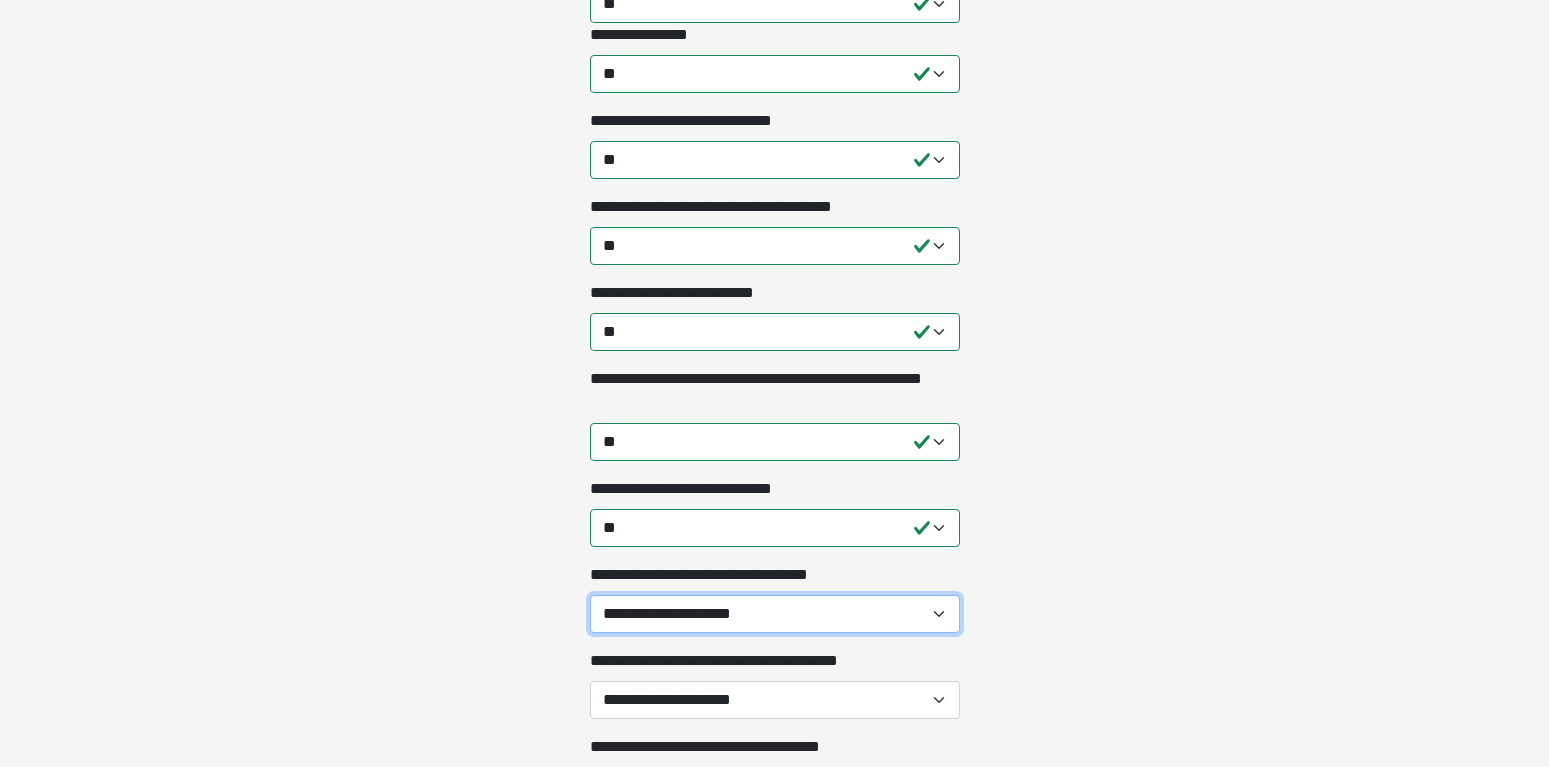 click on "**********" at bounding box center (775, 614) 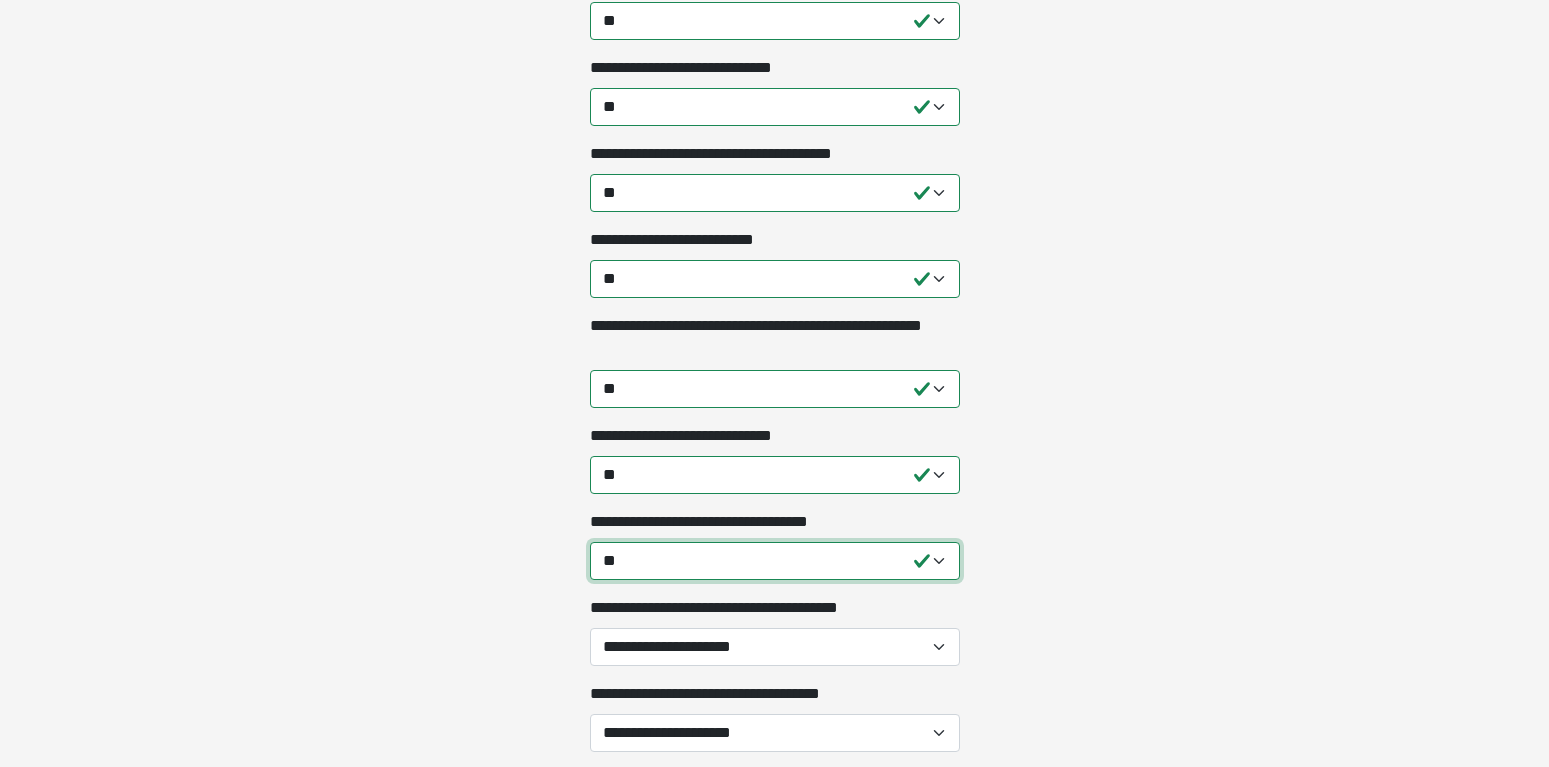 scroll, scrollTop: 4080, scrollLeft: 0, axis: vertical 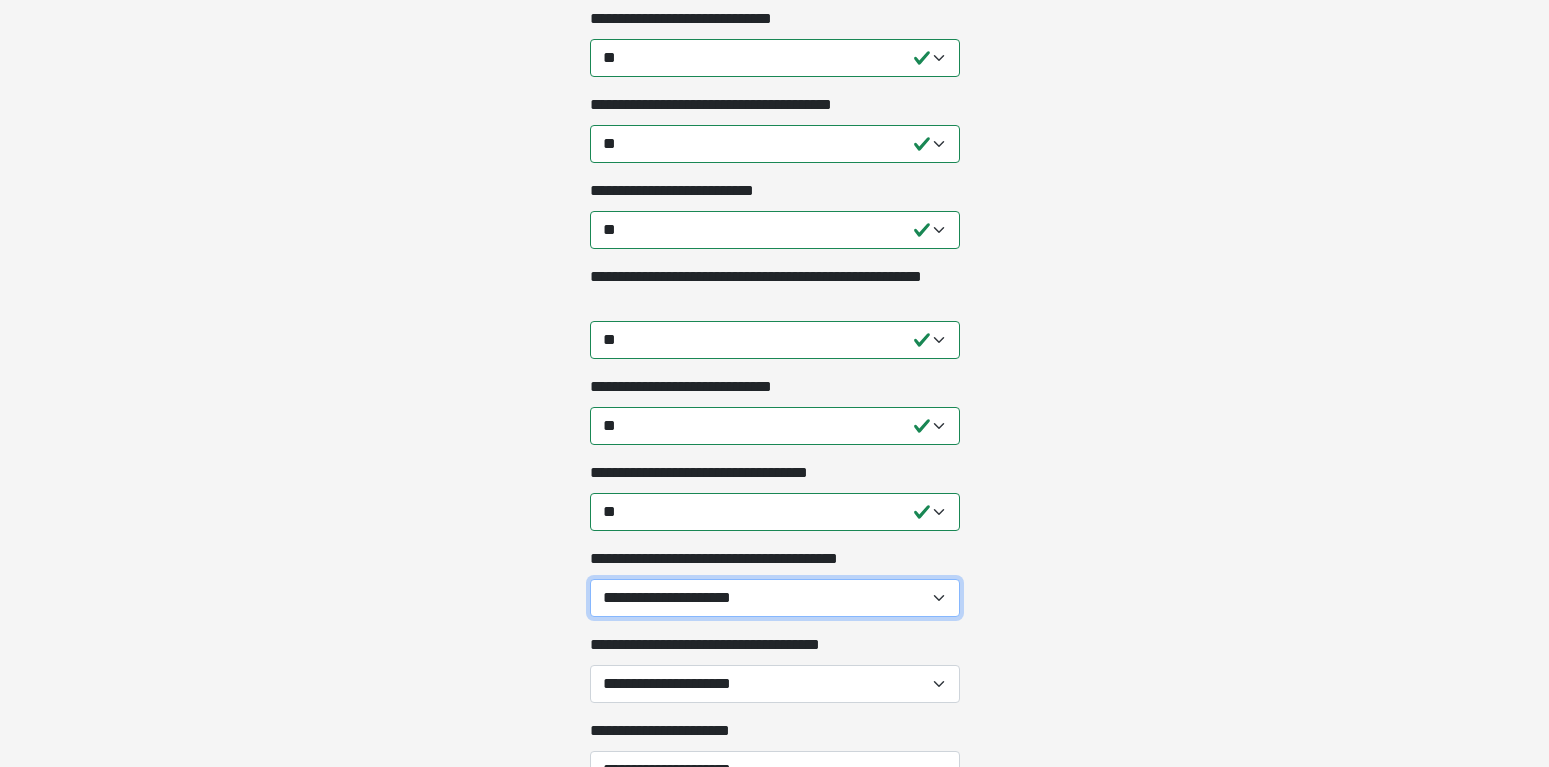 click on "**********" at bounding box center (775, 598) 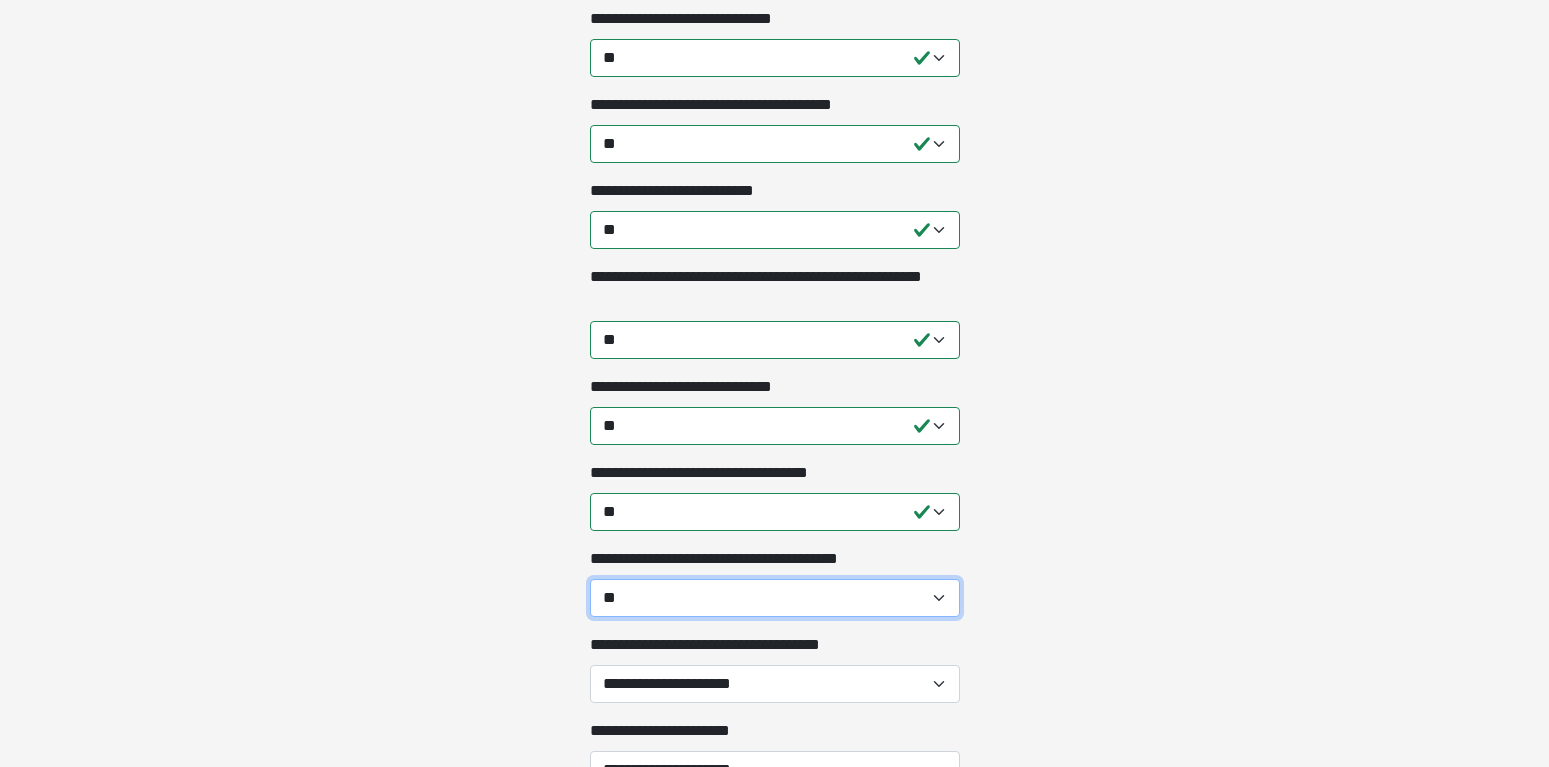 click on "**" at bounding box center (0, 0) 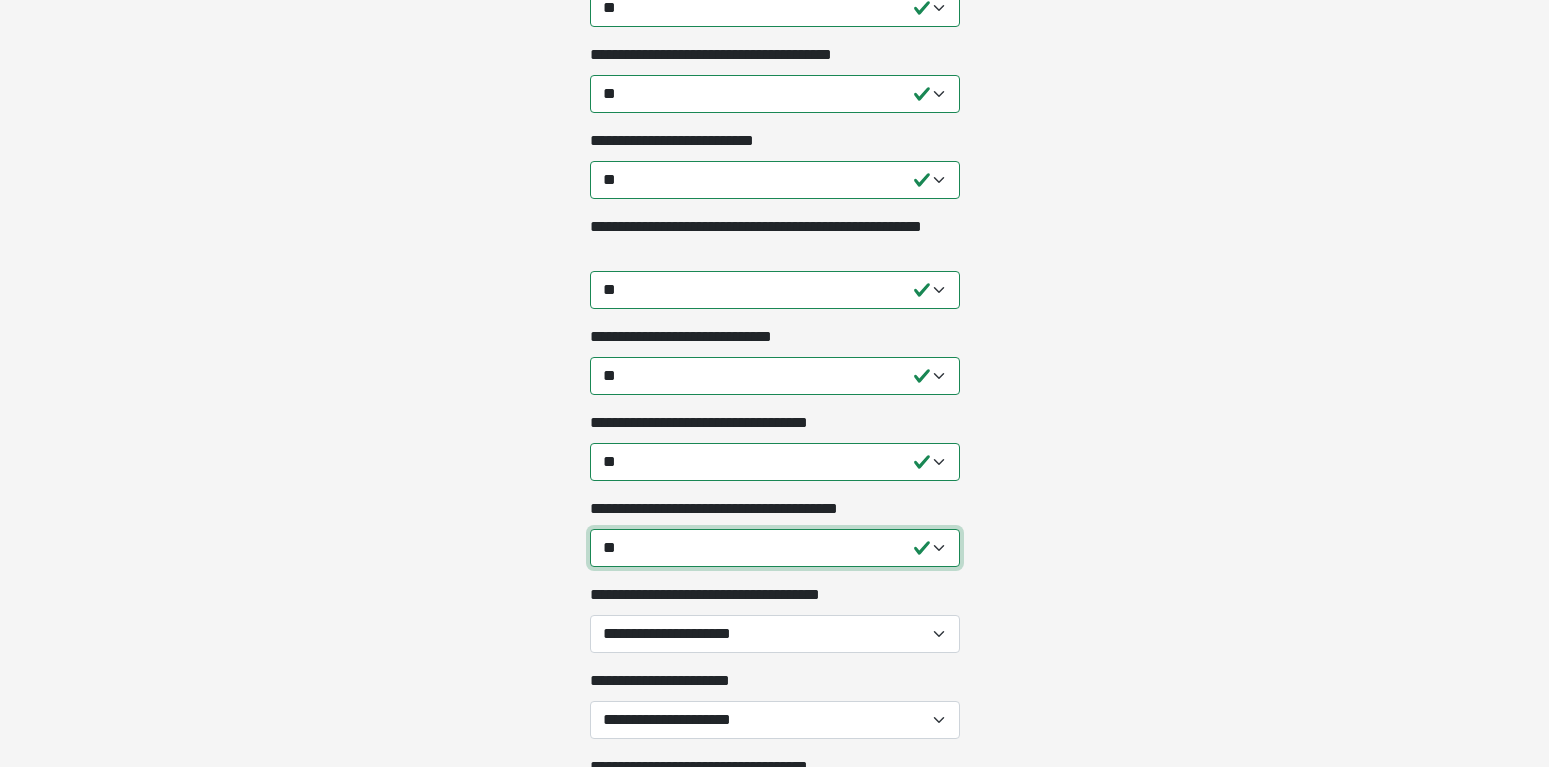 scroll, scrollTop: 4182, scrollLeft: 0, axis: vertical 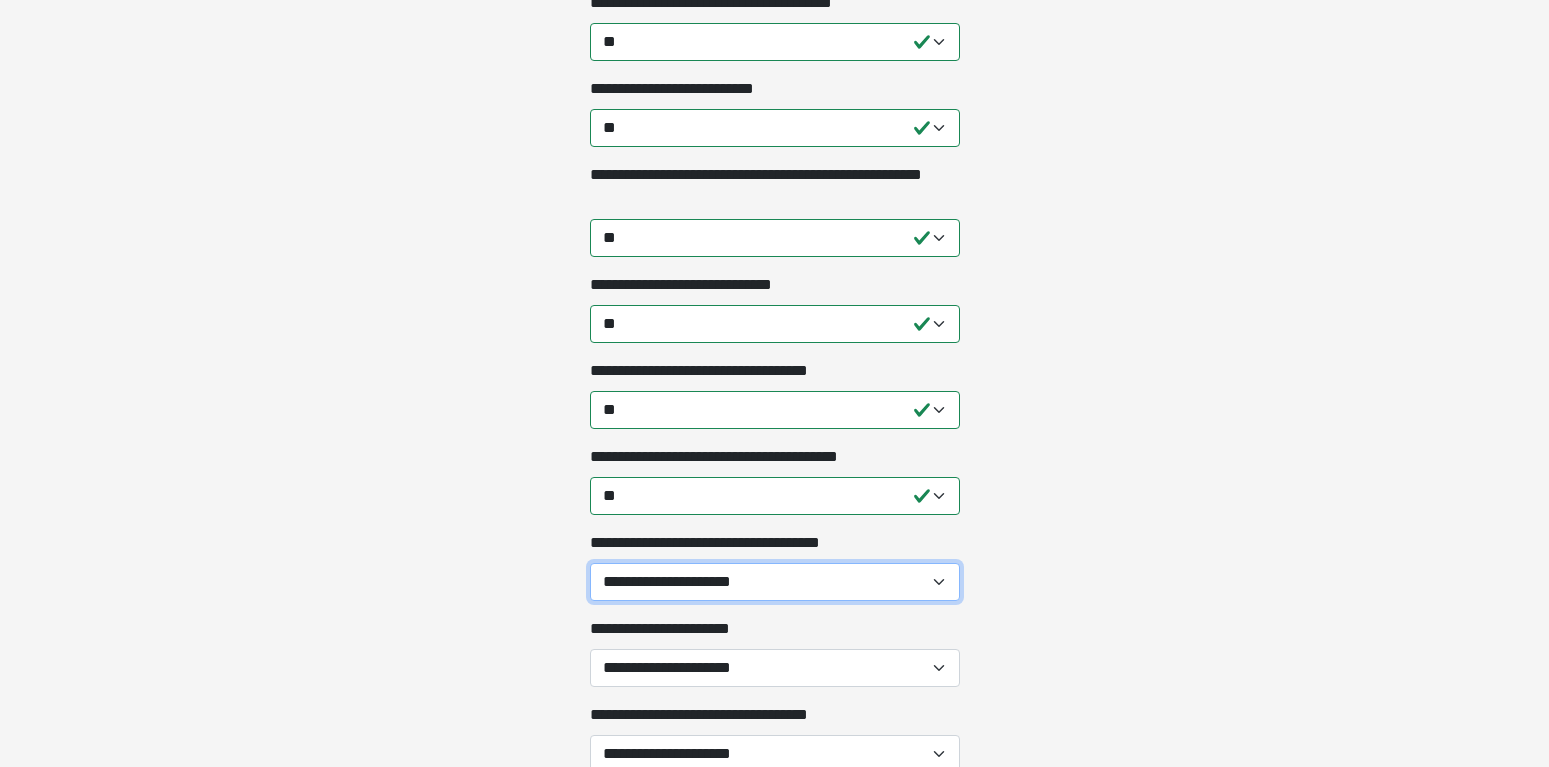 click on "**********" at bounding box center (775, 582) 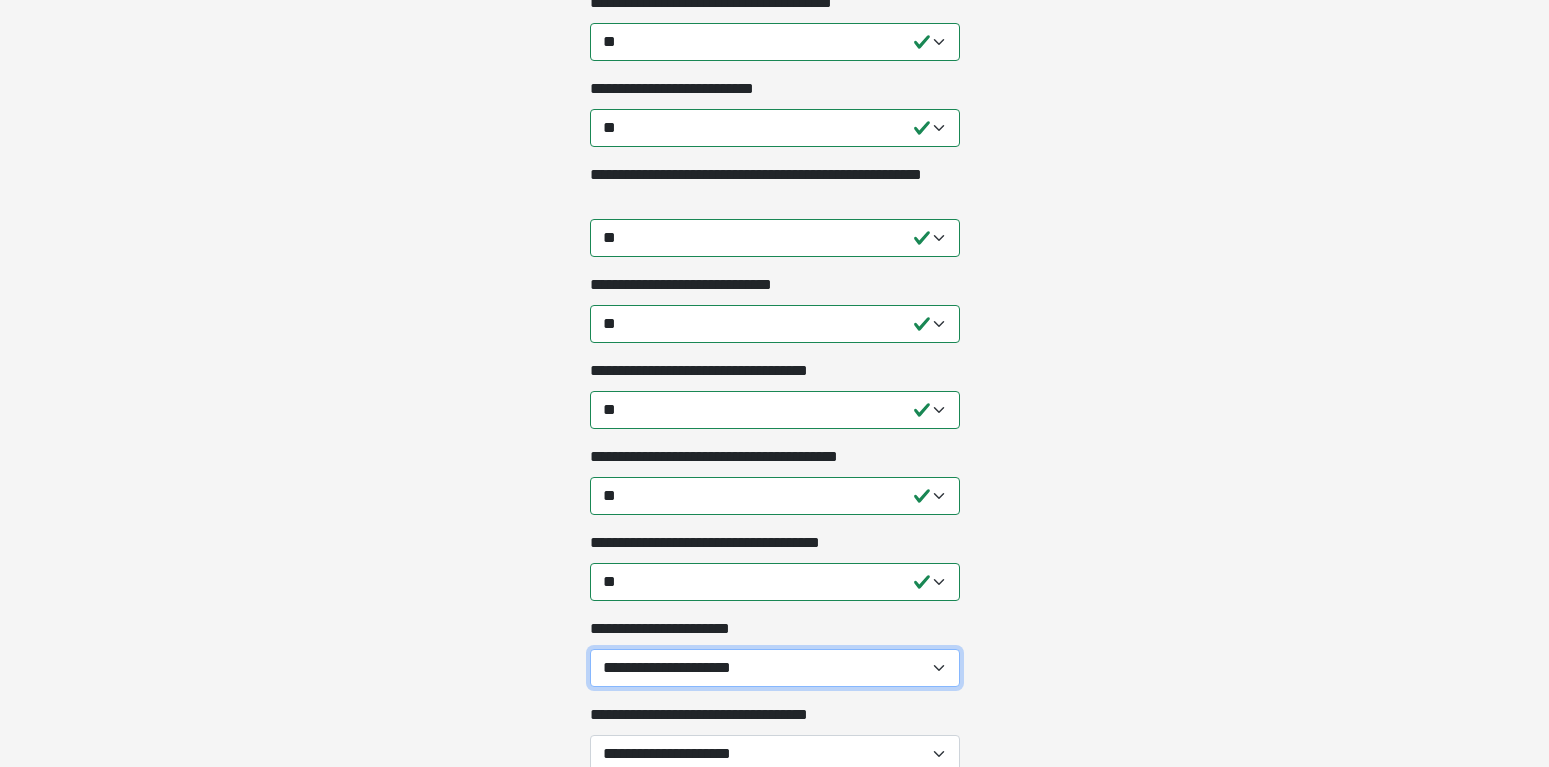 click on "**********" at bounding box center (775, 668) 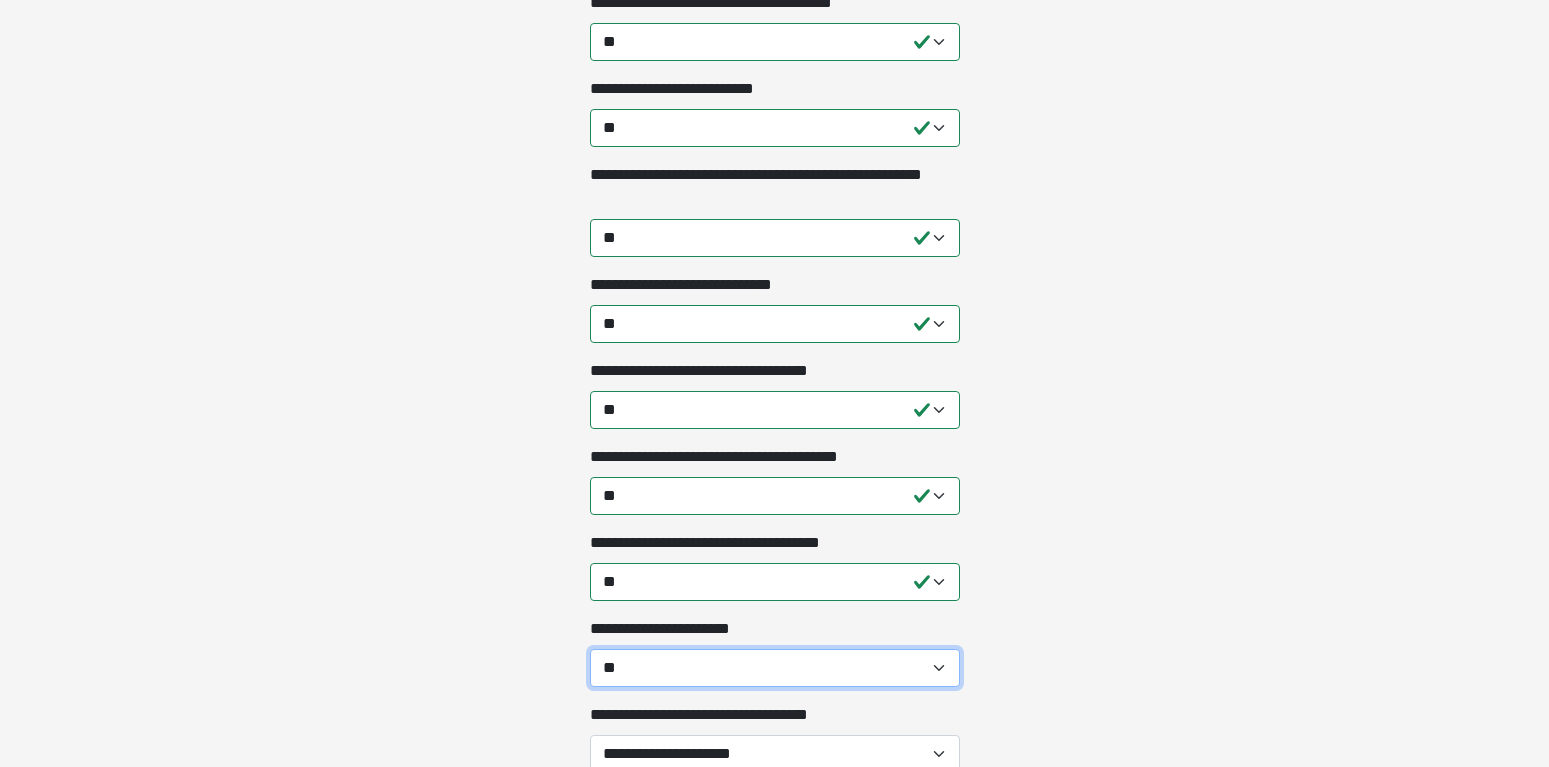 click on "**" at bounding box center [0, 0] 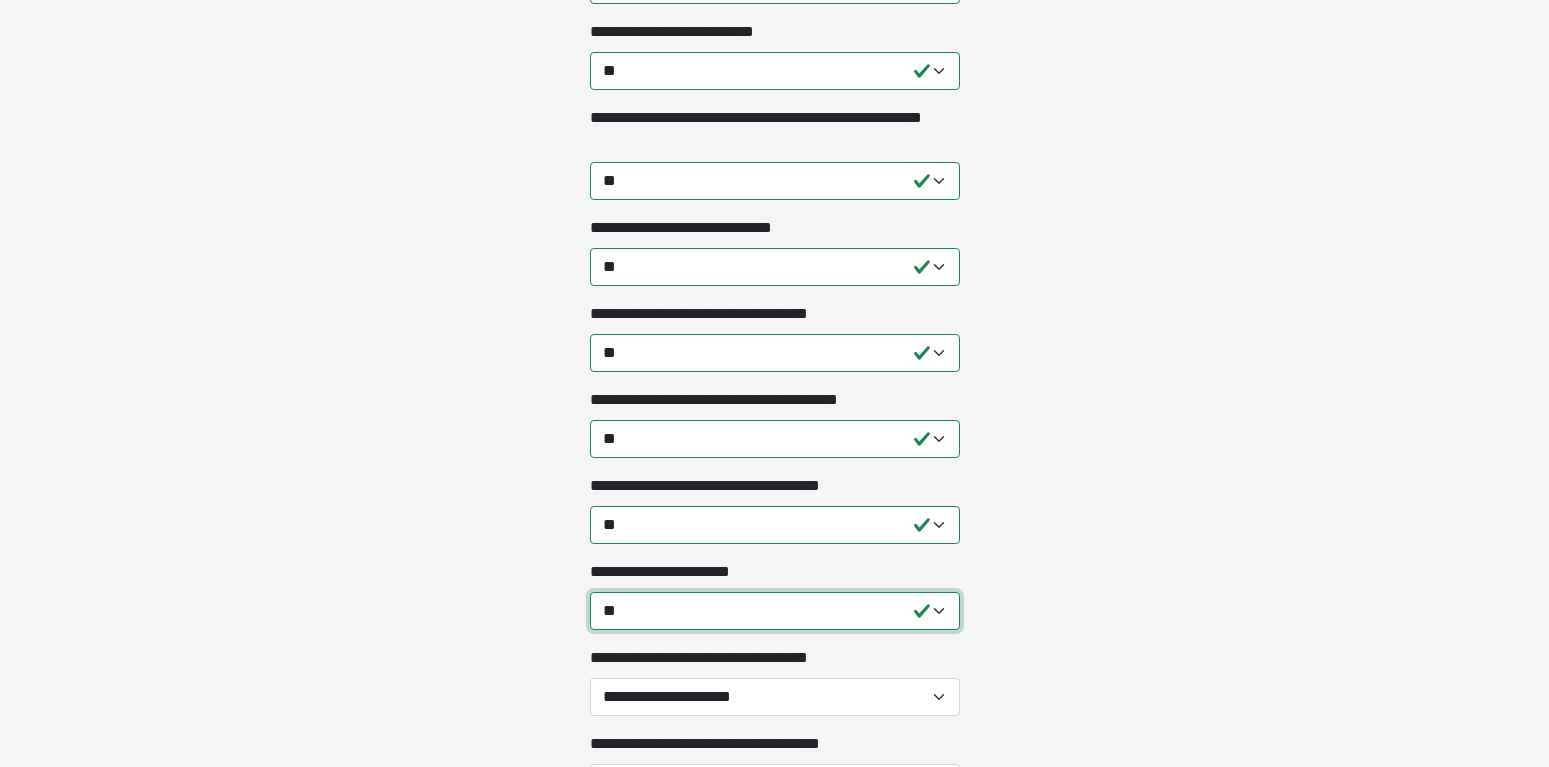 scroll, scrollTop: 4284, scrollLeft: 0, axis: vertical 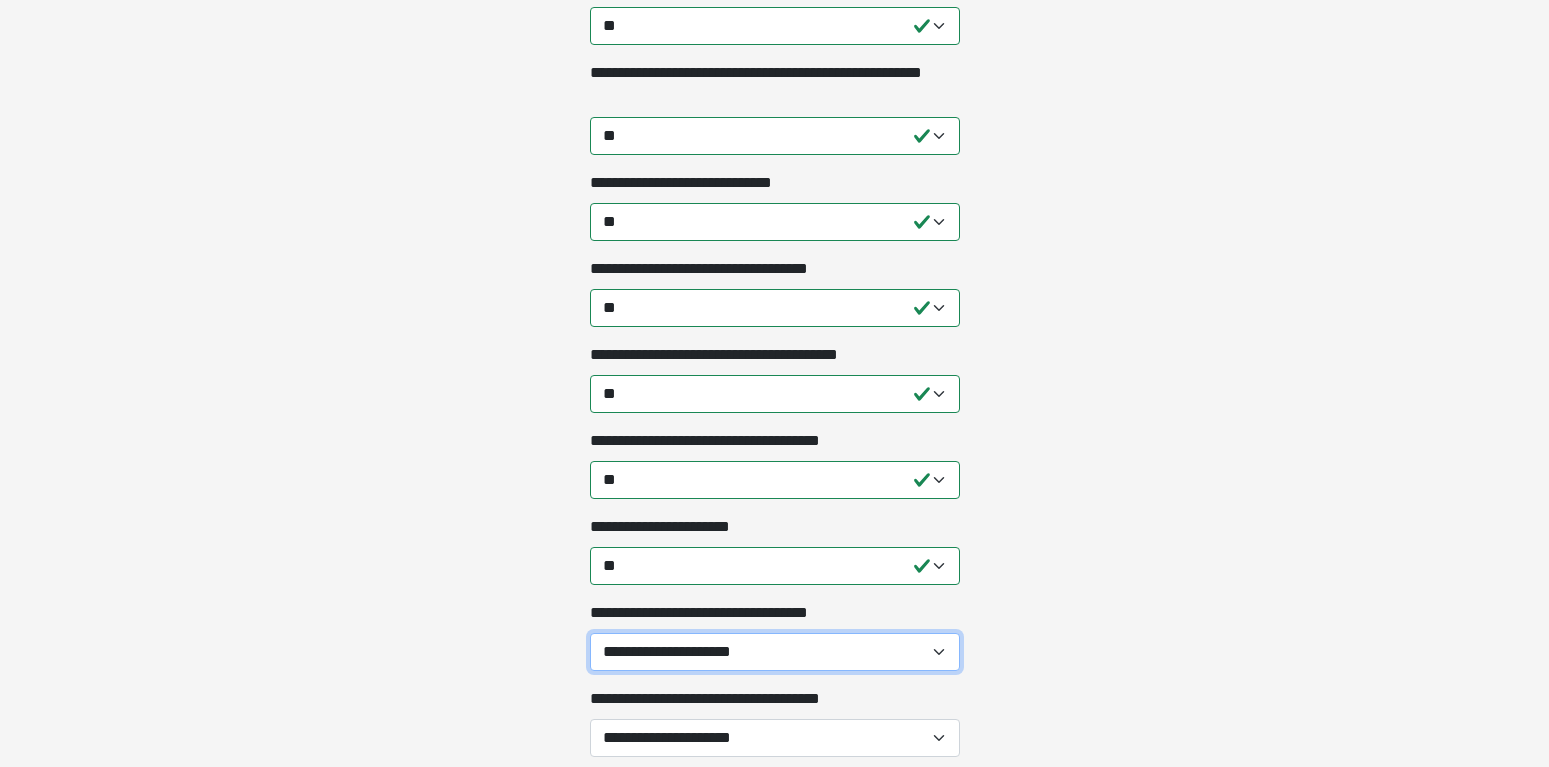 click on "**********" at bounding box center [775, 652] 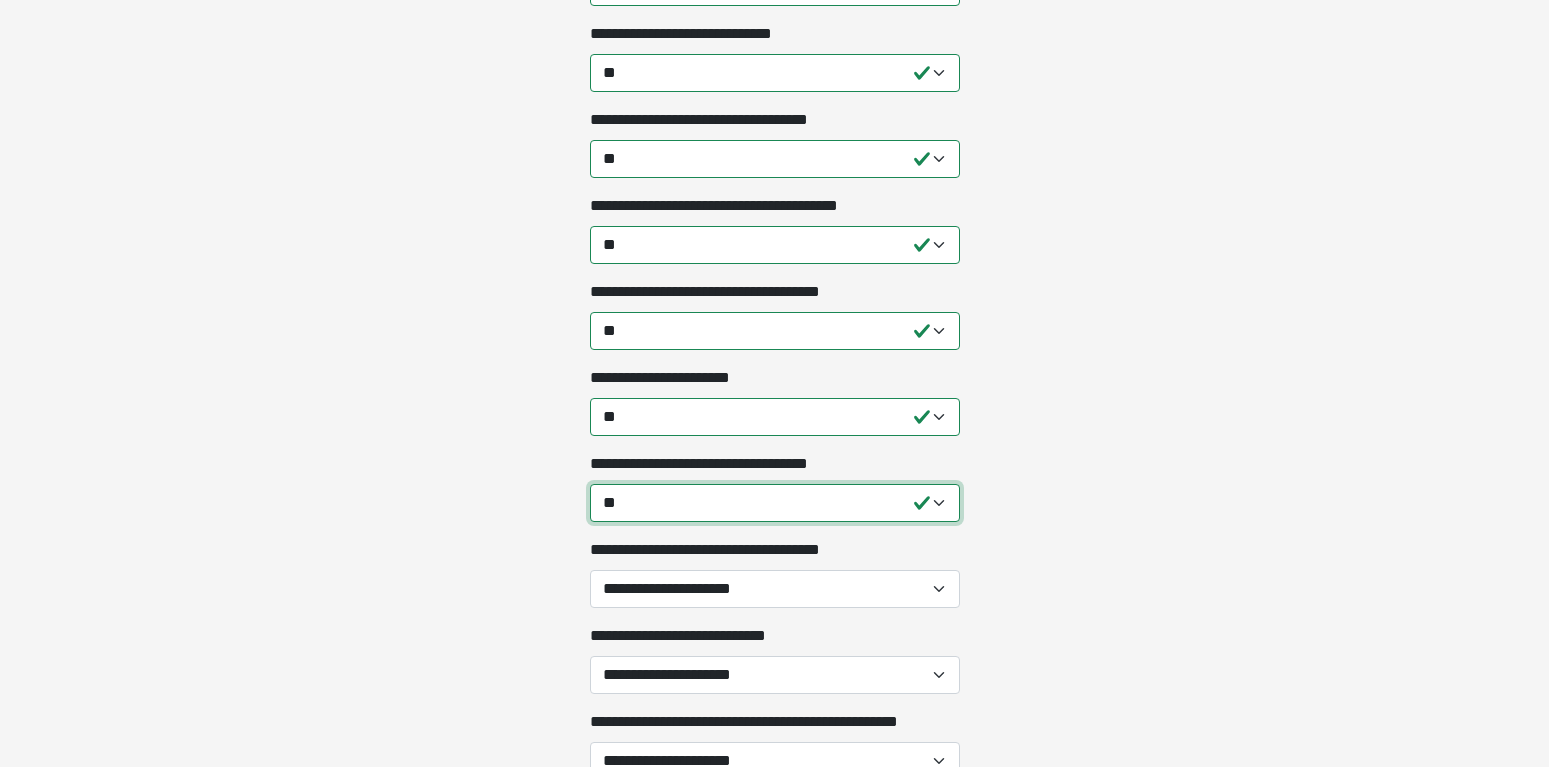 scroll, scrollTop: 4488, scrollLeft: 0, axis: vertical 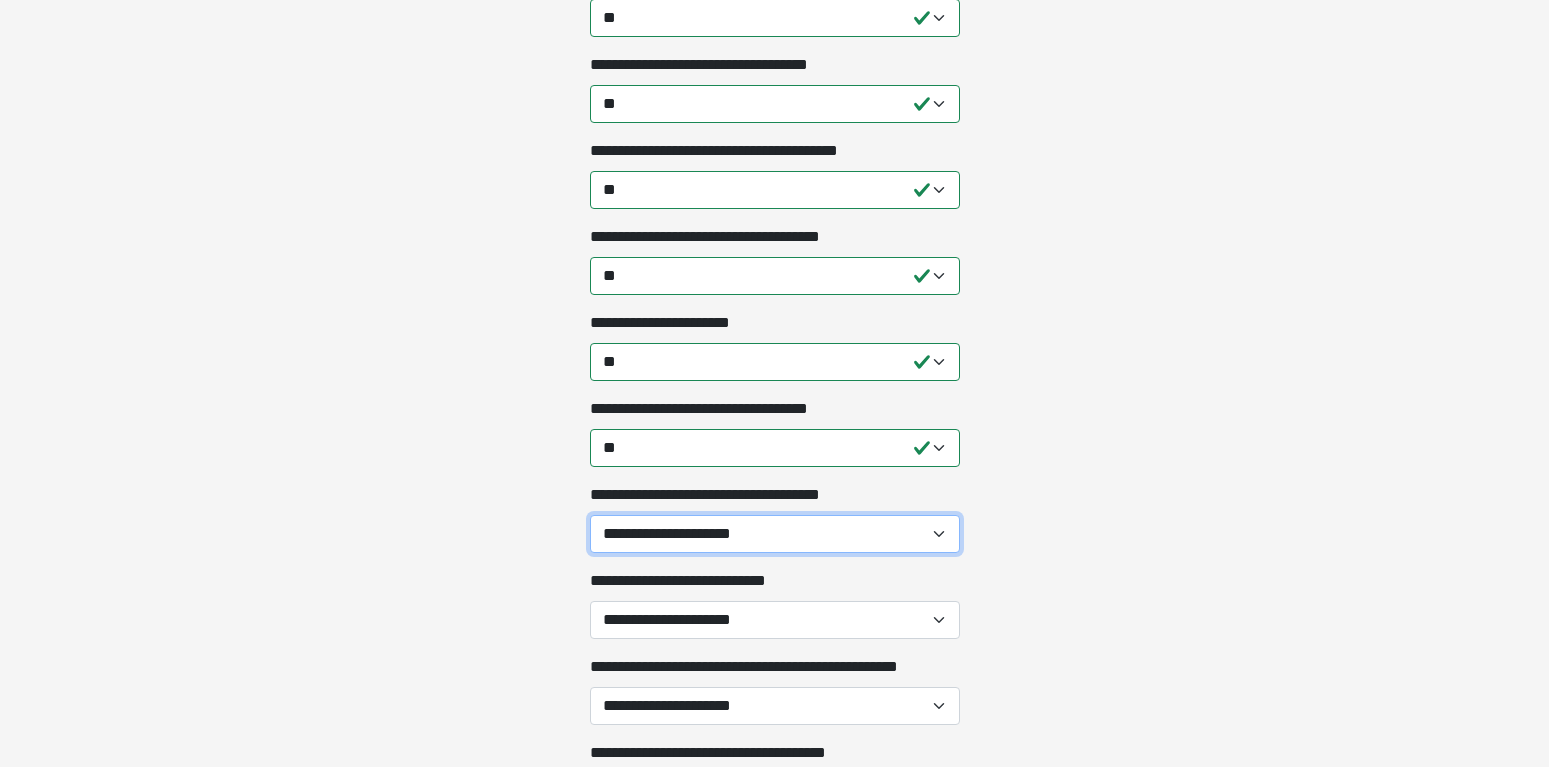 click on "**********" at bounding box center [775, 534] 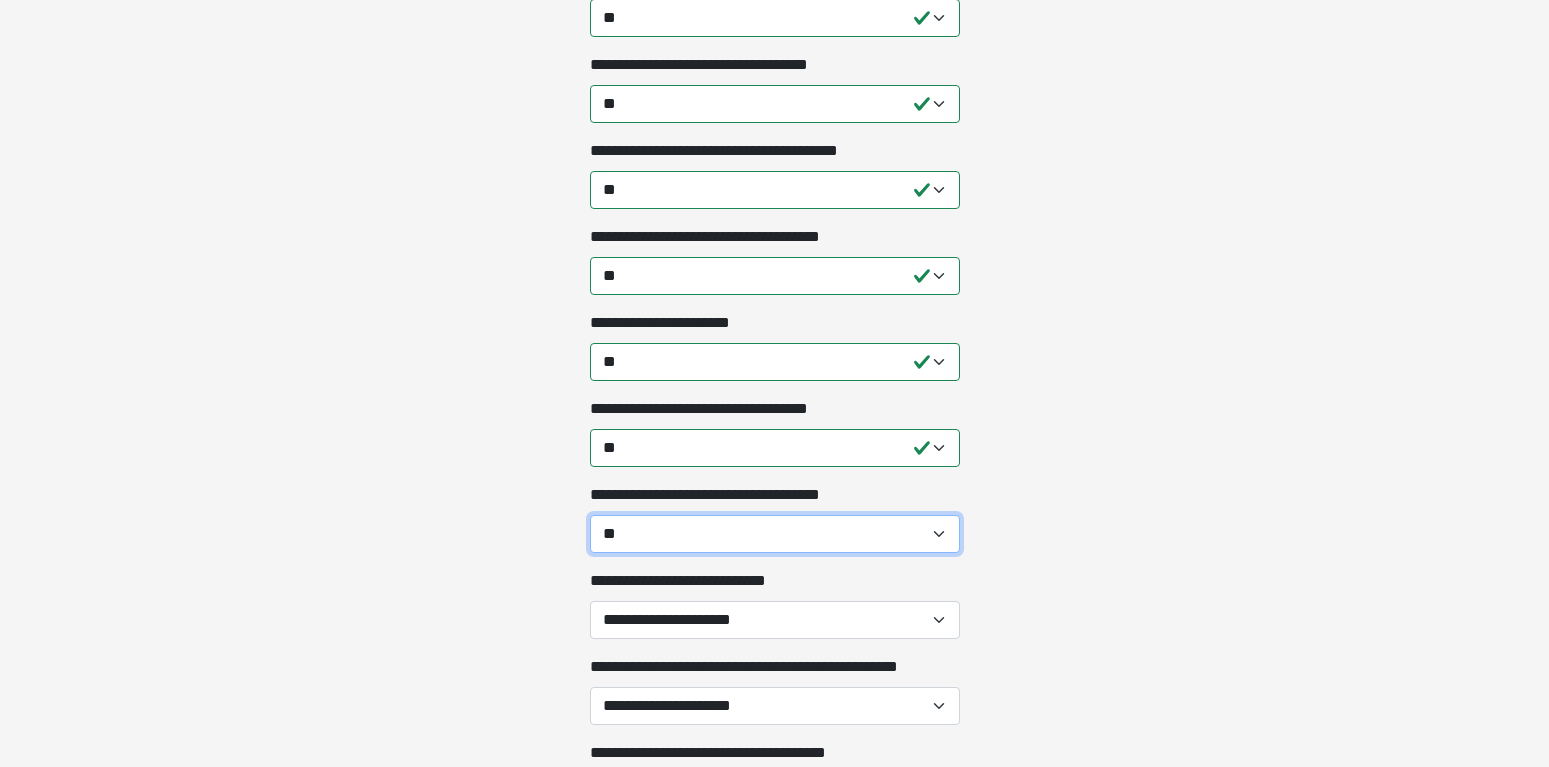 click on "**" at bounding box center [0, 0] 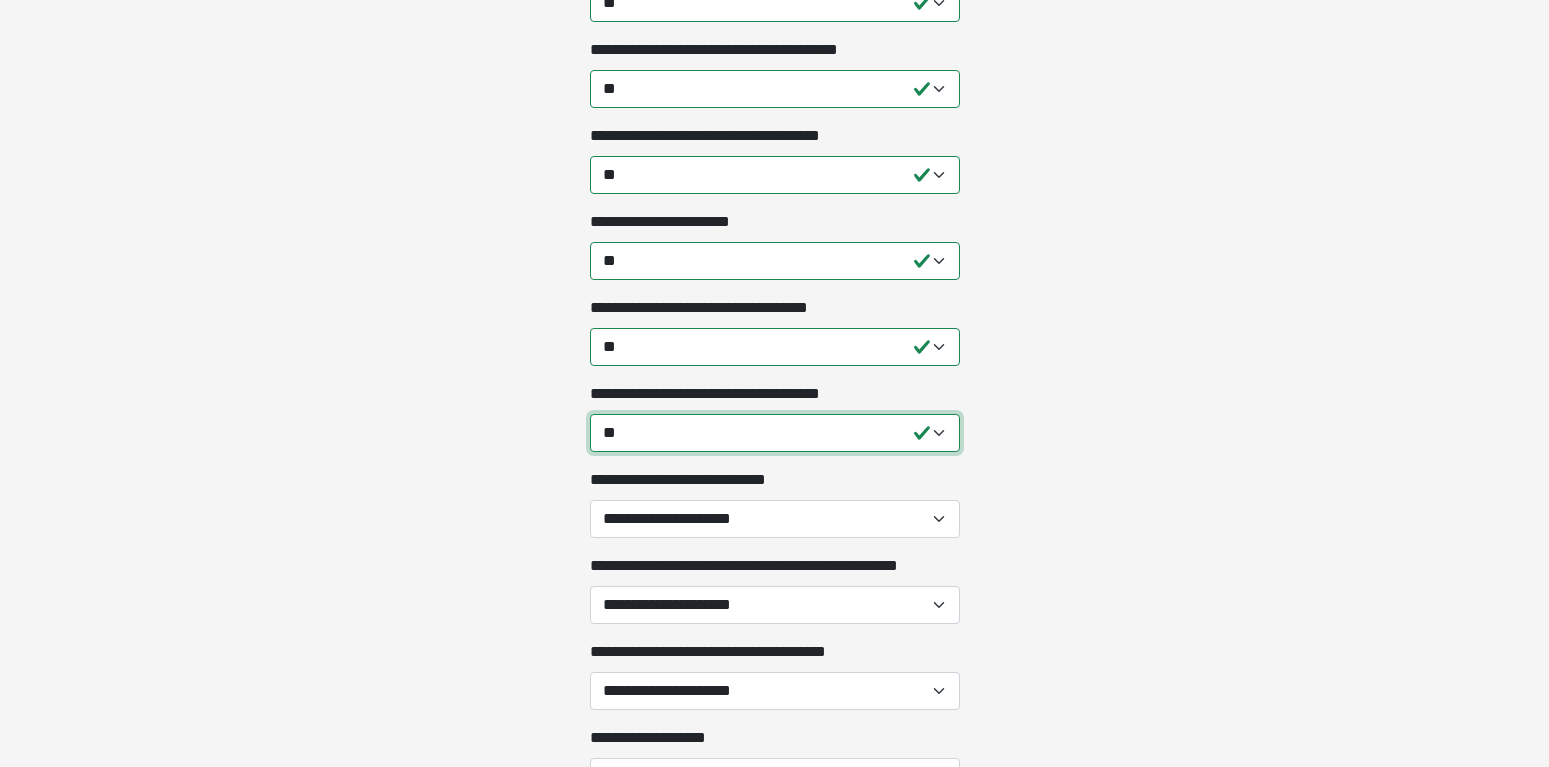 scroll, scrollTop: 4590, scrollLeft: 0, axis: vertical 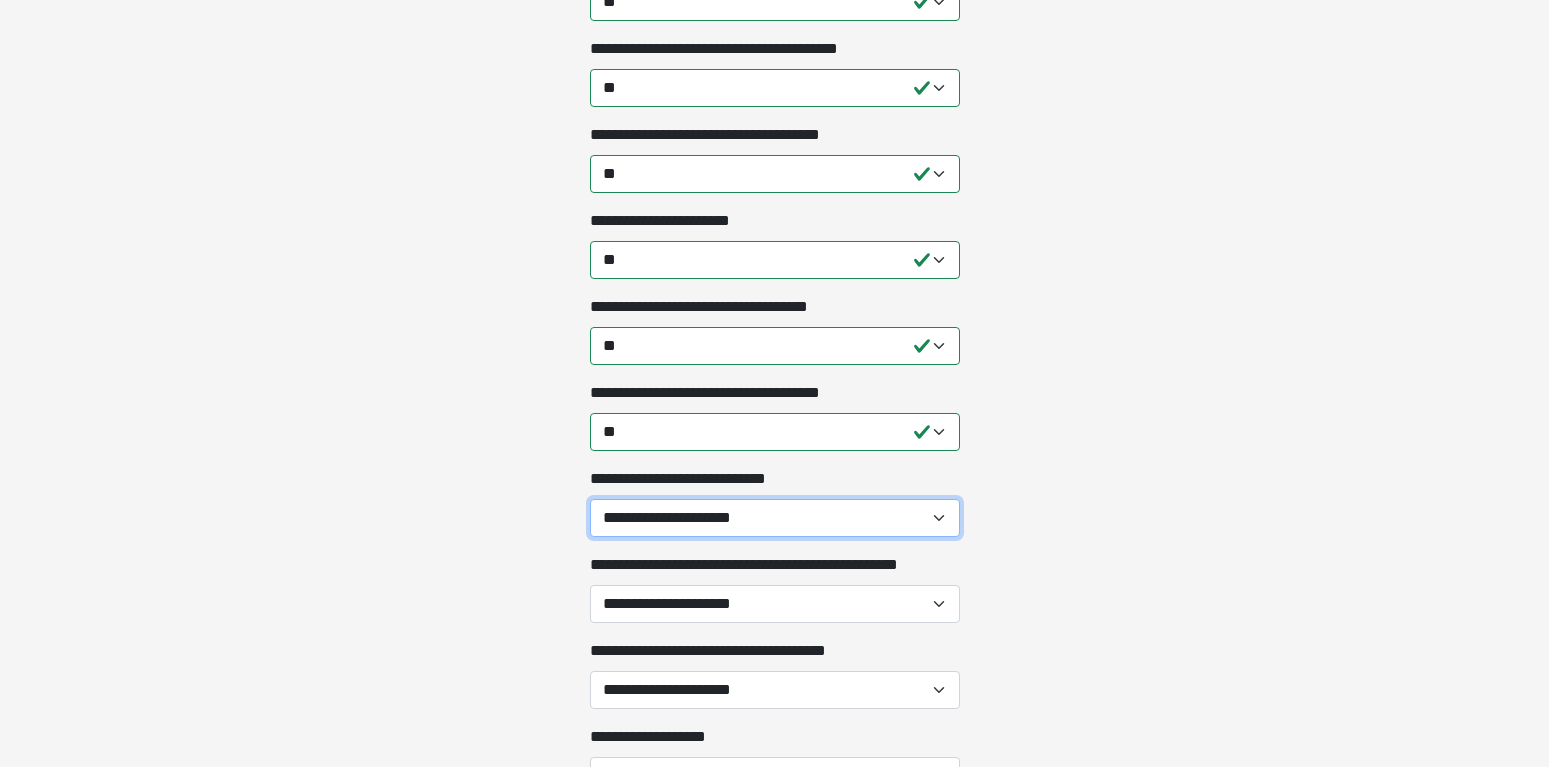 click on "**********" at bounding box center [775, 518] 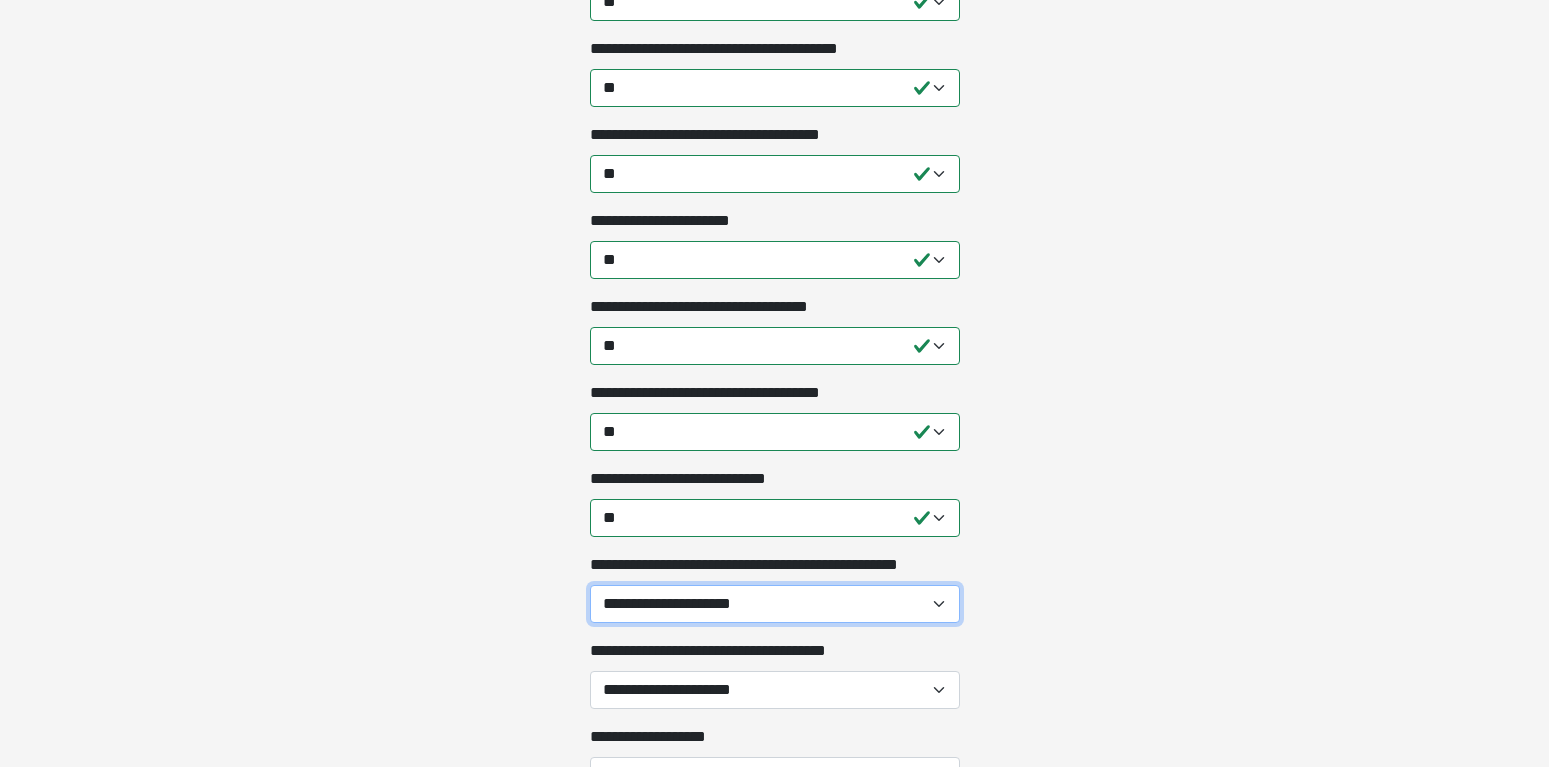 click on "**********" at bounding box center (775, 604) 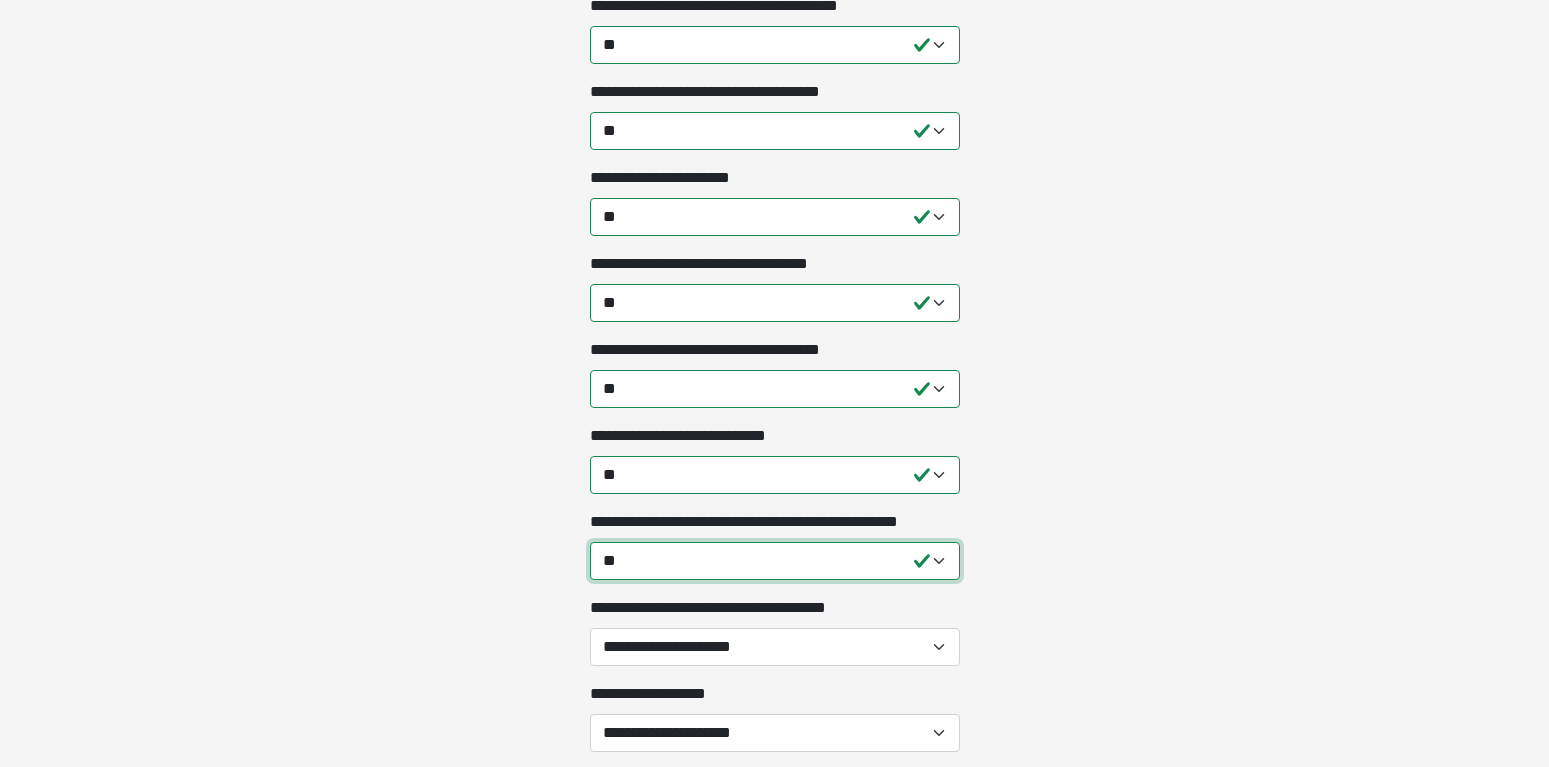 scroll, scrollTop: 4692, scrollLeft: 0, axis: vertical 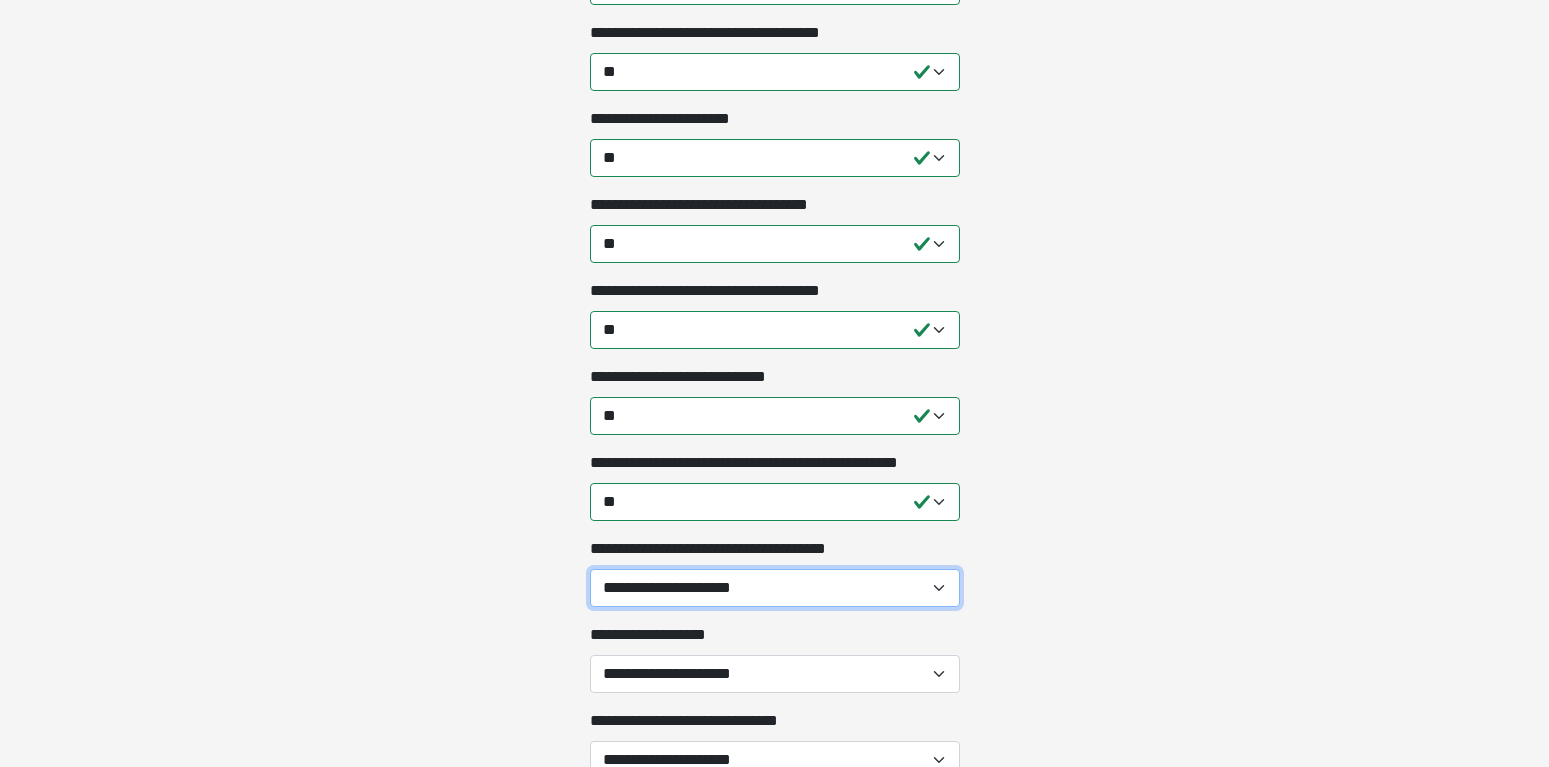 click on "**********" at bounding box center [775, 588] 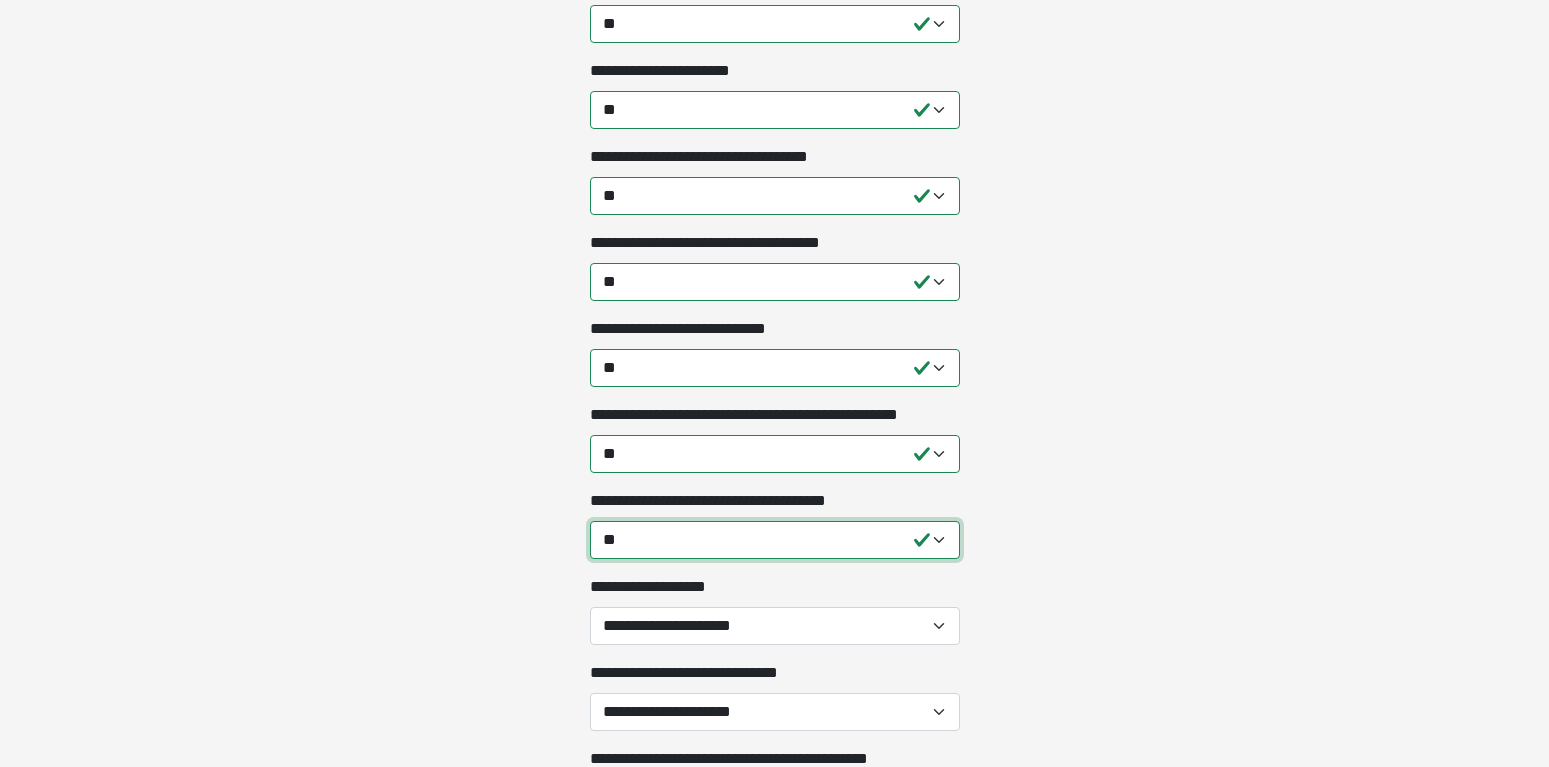 scroll, scrollTop: 4794, scrollLeft: 0, axis: vertical 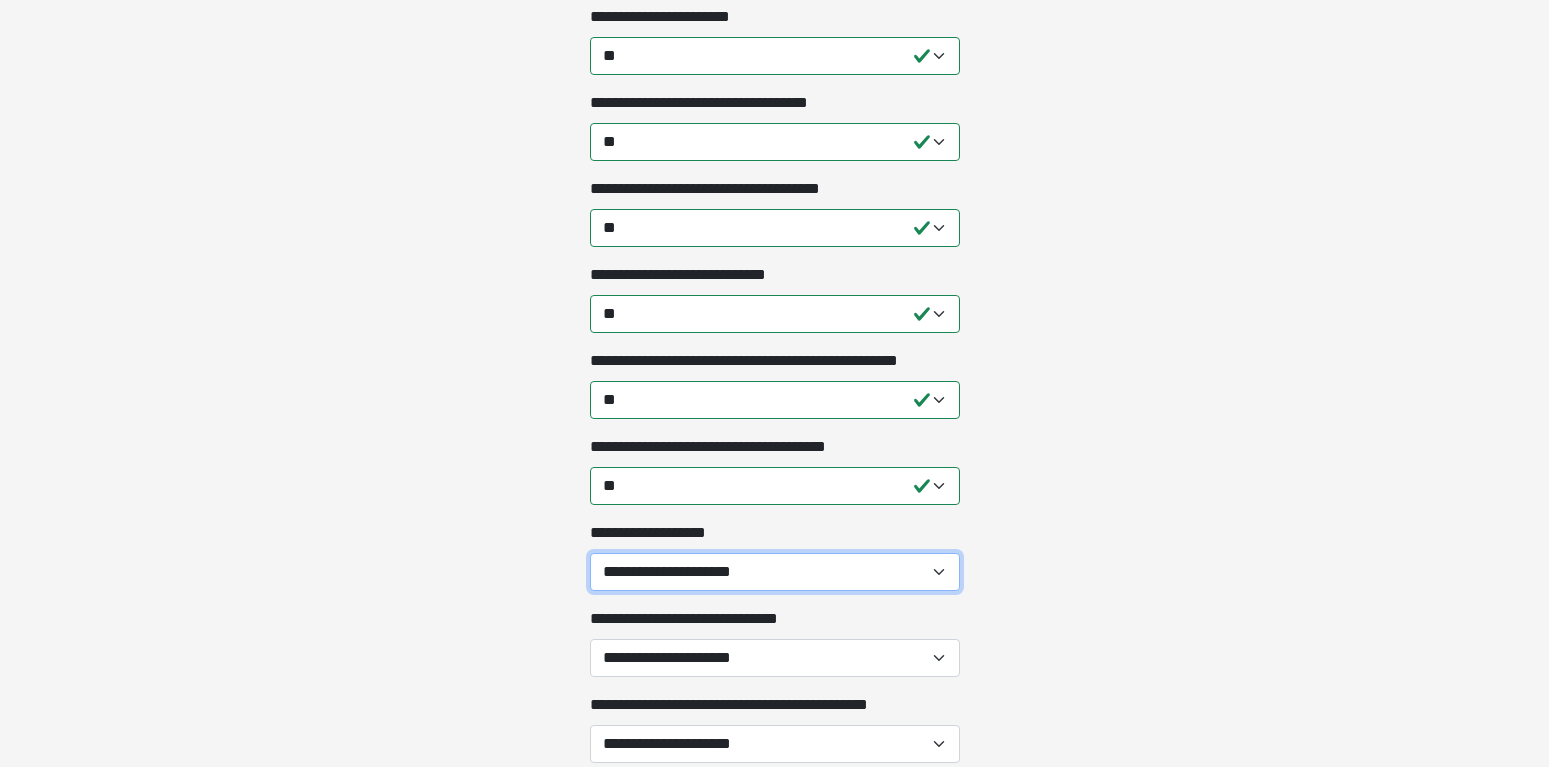 click on "**********" at bounding box center (775, 572) 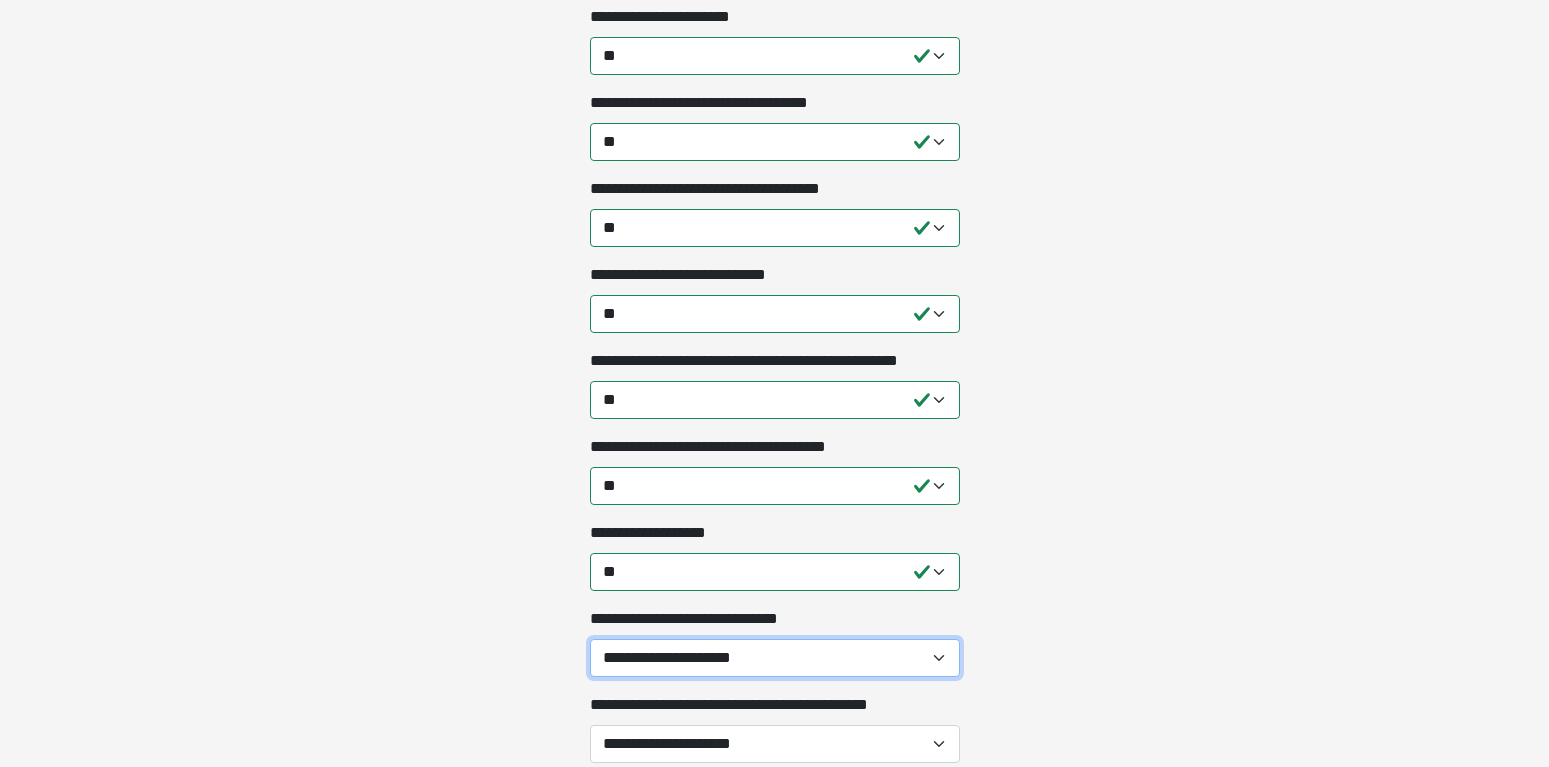 click on "**********" at bounding box center (775, 658) 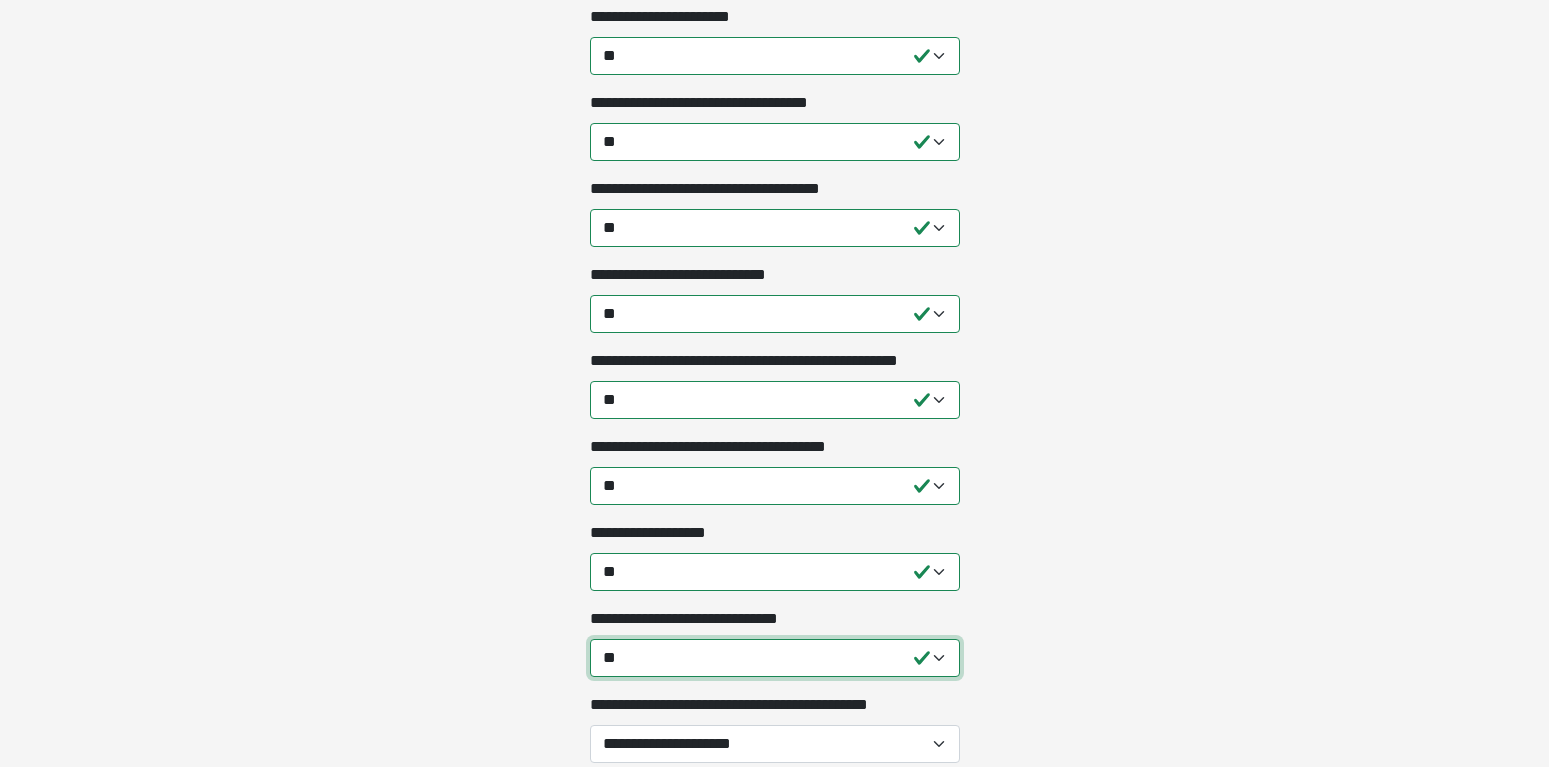 scroll, scrollTop: 4896, scrollLeft: 0, axis: vertical 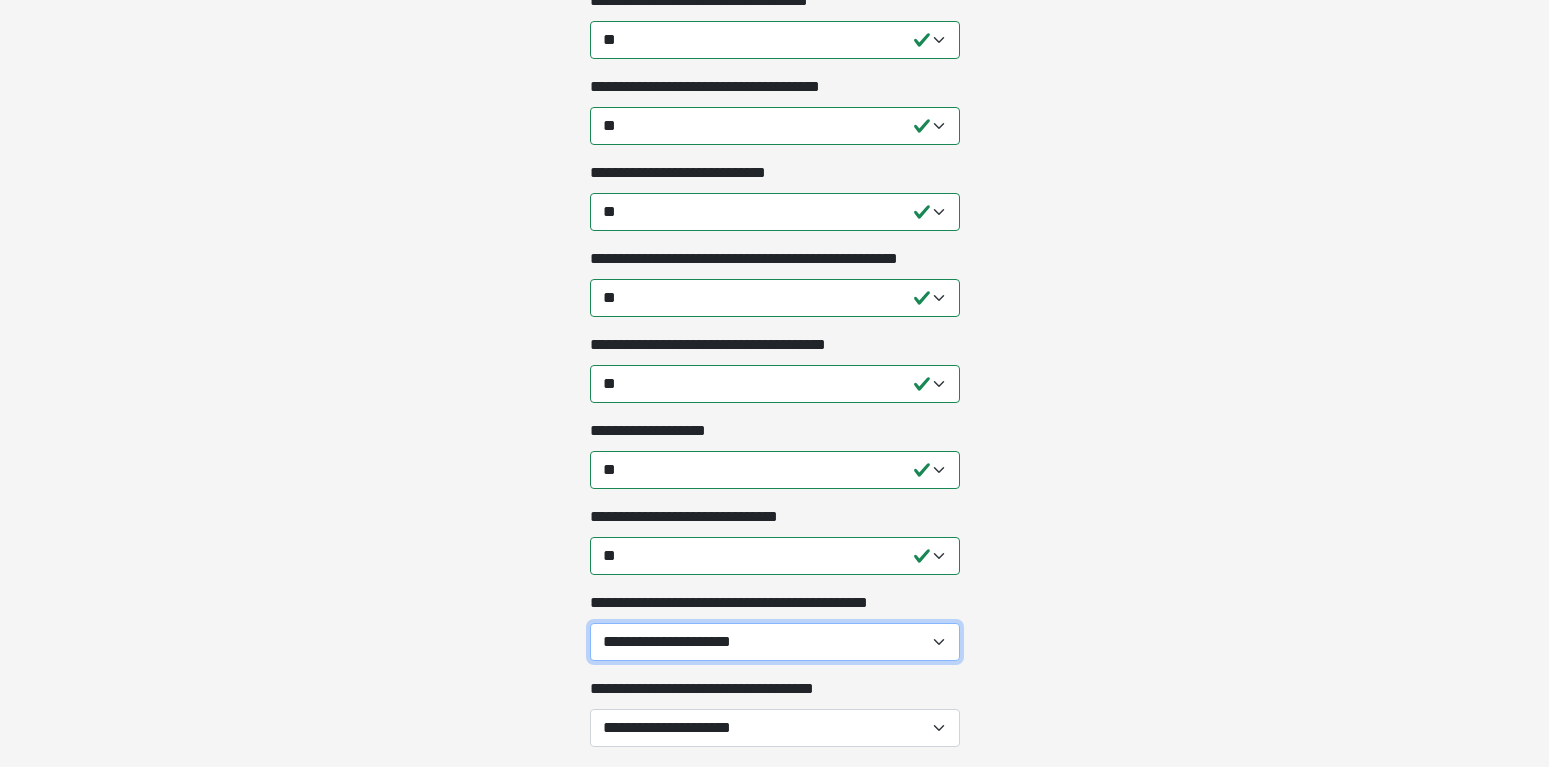 click on "**********" at bounding box center (775, 642) 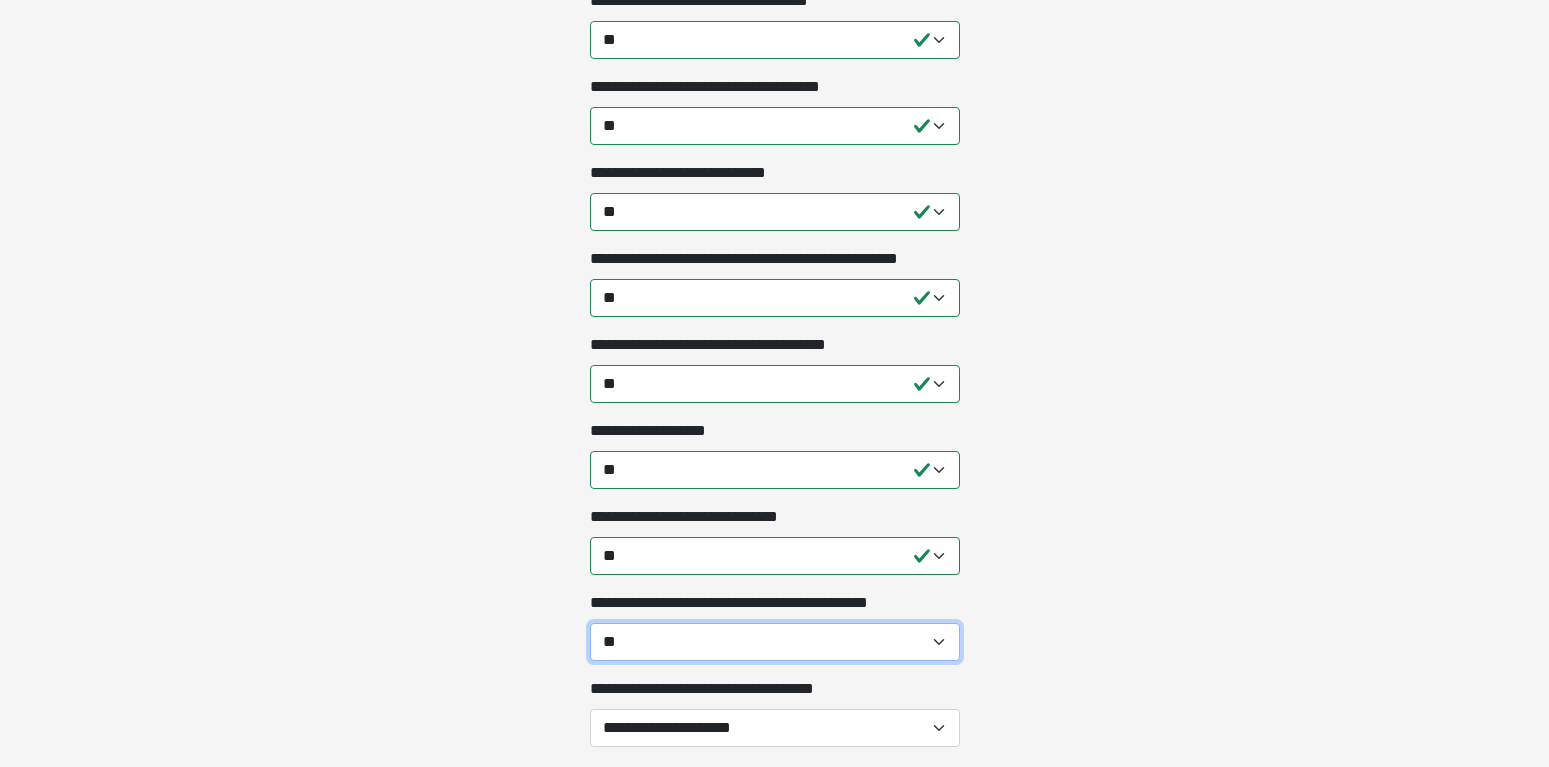 click on "**" at bounding box center (0, 0) 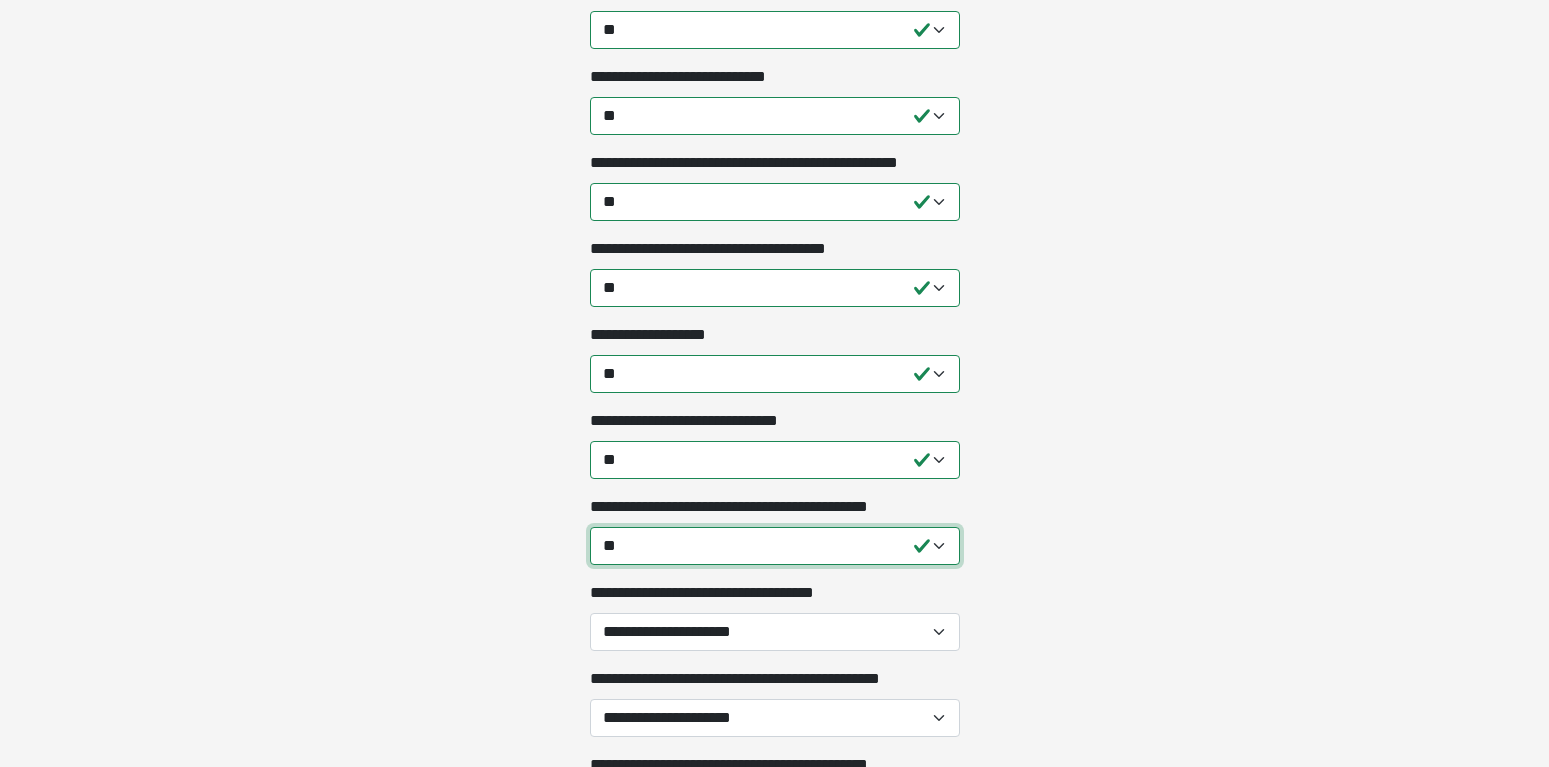 scroll, scrollTop: 4998, scrollLeft: 0, axis: vertical 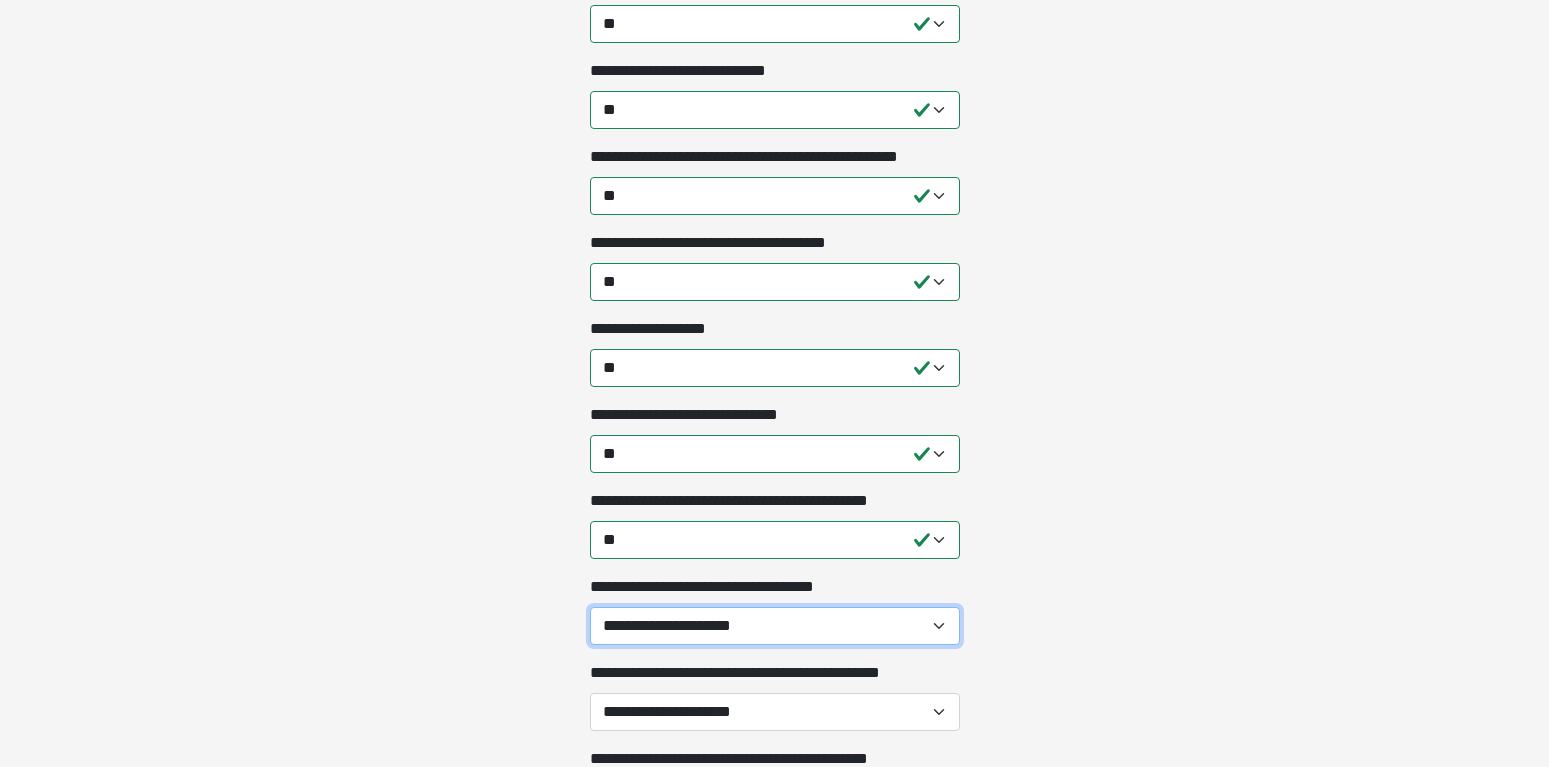 click on "**********" at bounding box center (775, 626) 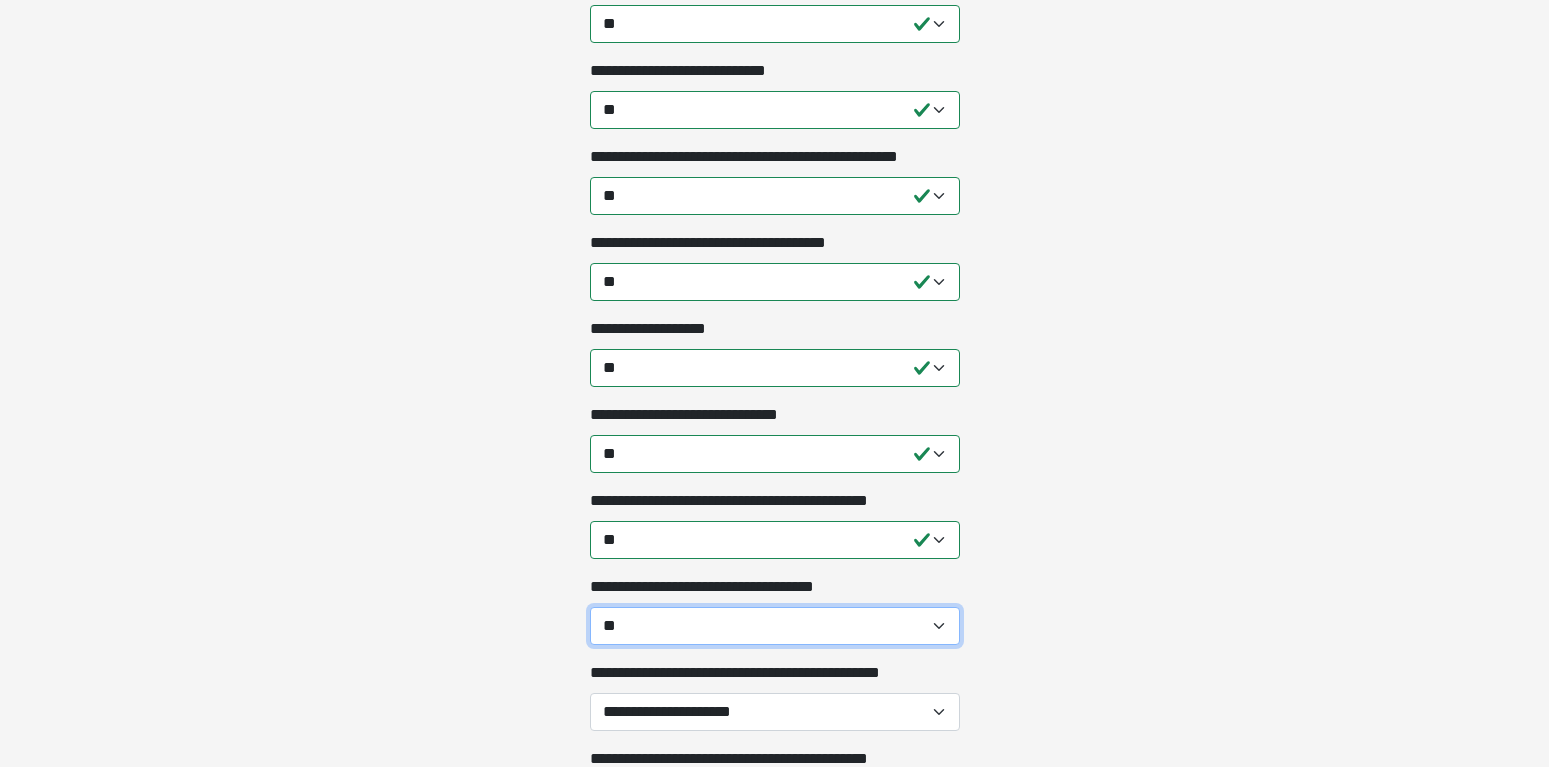 click on "**" at bounding box center [0, 0] 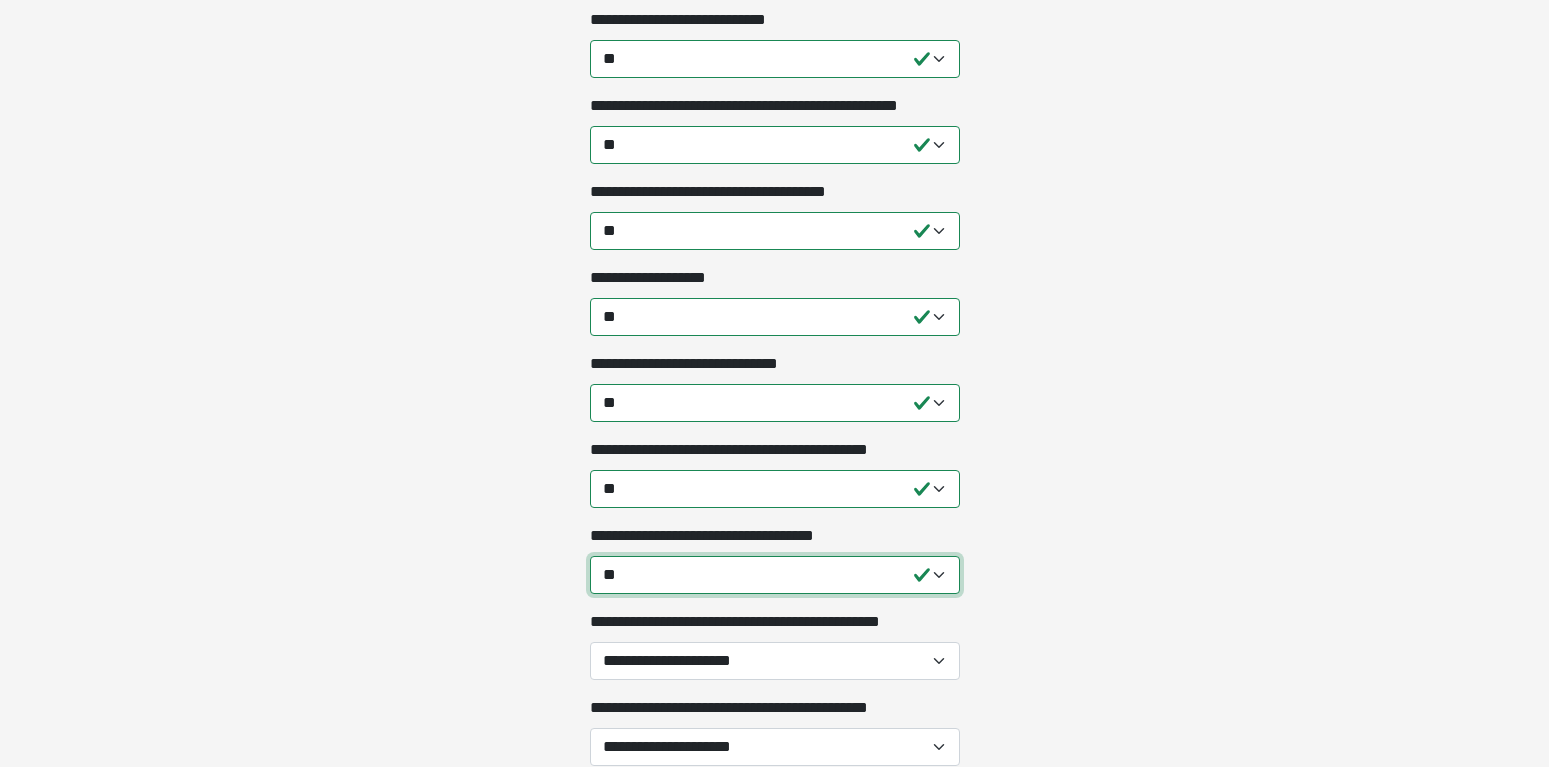 scroll, scrollTop: 5100, scrollLeft: 0, axis: vertical 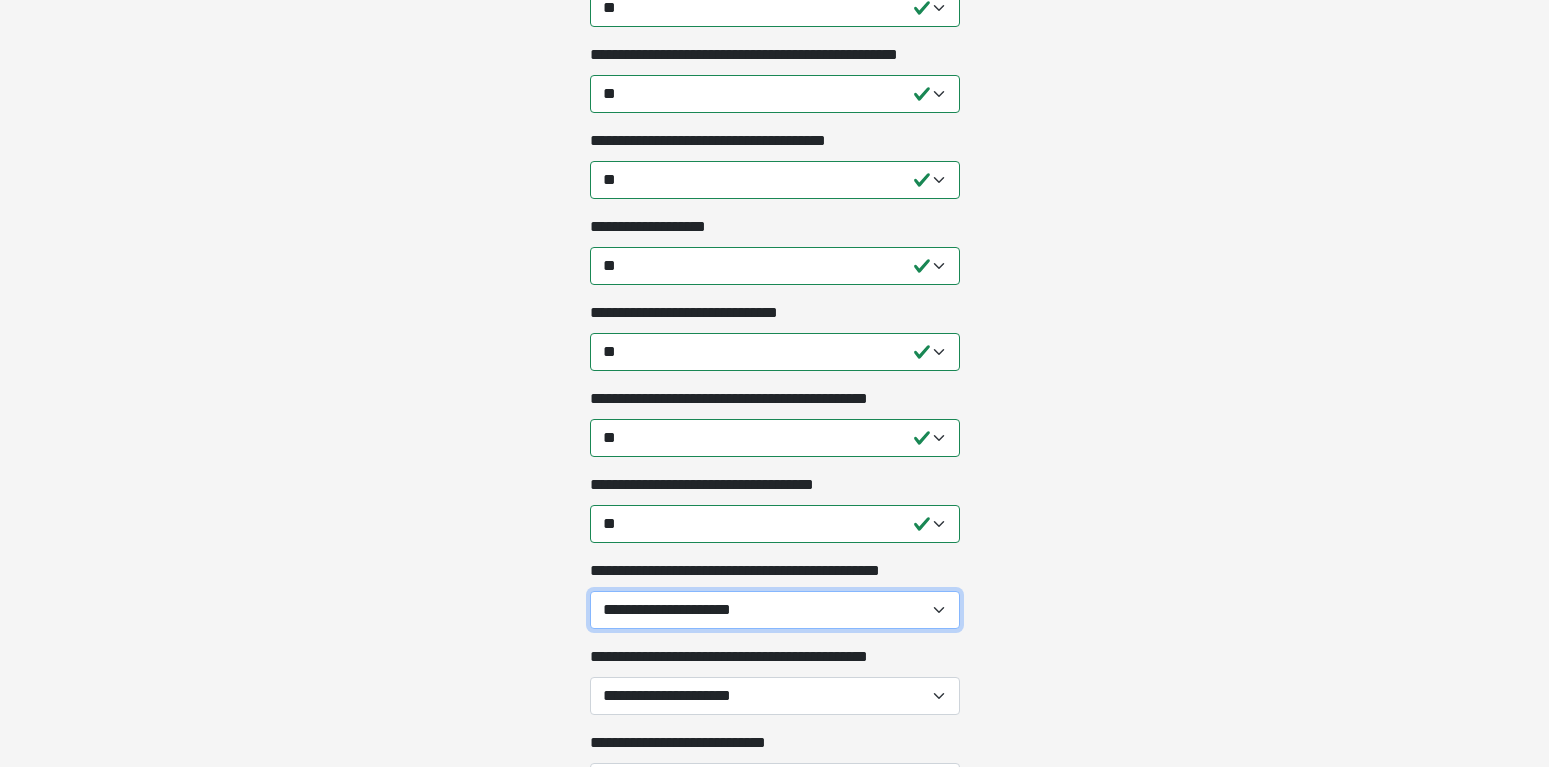 click on "**********" at bounding box center (775, 610) 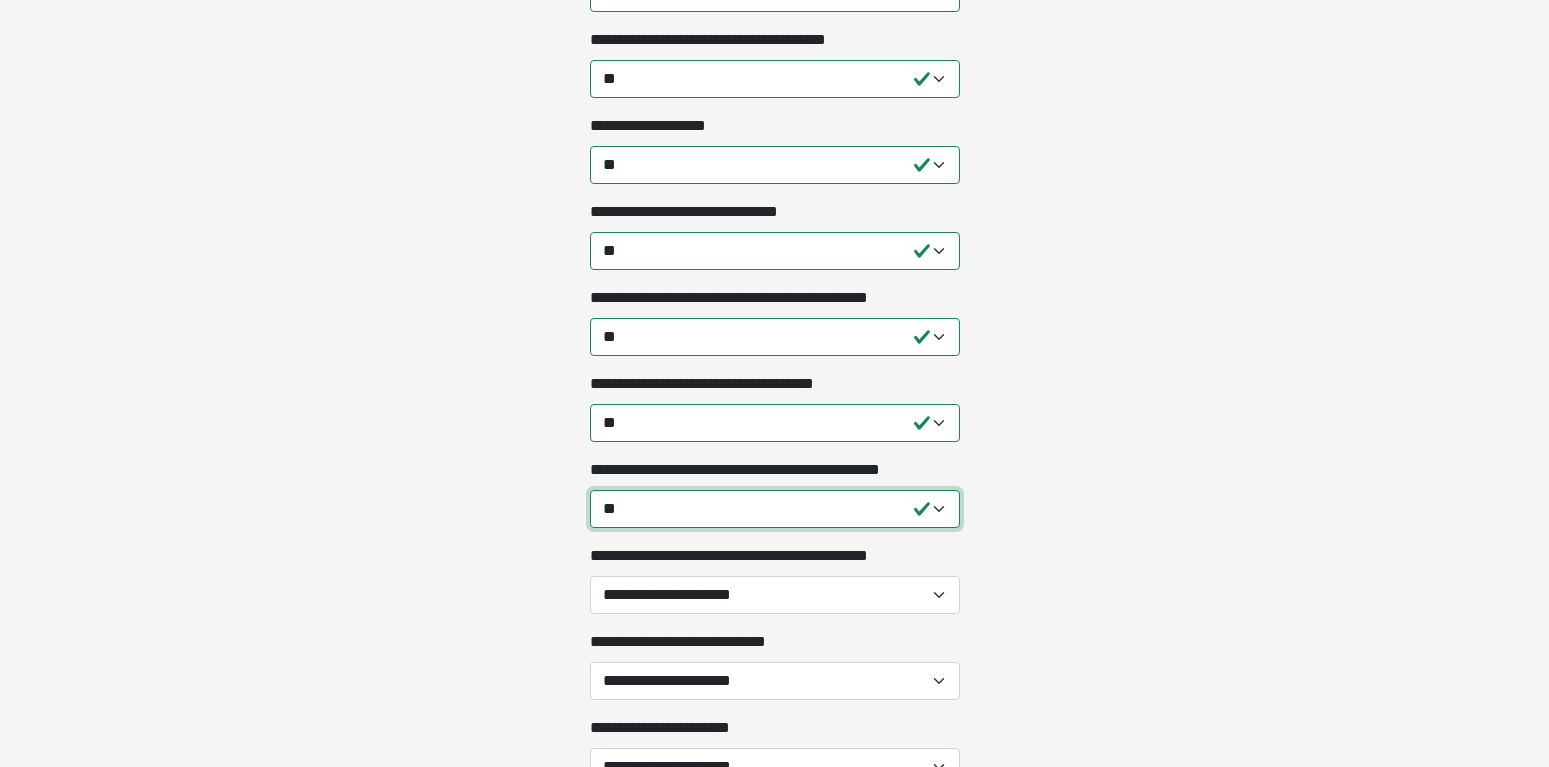 scroll, scrollTop: 5202, scrollLeft: 0, axis: vertical 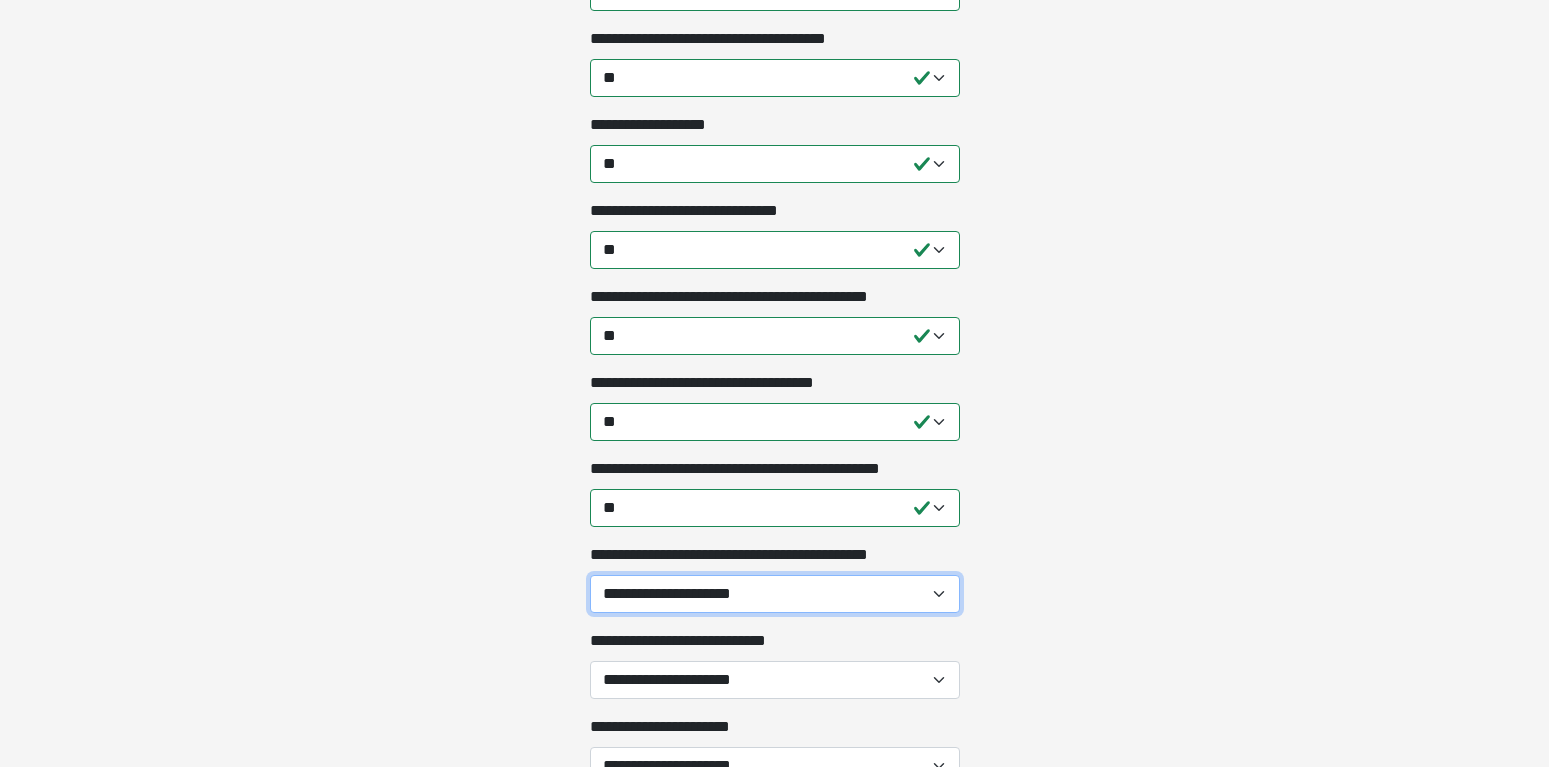 click on "**********" at bounding box center [775, 594] 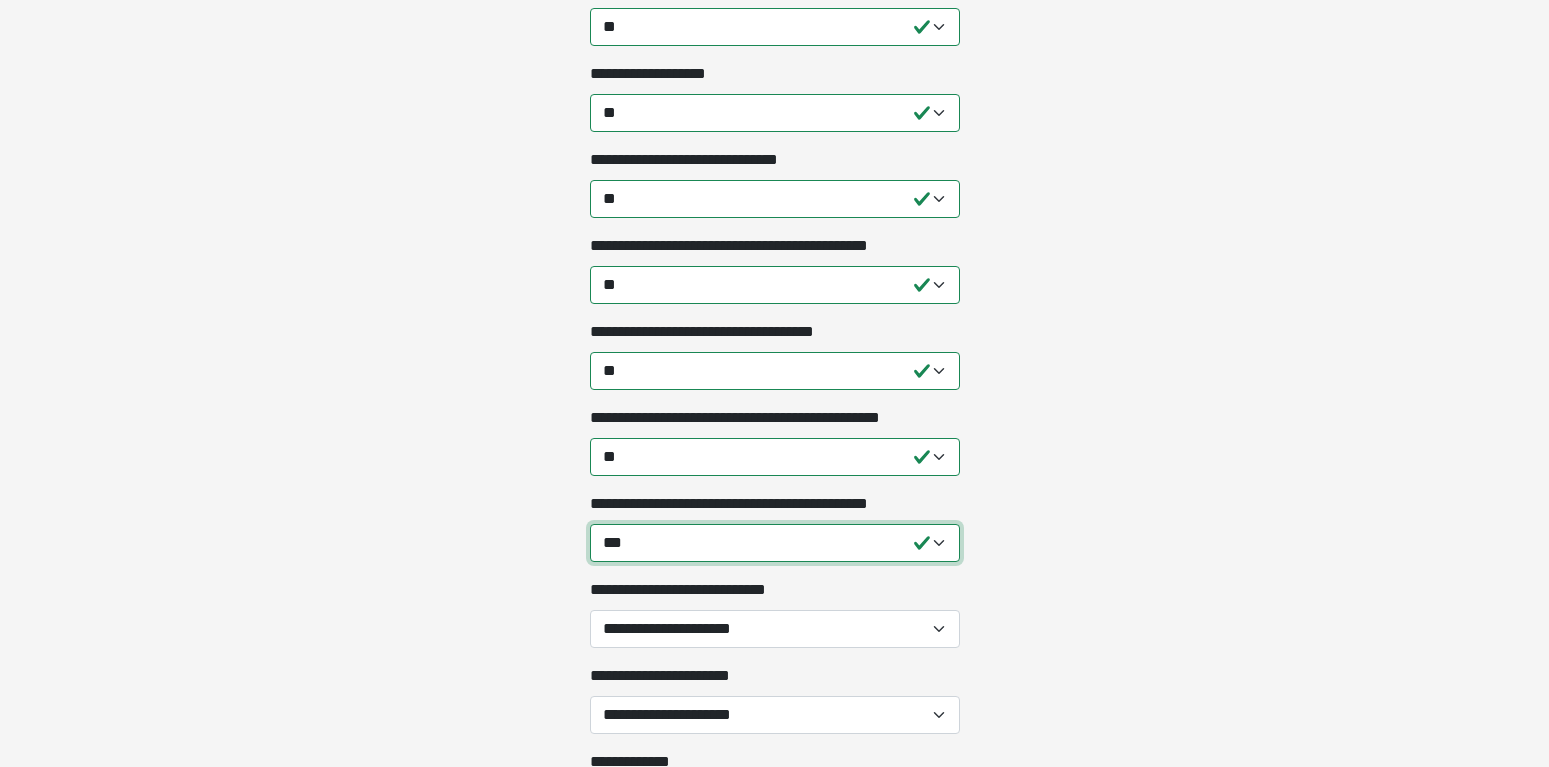 scroll, scrollTop: 5304, scrollLeft: 0, axis: vertical 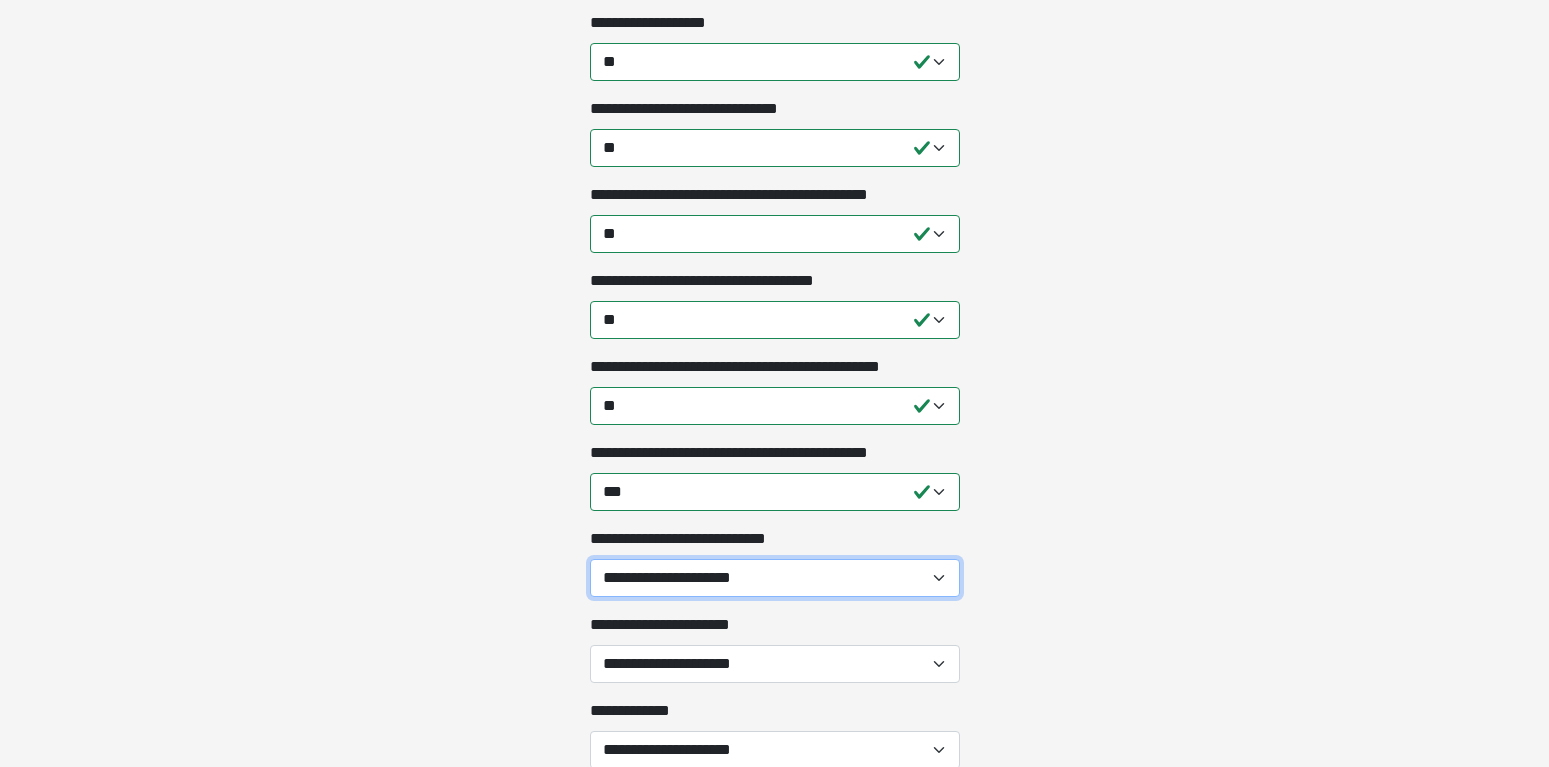 click on "**********" at bounding box center [775, 578] 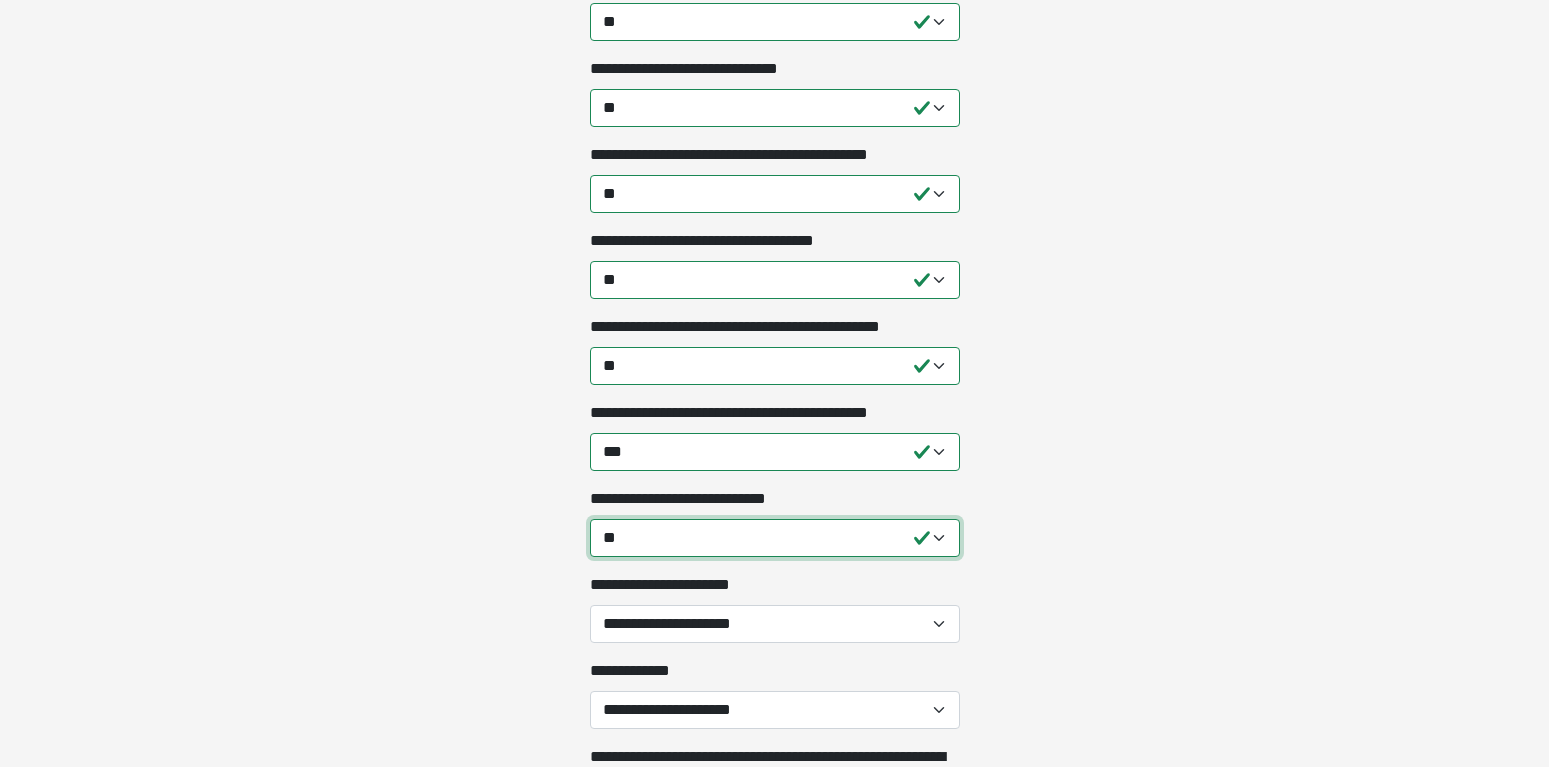 scroll, scrollTop: 5406, scrollLeft: 0, axis: vertical 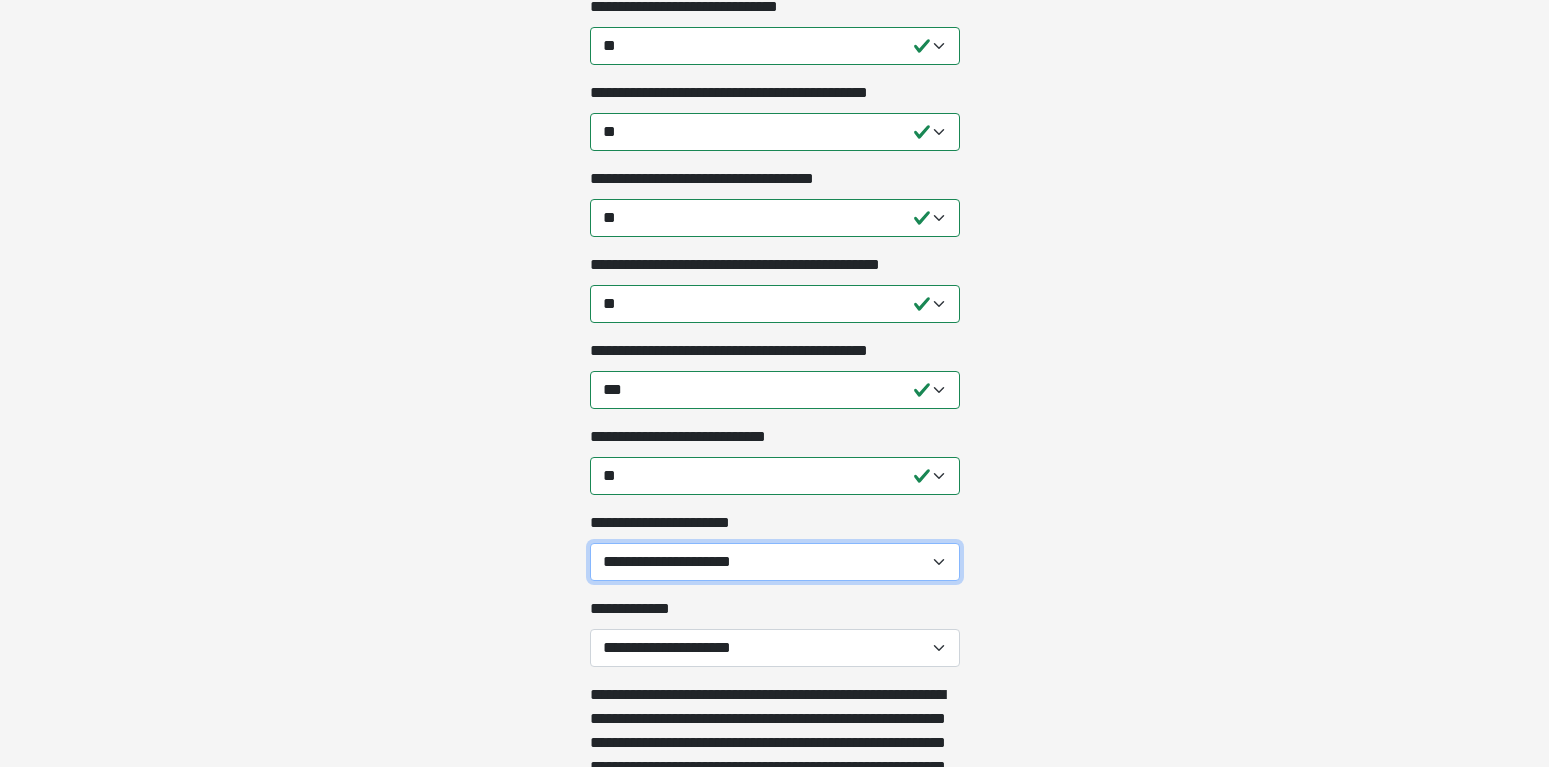 click on "**********" at bounding box center (775, 562) 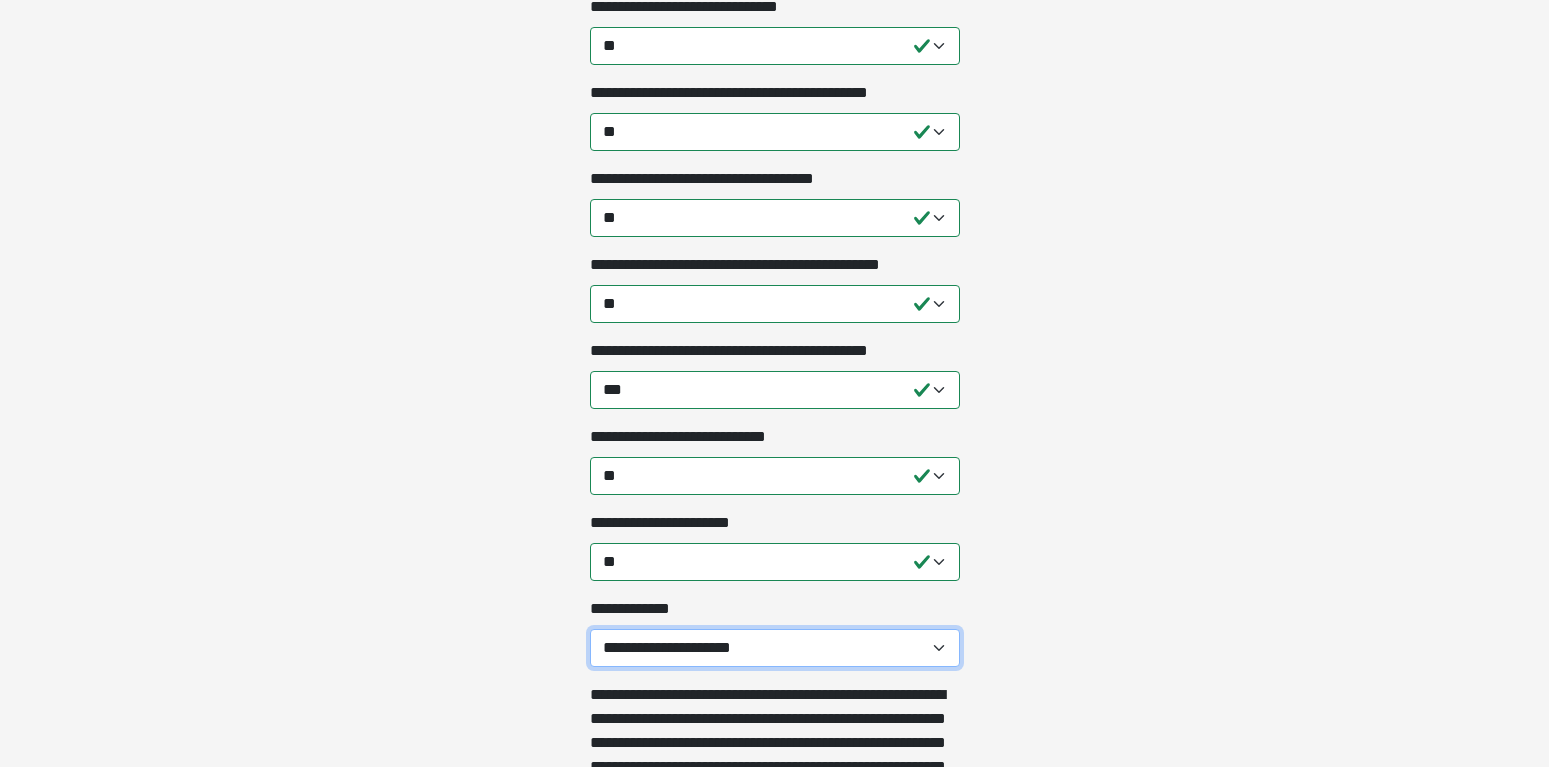 click on "**********" at bounding box center (775, 648) 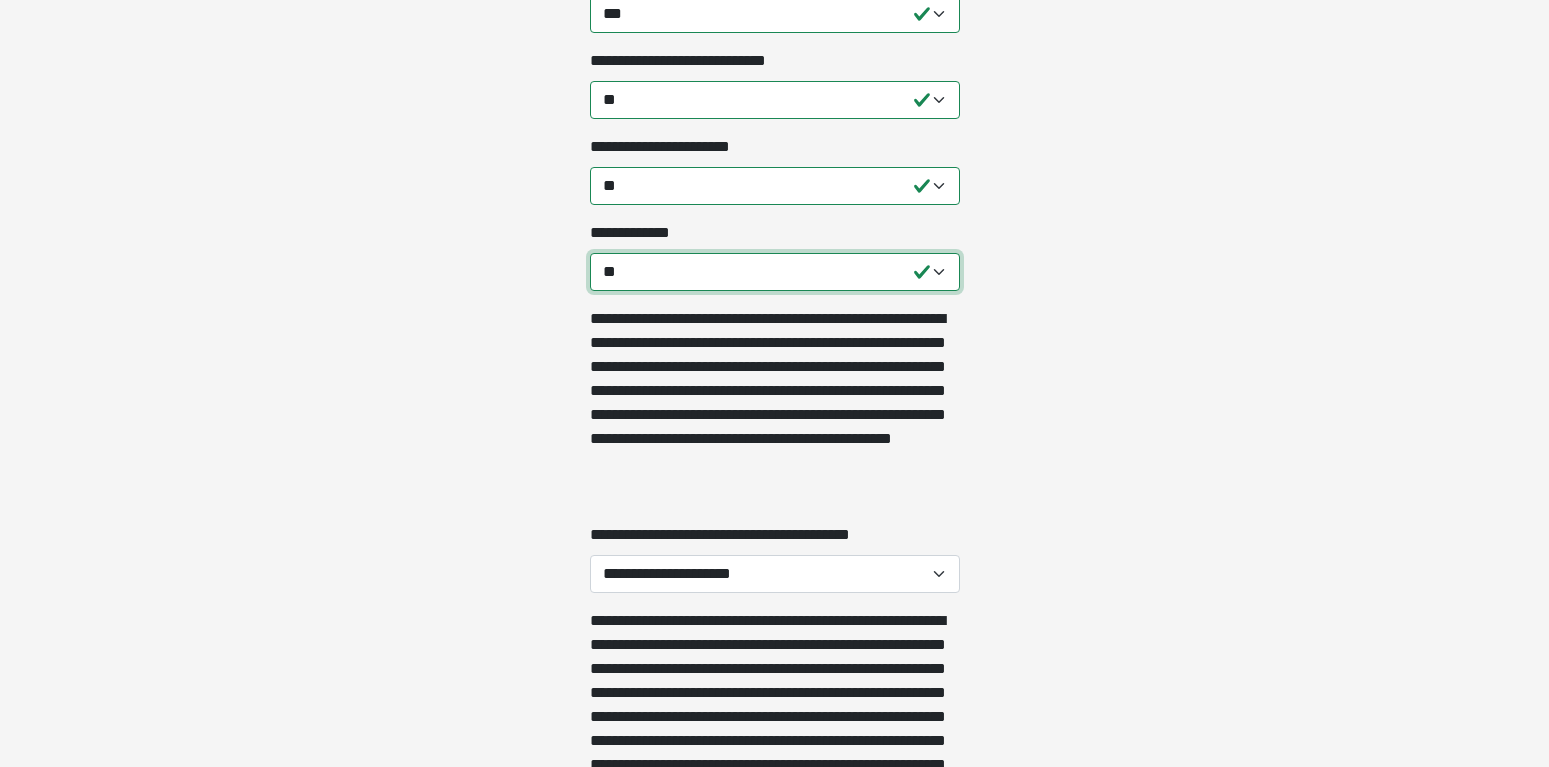 scroll, scrollTop: 5814, scrollLeft: 0, axis: vertical 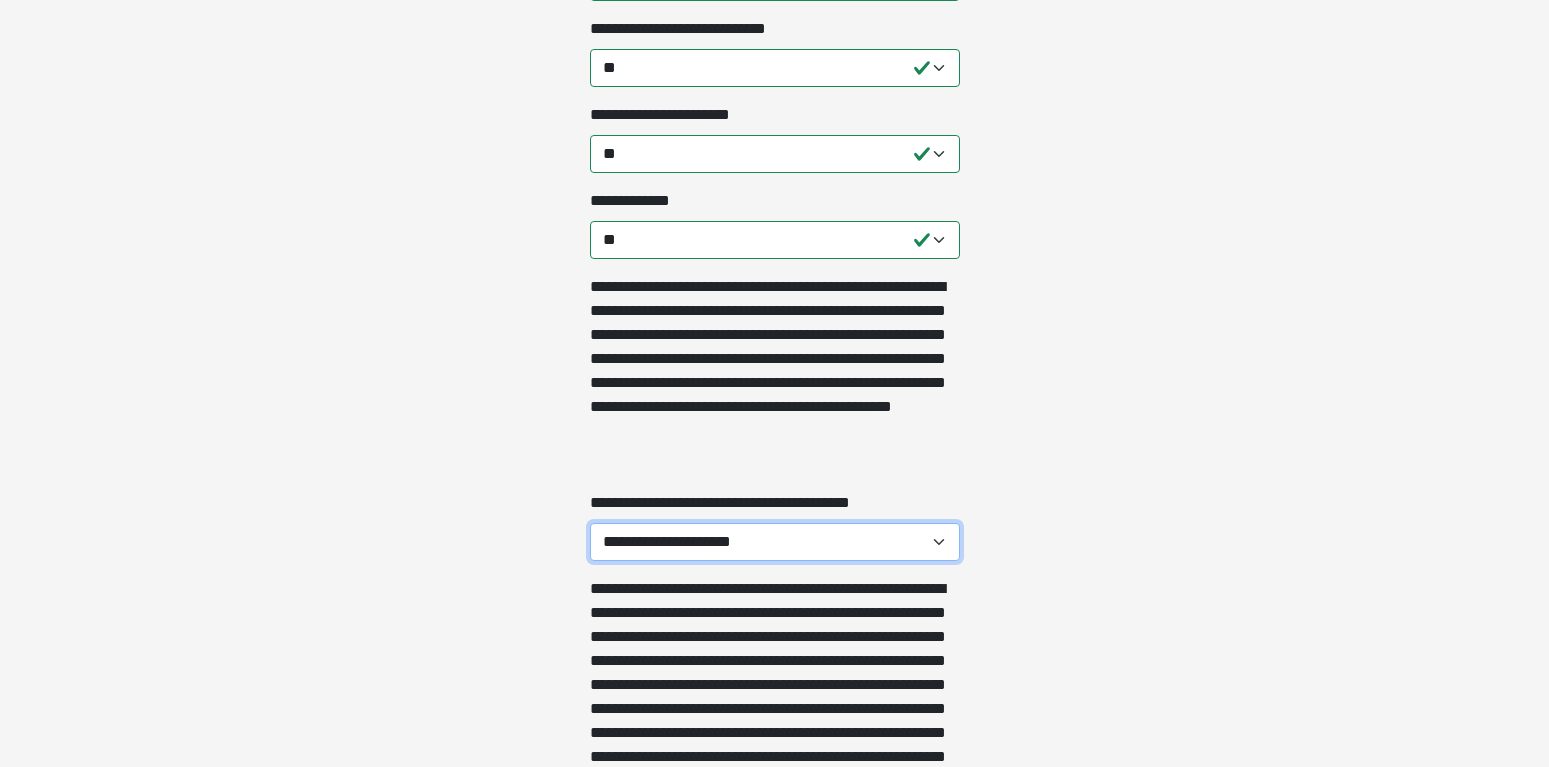 click on "**********" at bounding box center [775, 542] 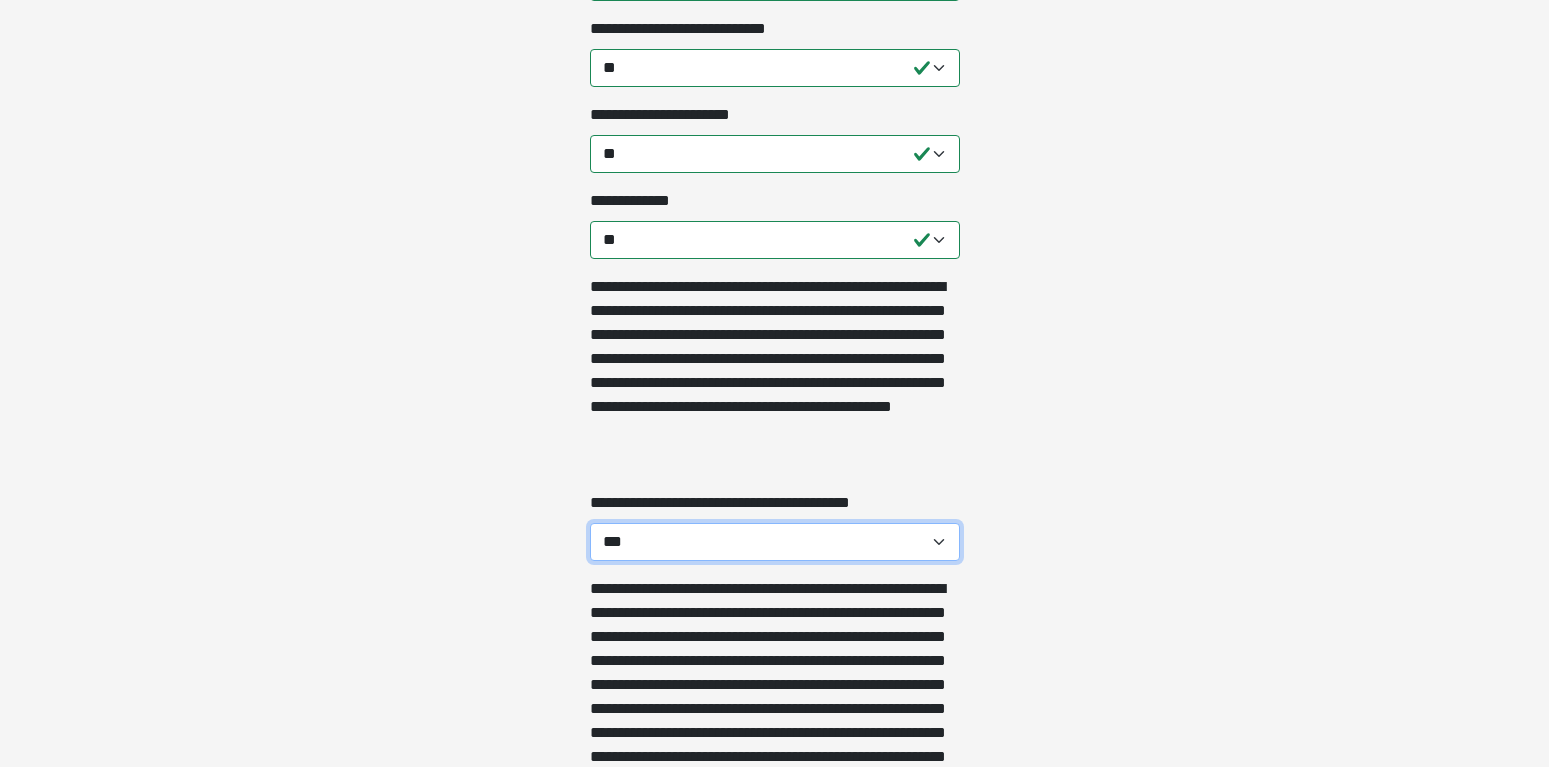 click on "***" at bounding box center [0, 0] 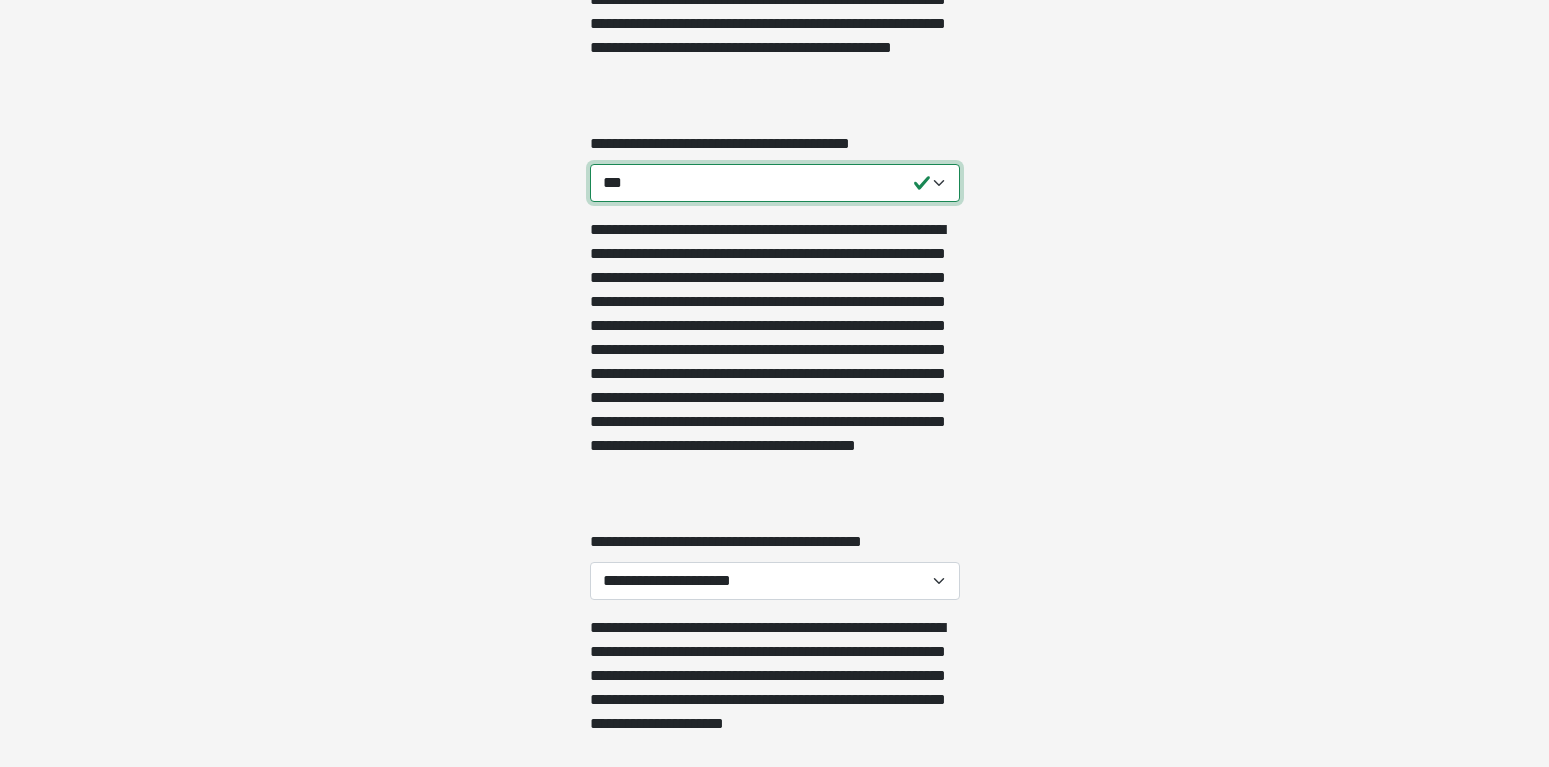 scroll, scrollTop: 6222, scrollLeft: 0, axis: vertical 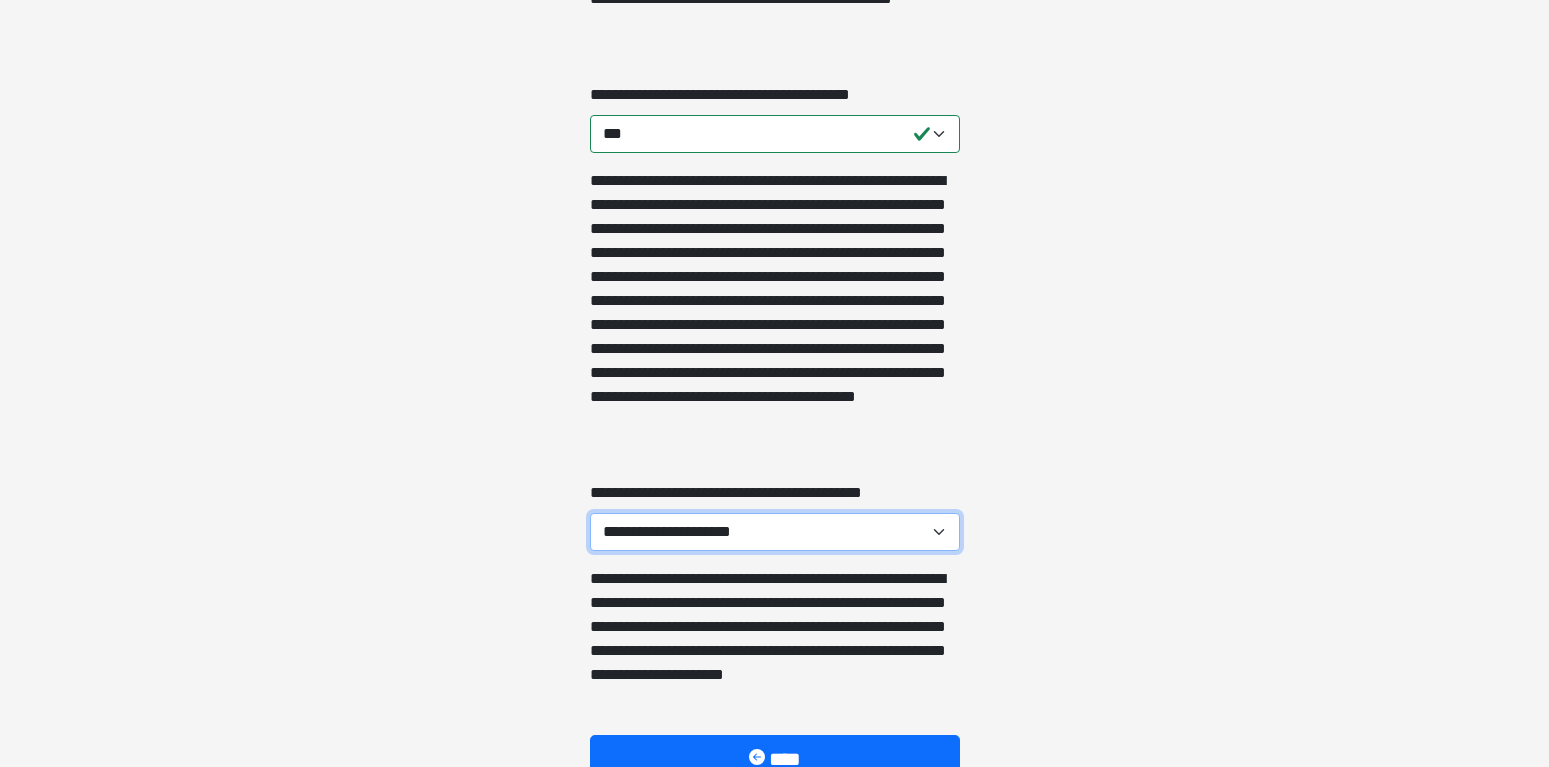 click on "**********" at bounding box center [775, 532] 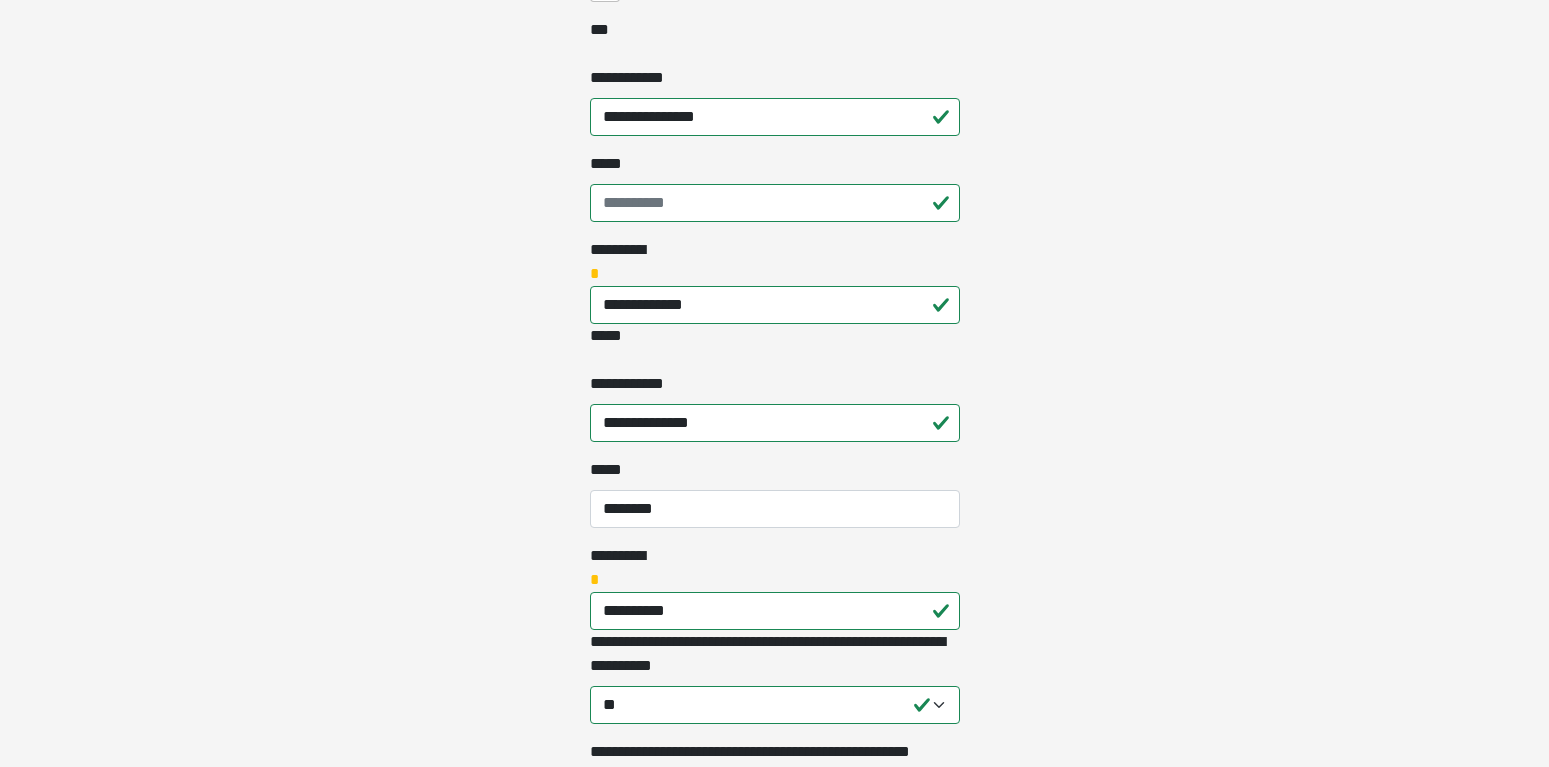 scroll, scrollTop: 1020, scrollLeft: 0, axis: vertical 